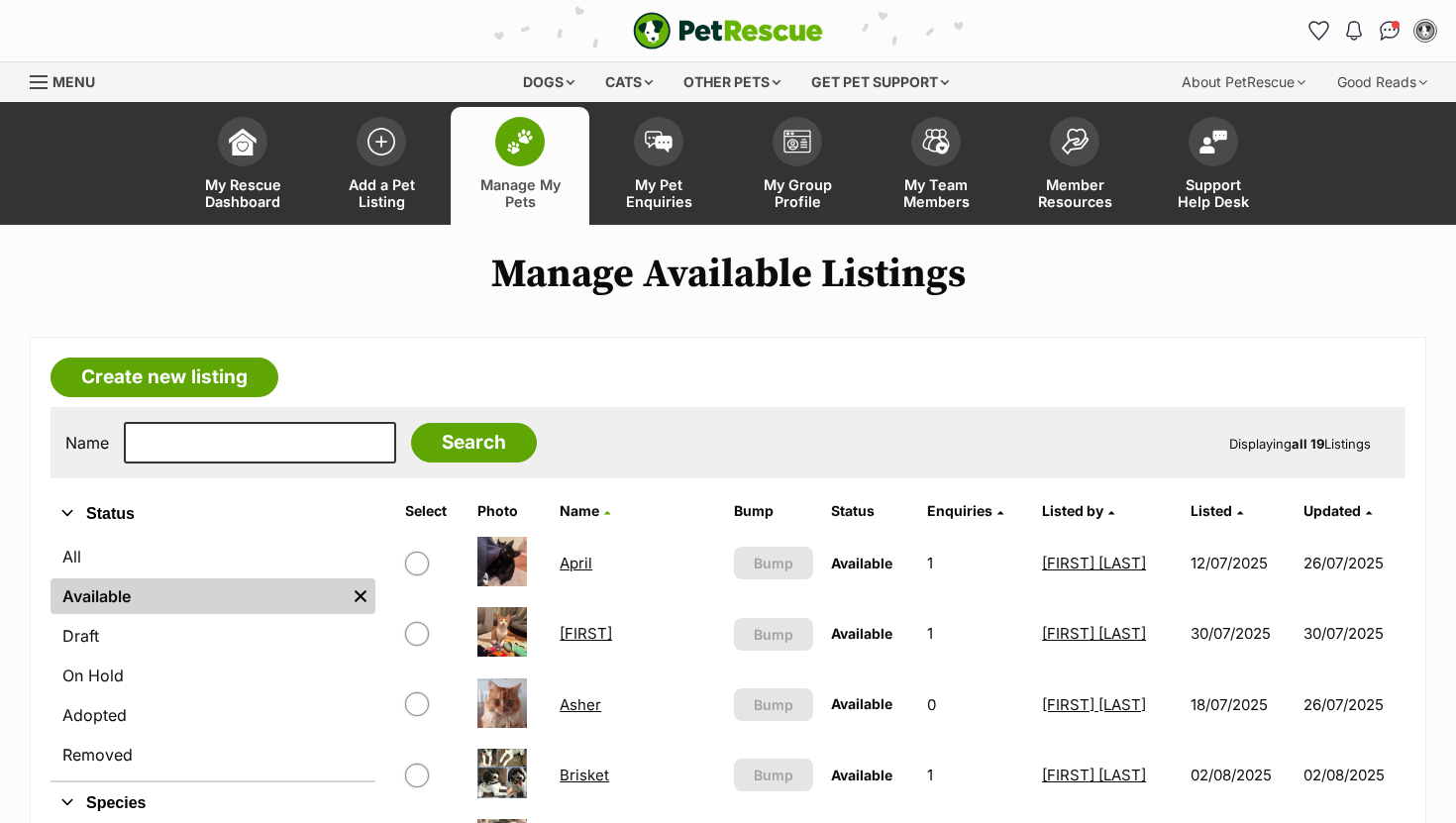 scroll, scrollTop: 0, scrollLeft: 0, axis: both 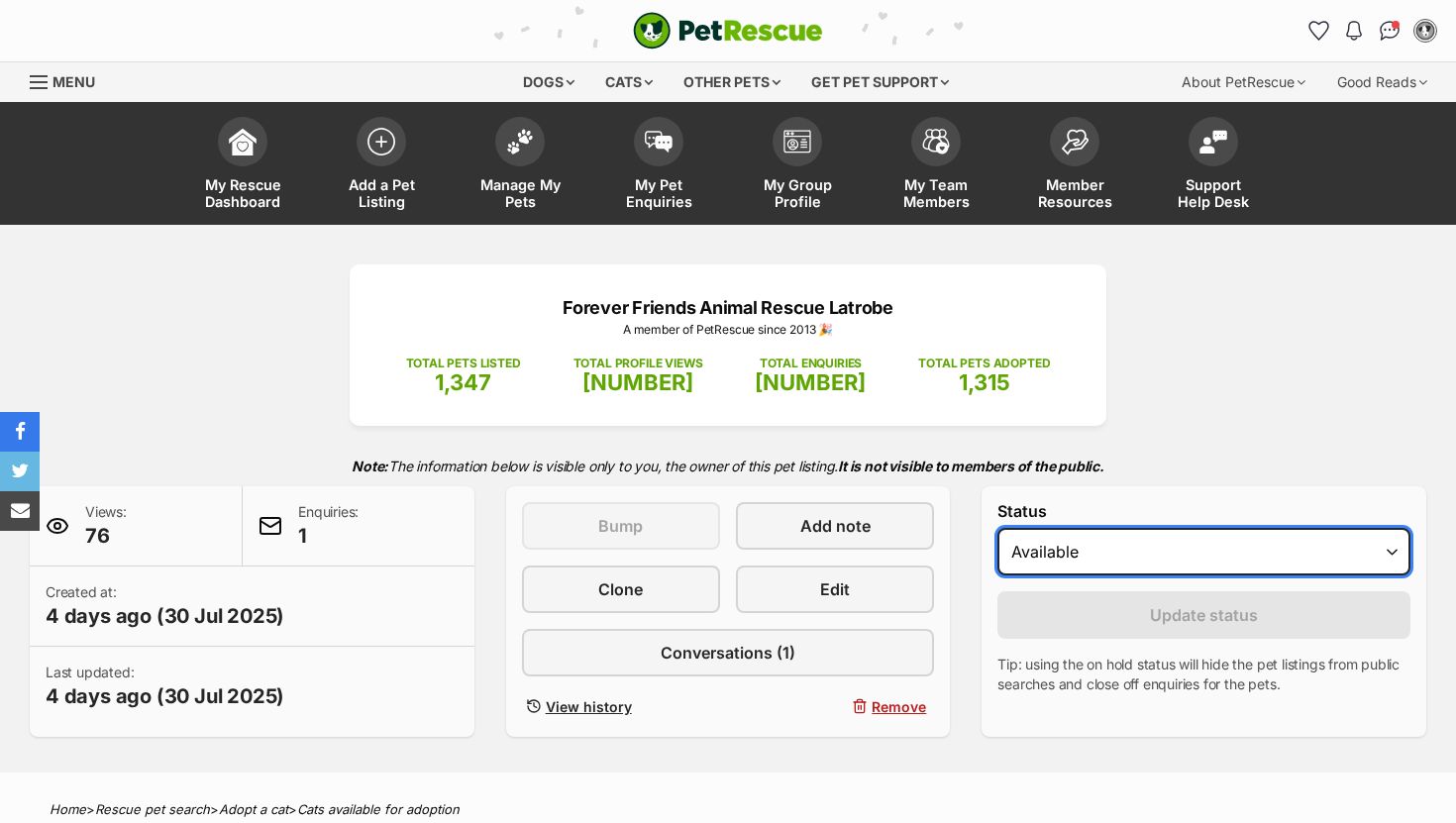 click on "Draft - not available as listing has enquires
Available
On hold
Adopted" at bounding box center [1203, 552] 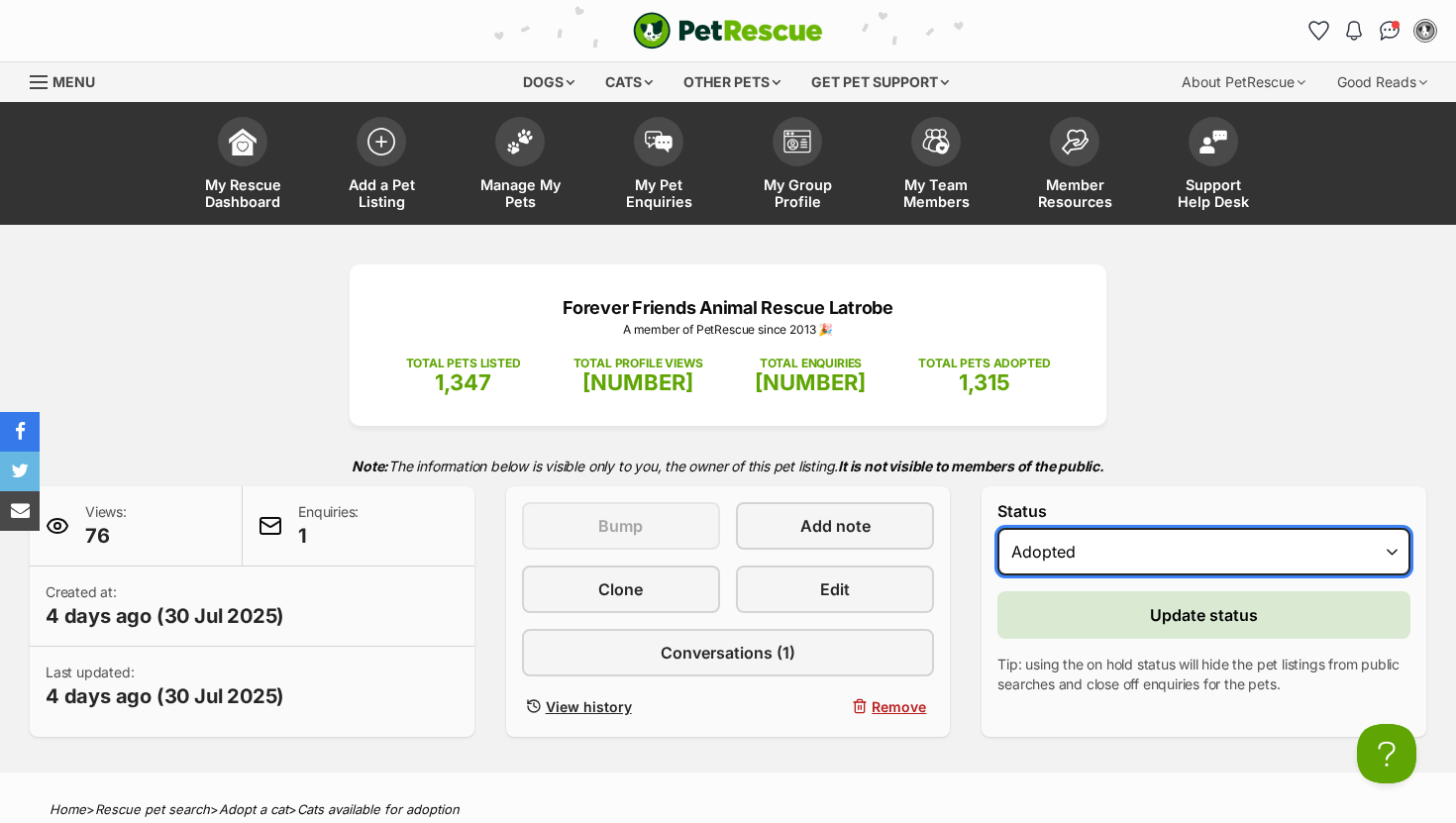 scroll, scrollTop: 0, scrollLeft: 0, axis: both 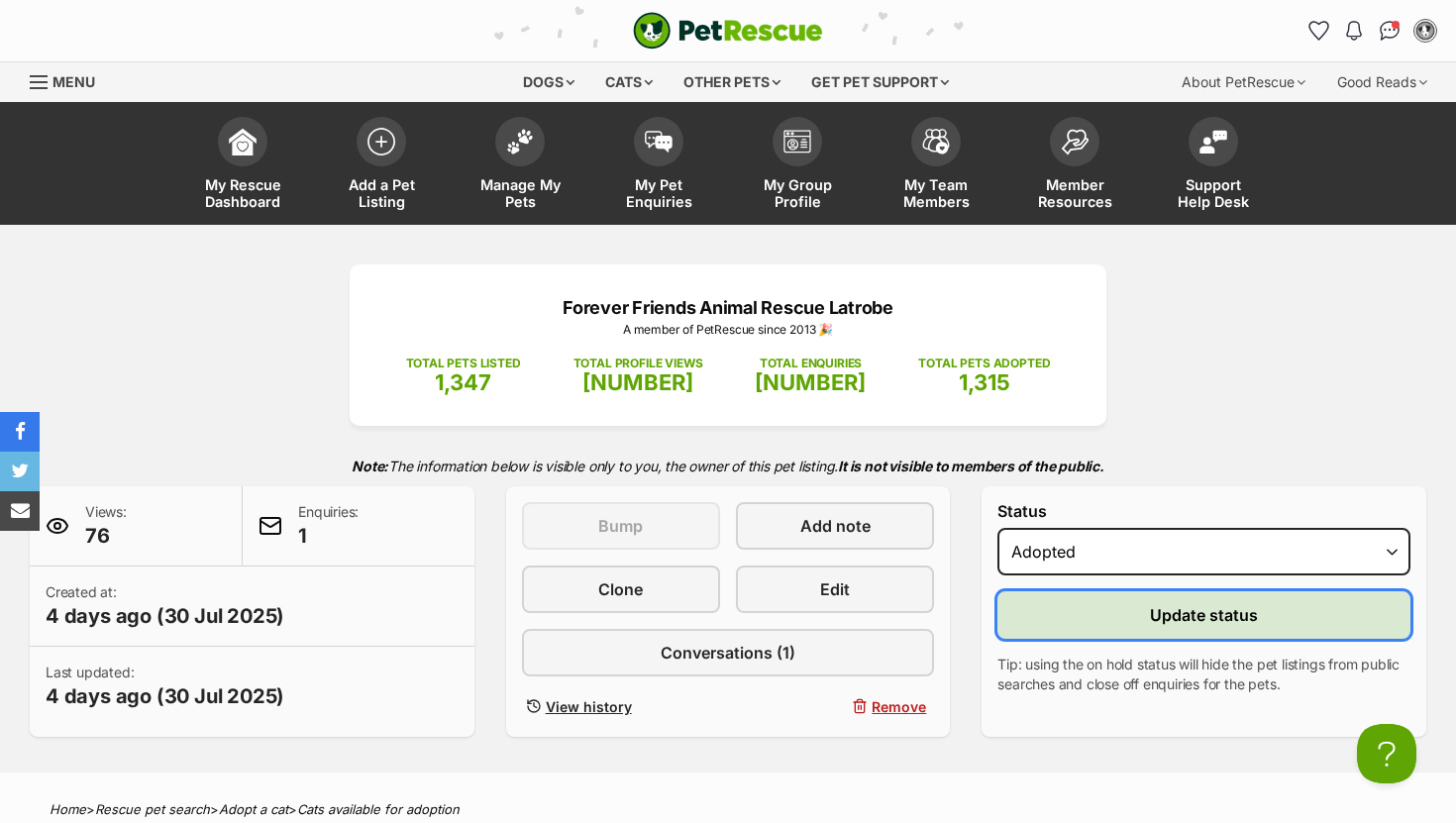 click on "Update status" at bounding box center [1203, 615] 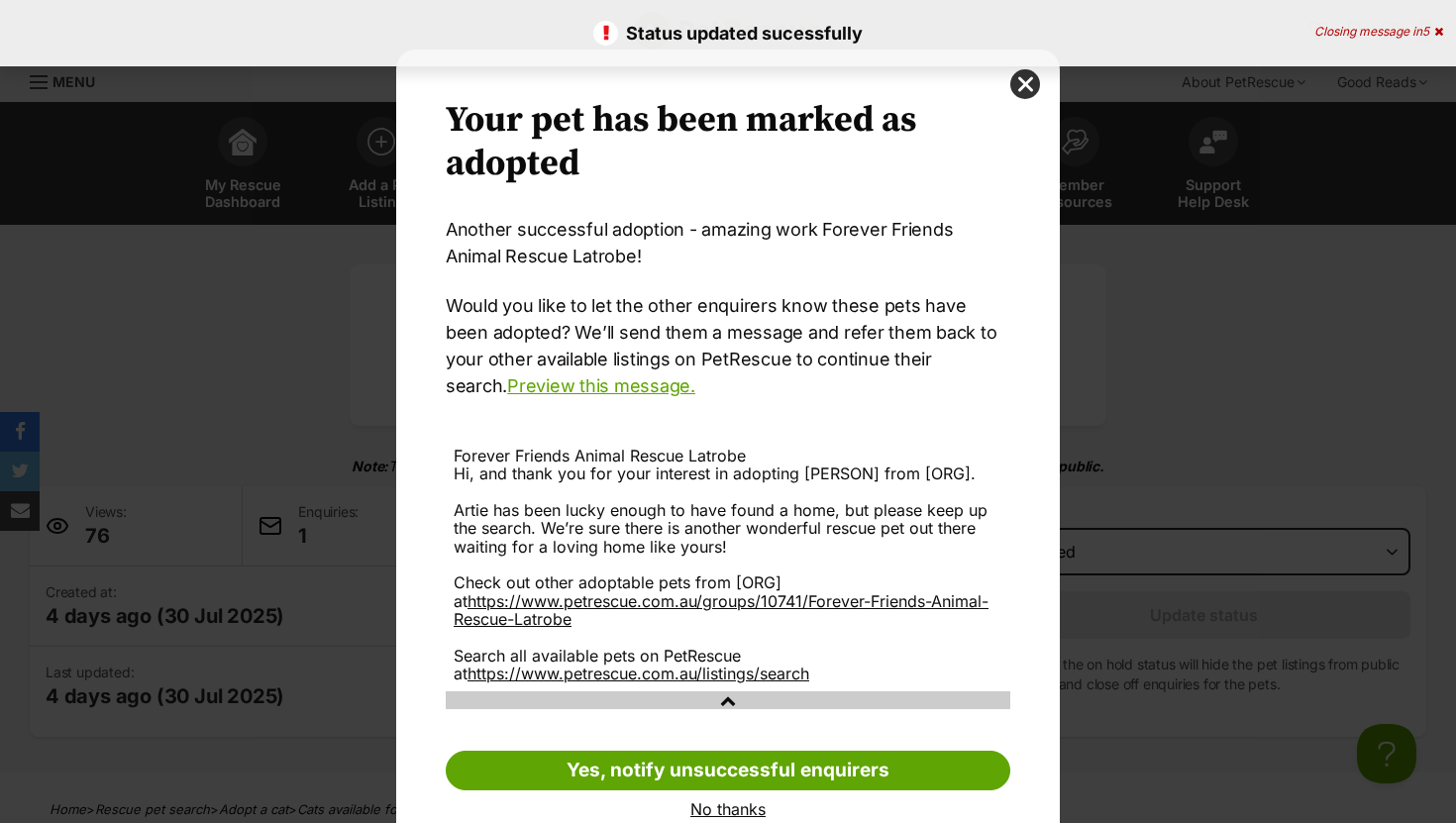 scroll, scrollTop: 0, scrollLeft: 0, axis: both 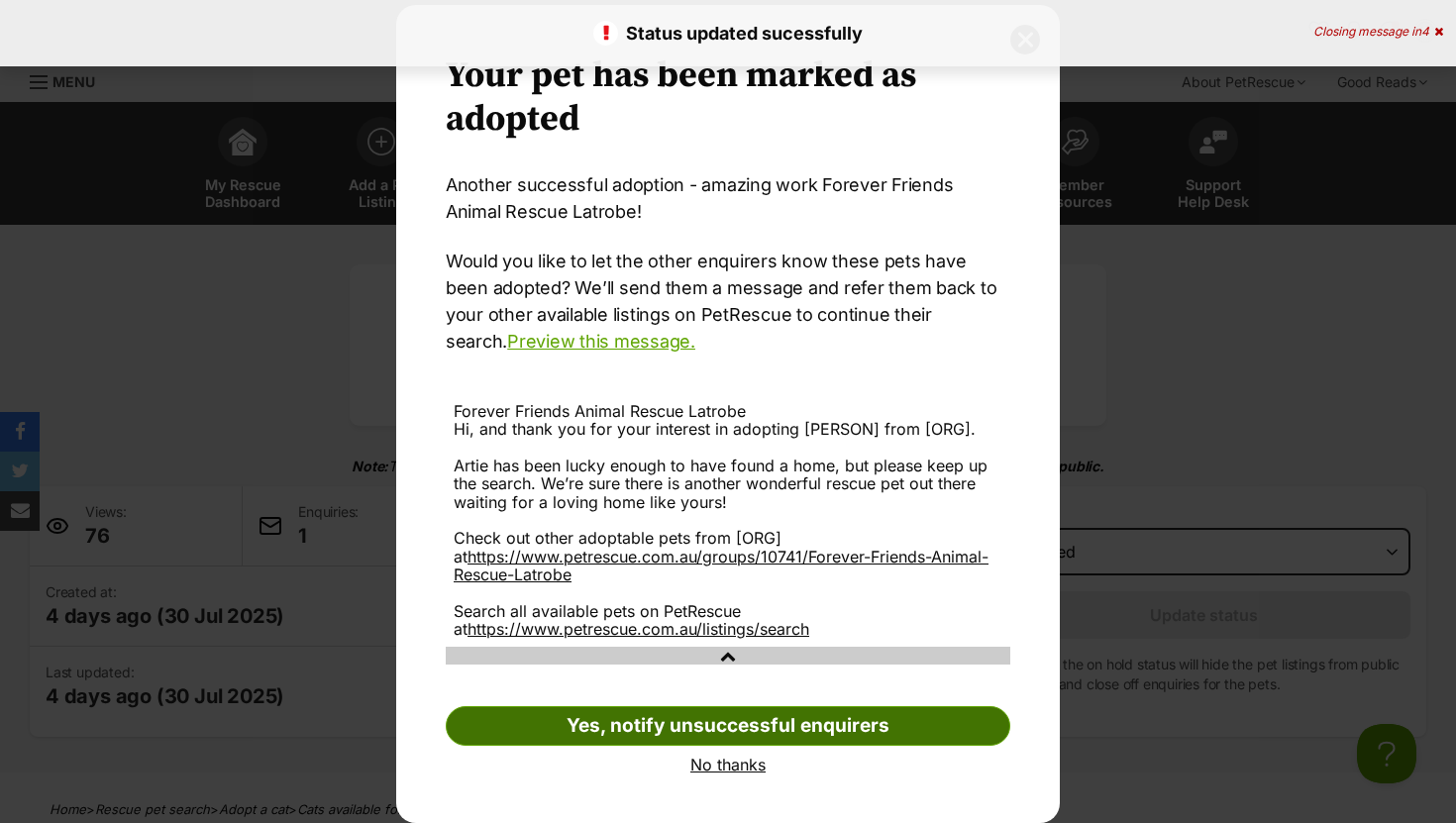 click on "Yes, notify unsuccessful enquirers" at bounding box center [728, 726] 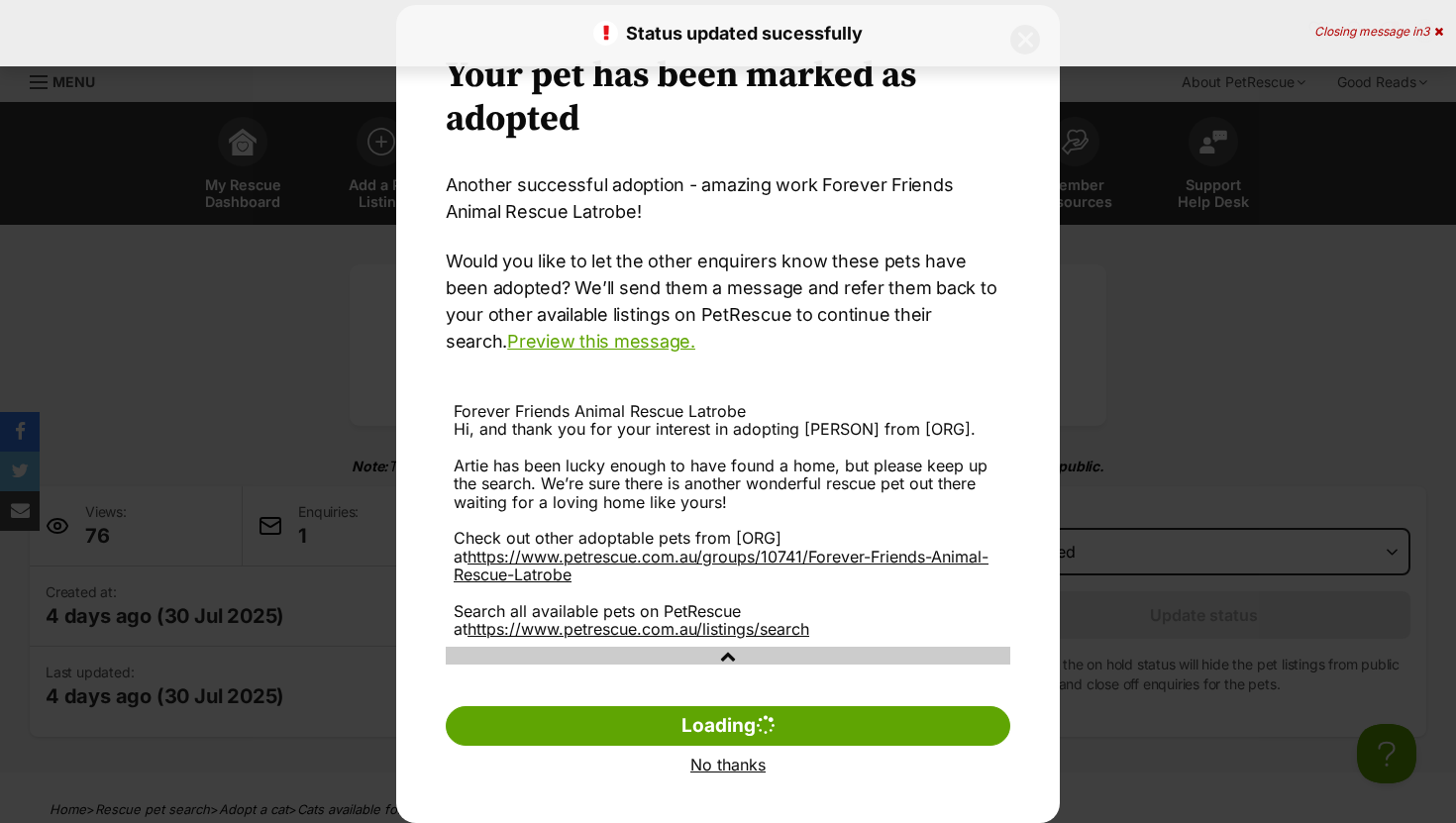 scroll, scrollTop: 0, scrollLeft: 0, axis: both 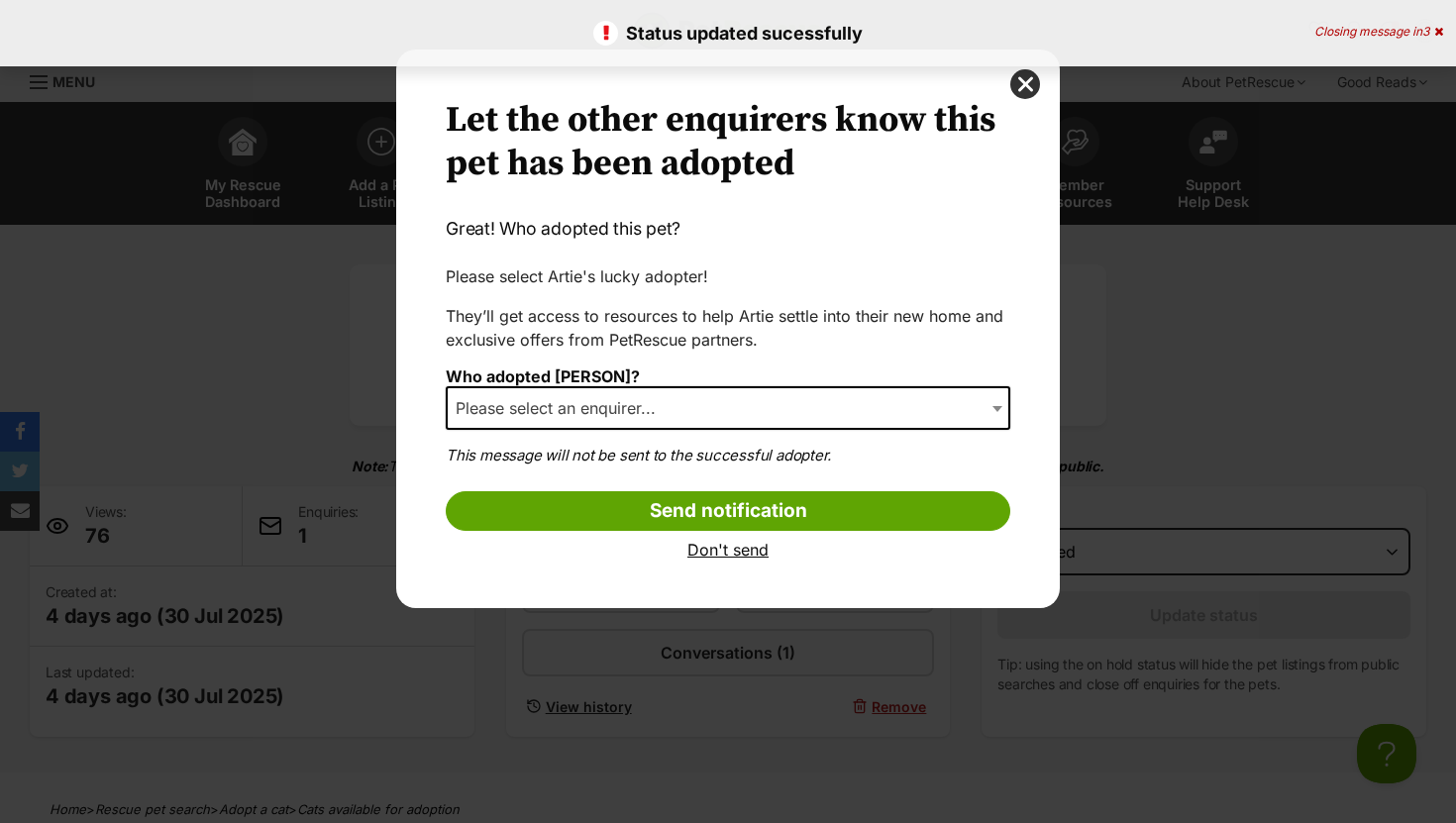 click on "Who adopted Artie? Please select an enquirer... Craig Tremayne (nodster12@bigpond.com) None of the above Please select an enquirer..." at bounding box center [728, 405] 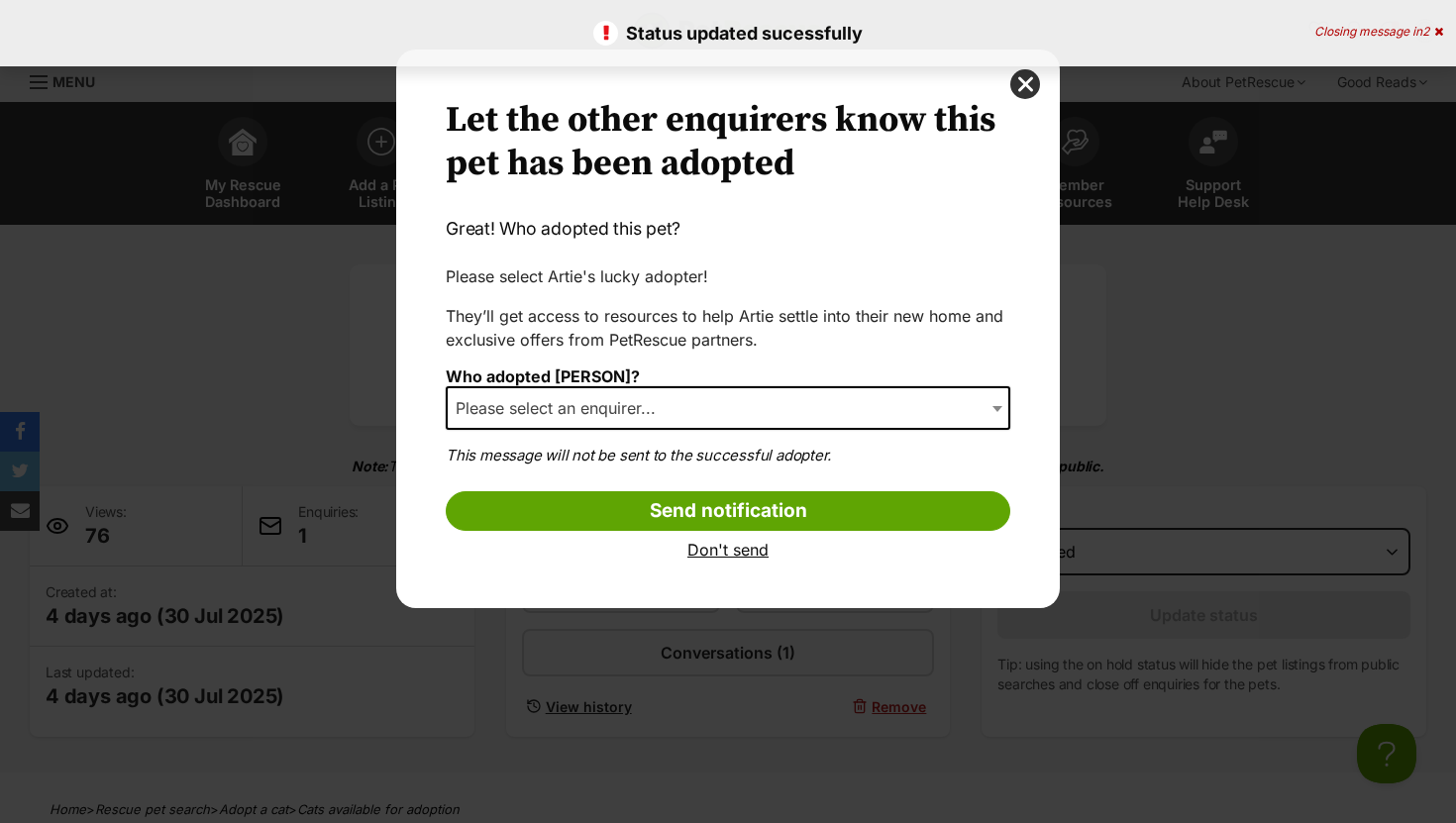 scroll, scrollTop: 0, scrollLeft: 0, axis: both 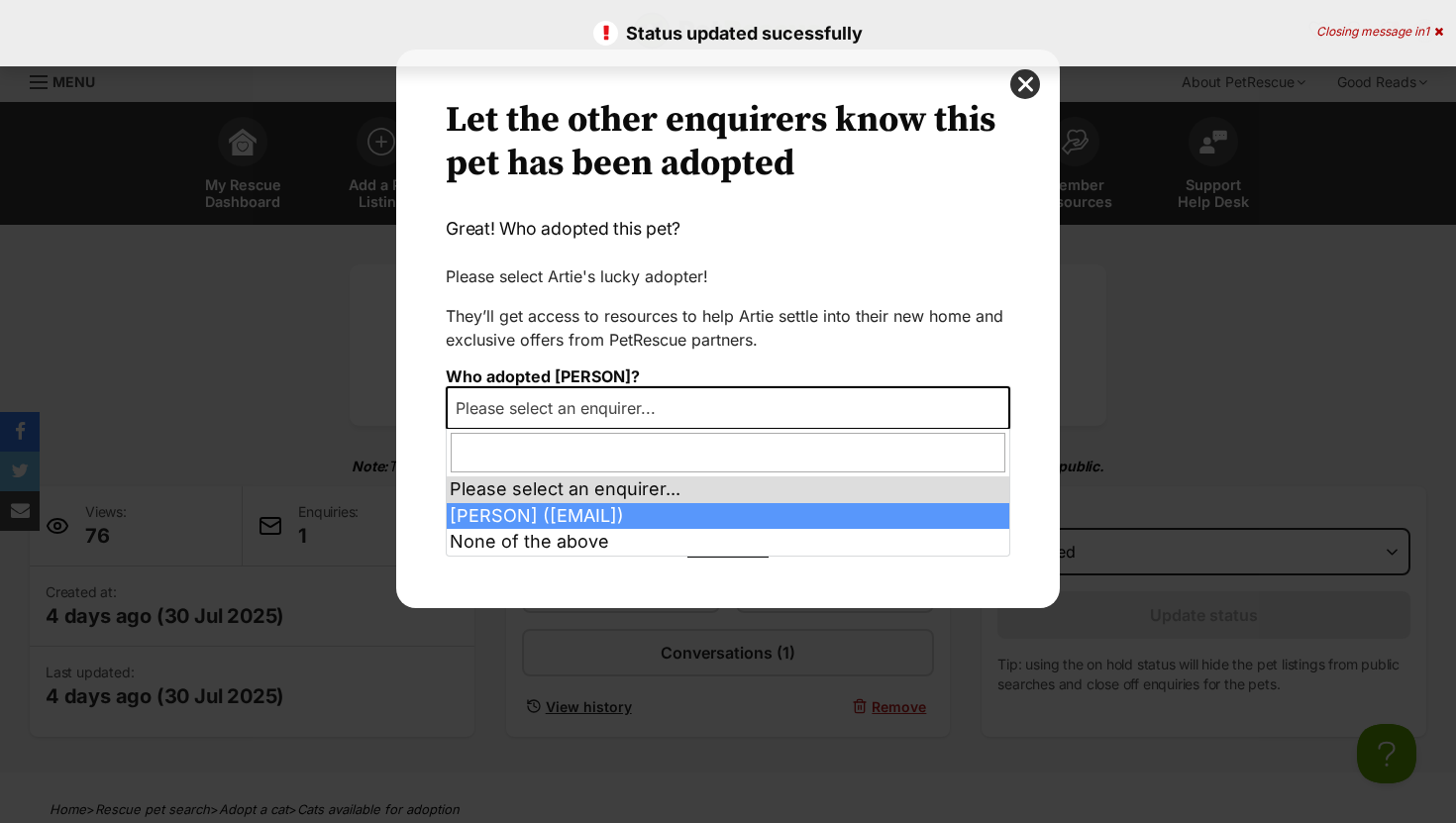 select on "2011513" 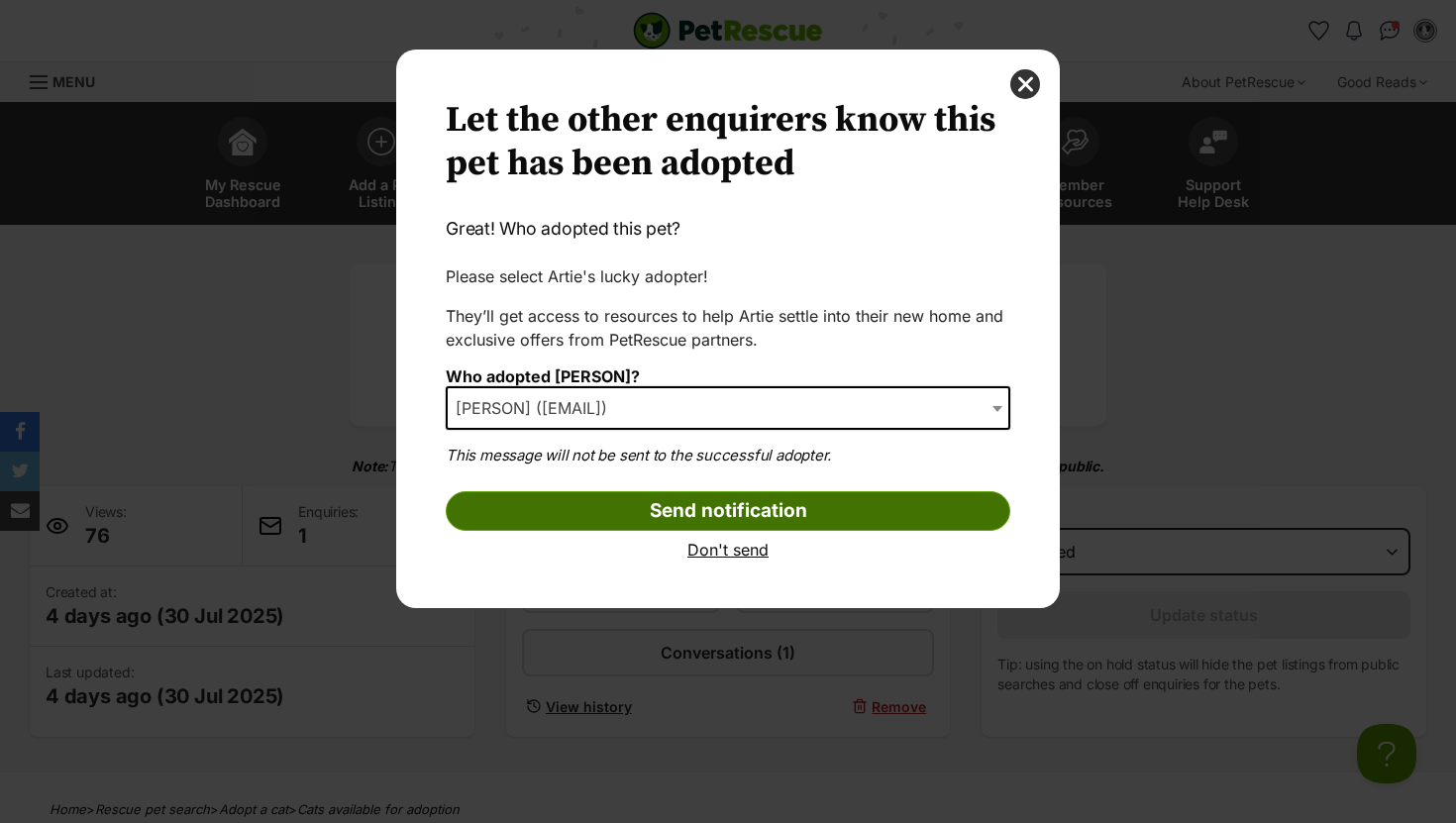 click on "Send notification" at bounding box center [728, 511] 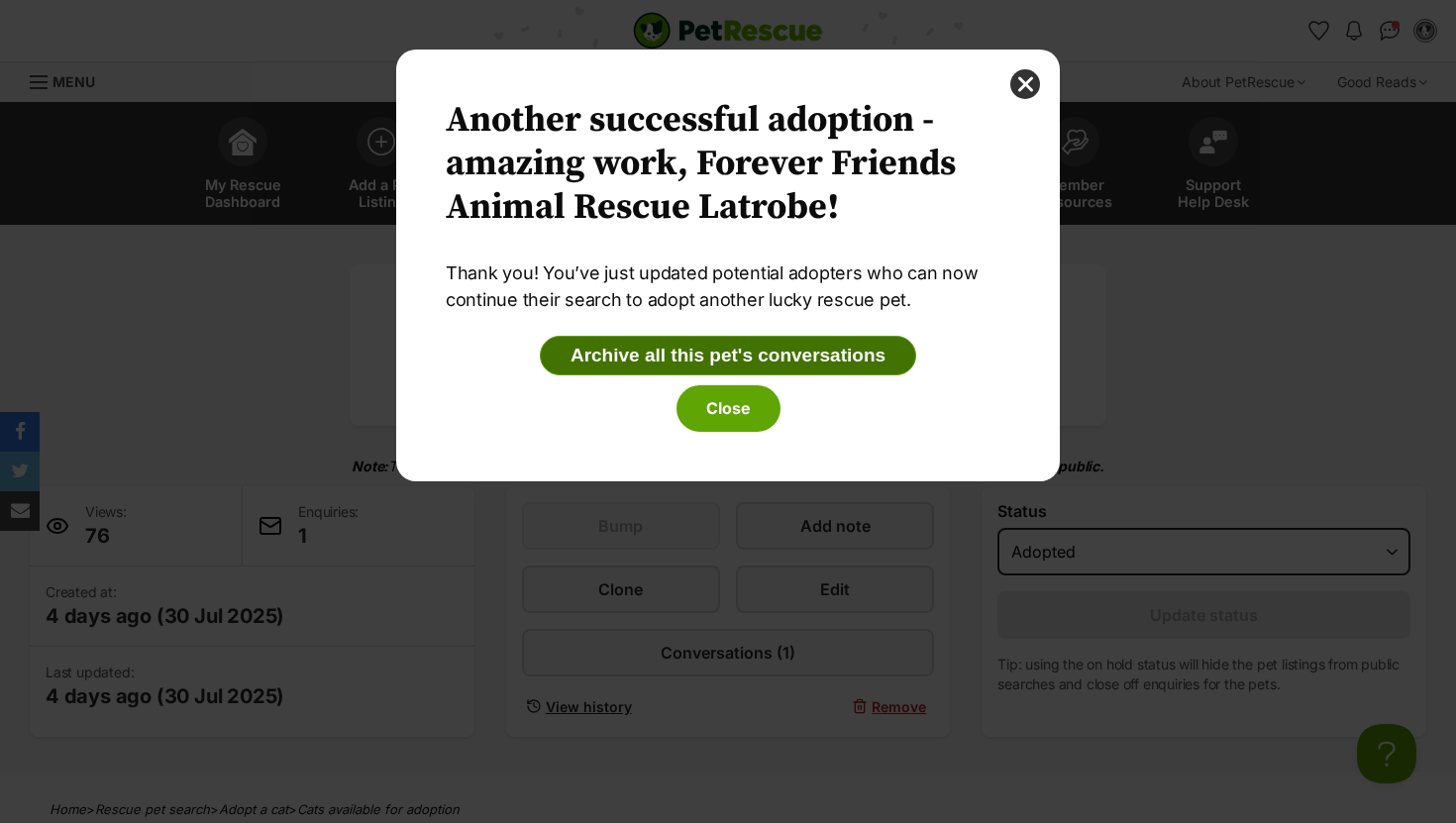 click on "Archive all this pet's conversations" at bounding box center (728, 356) 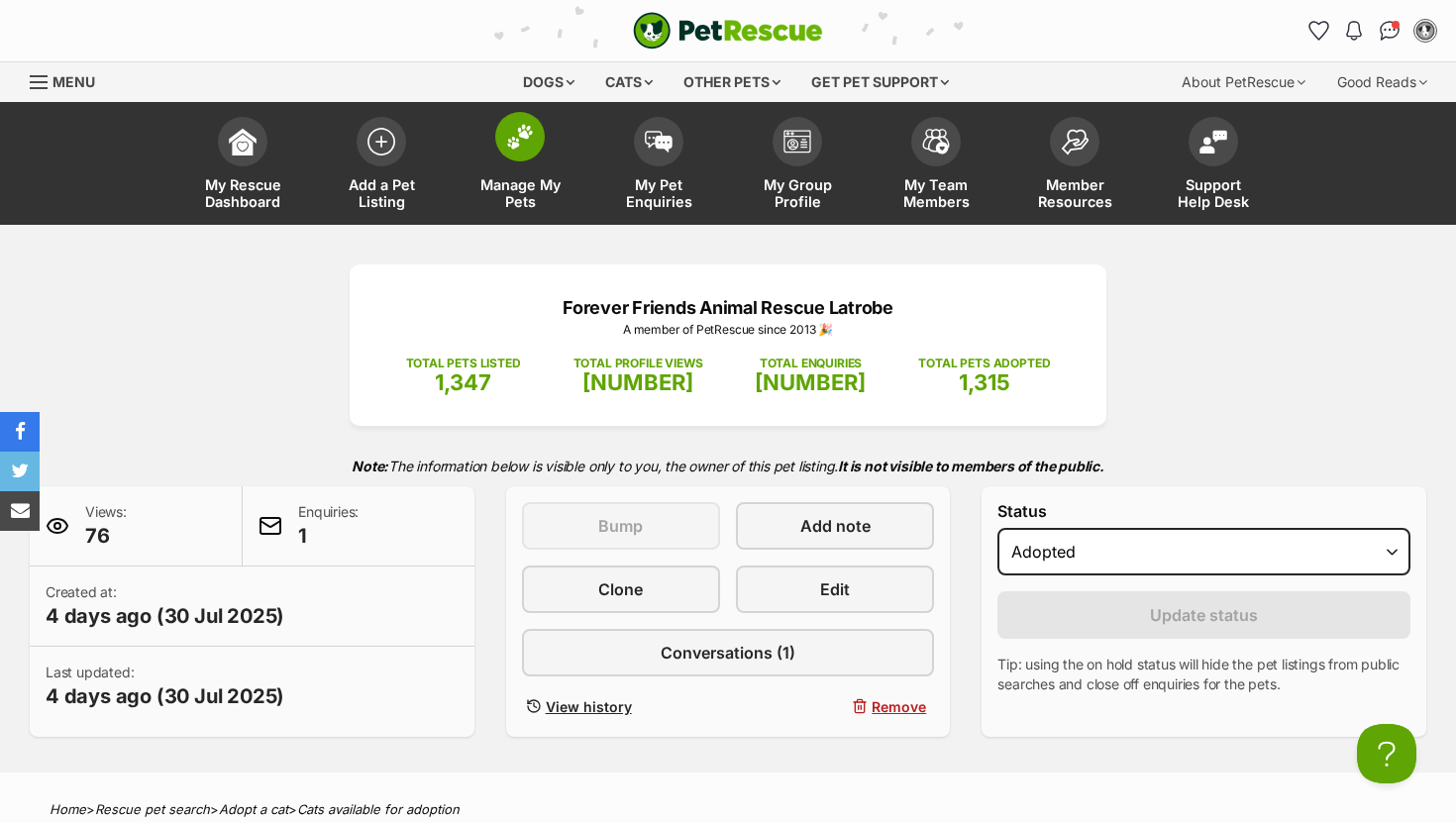 click at bounding box center [520, 137] 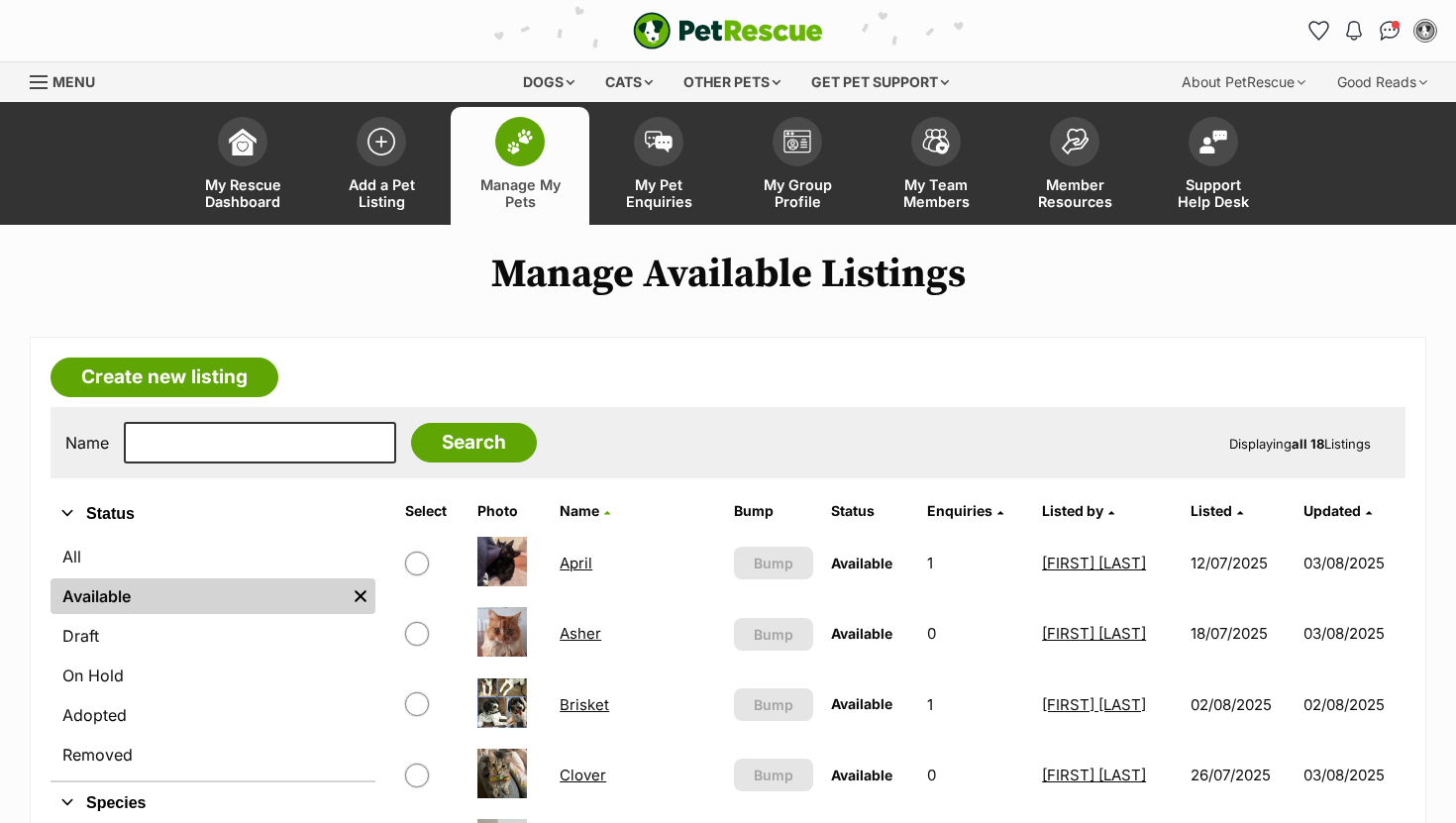 scroll, scrollTop: 0, scrollLeft: 0, axis: both 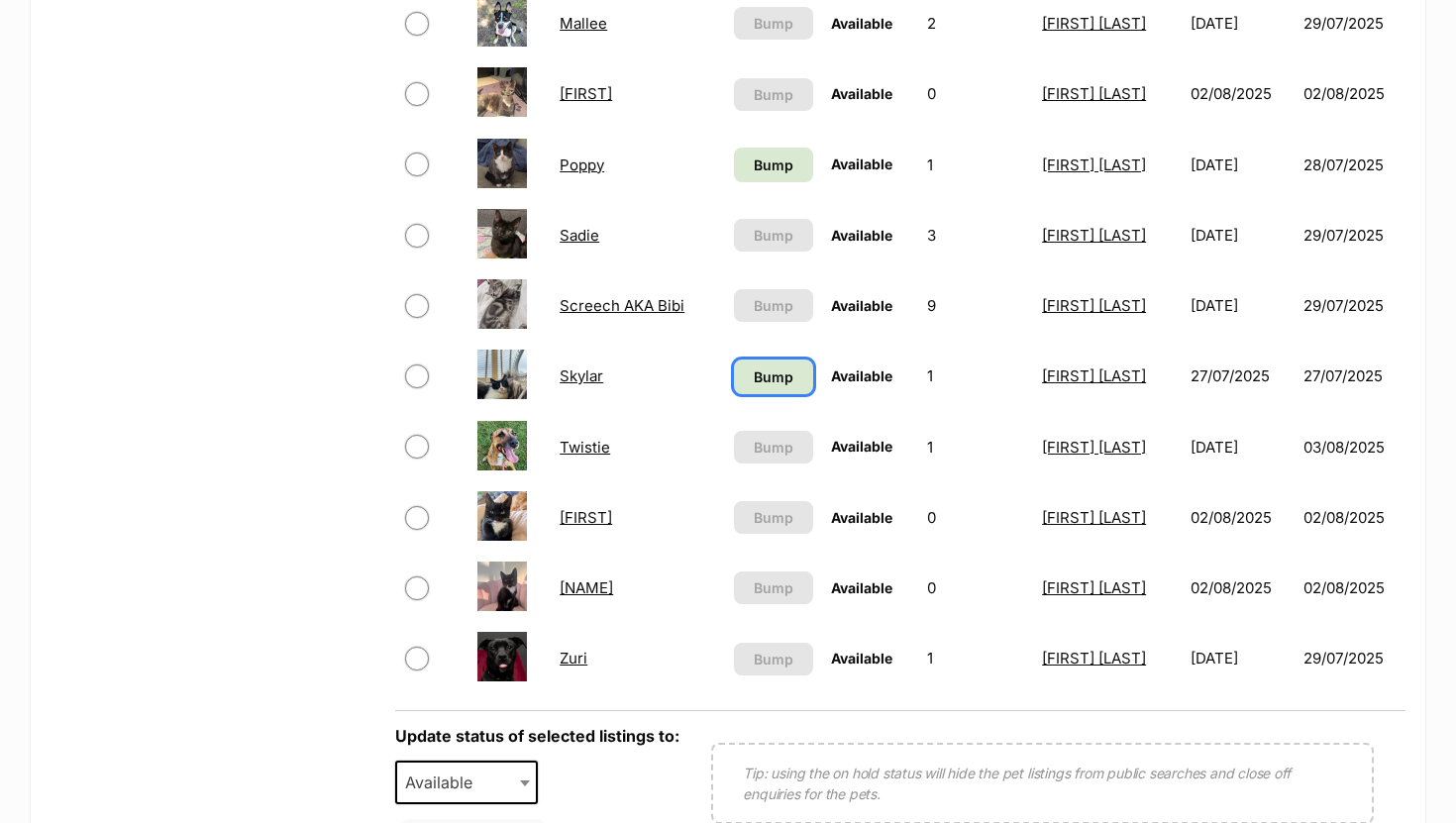 click on "Bump" at bounding box center (774, 376) 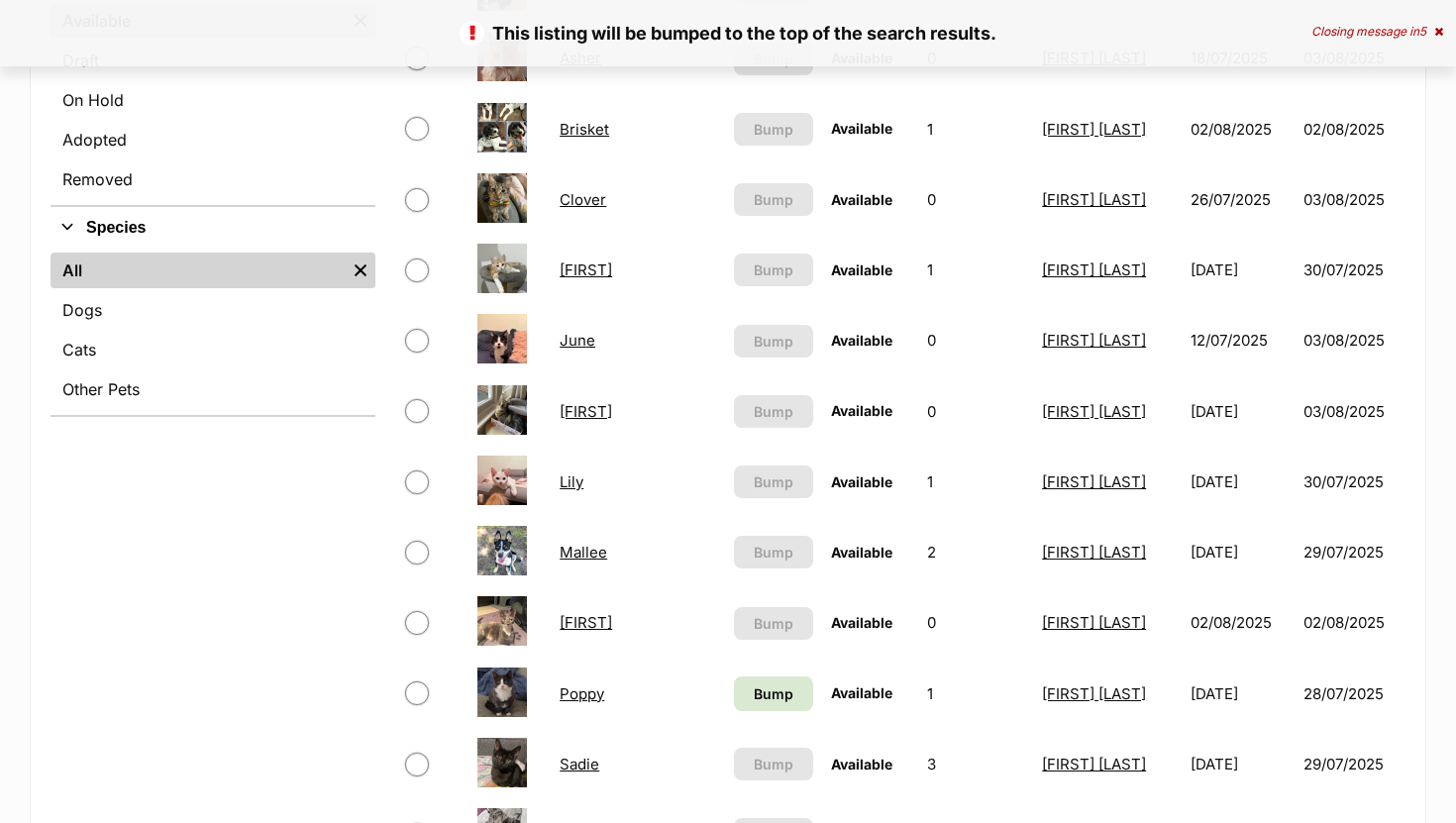 scroll, scrollTop: 843, scrollLeft: 0, axis: vertical 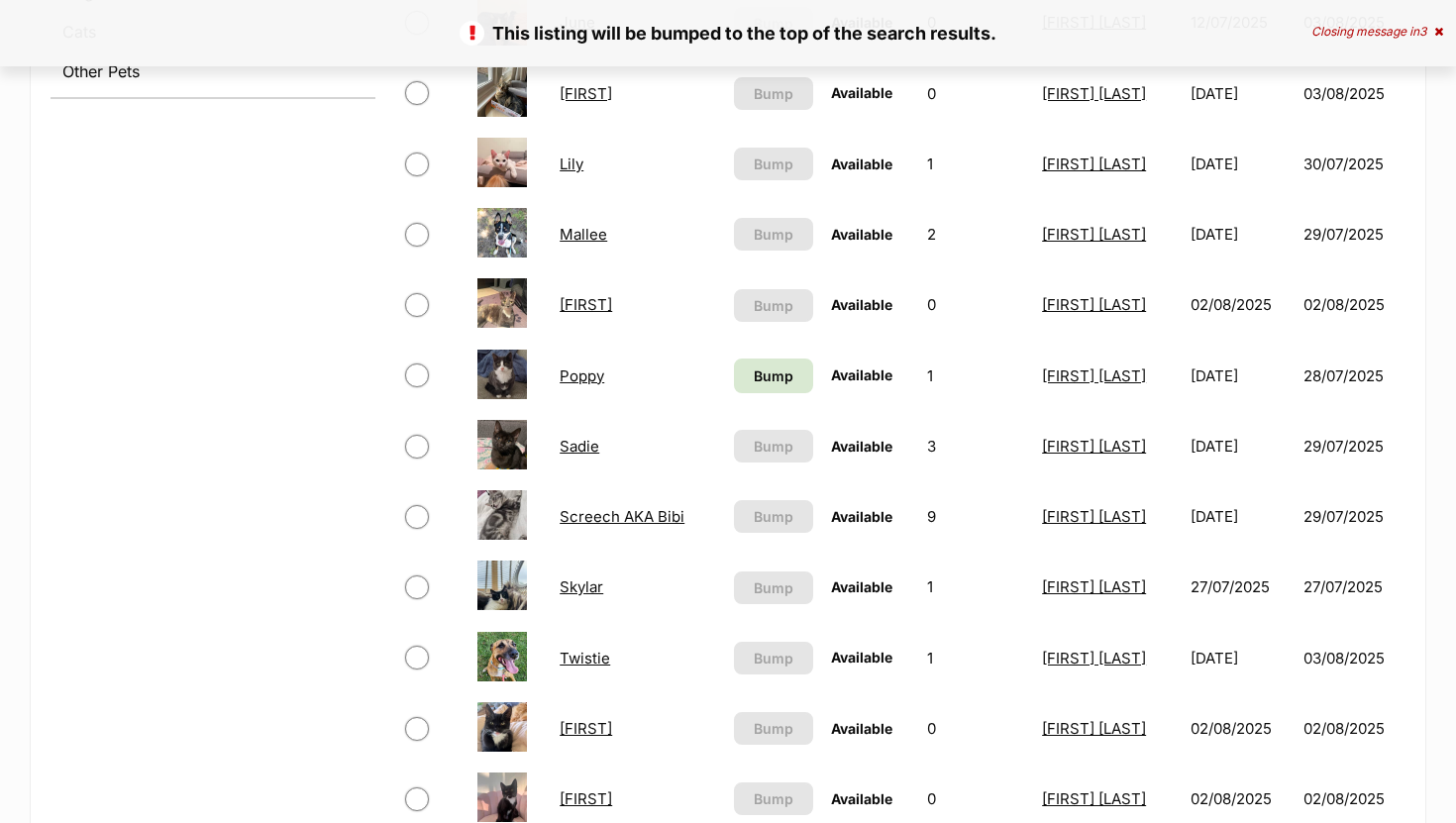 click on "Poppy" at bounding box center [581, 375] 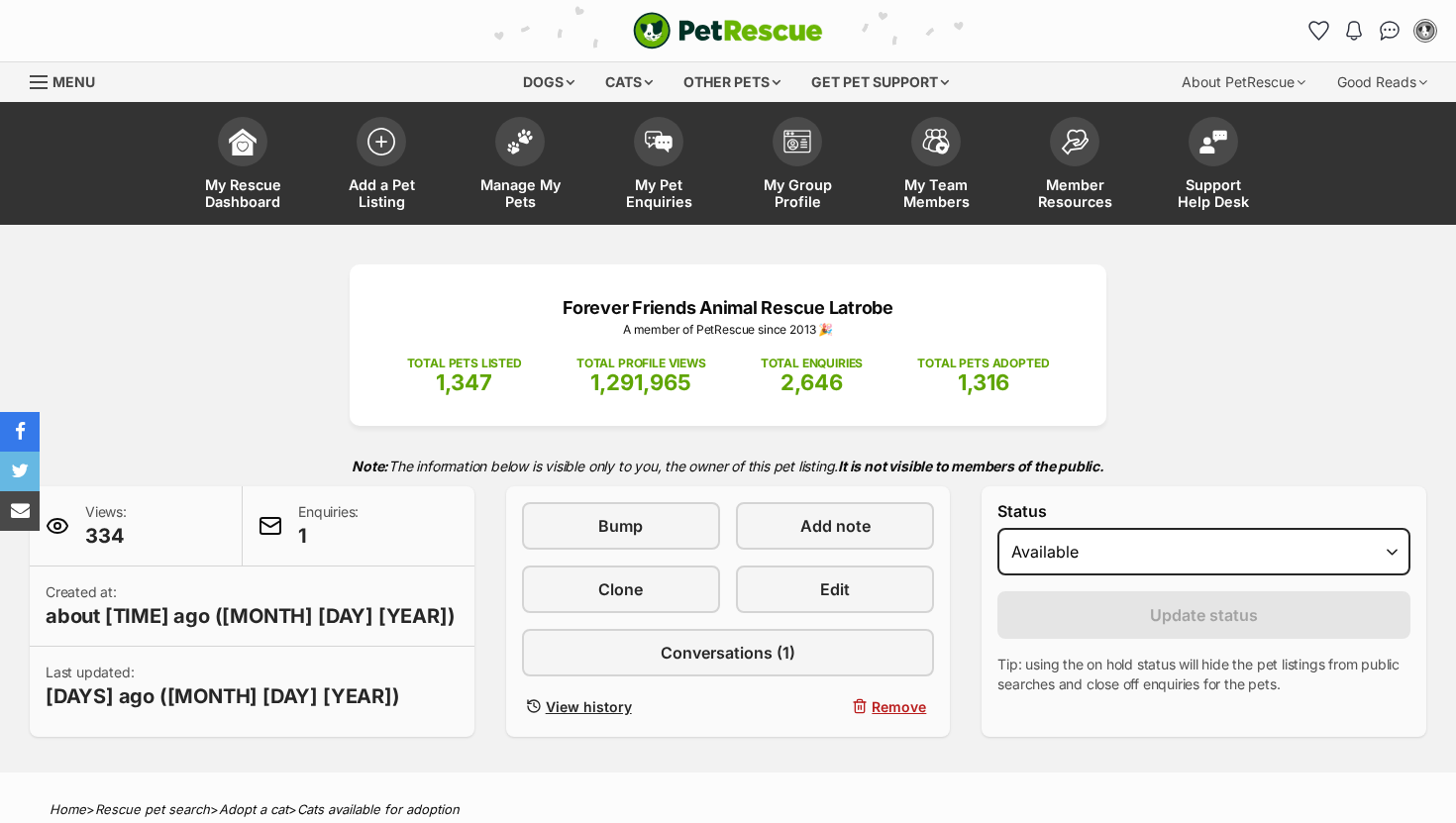 scroll, scrollTop: 0, scrollLeft: 0, axis: both 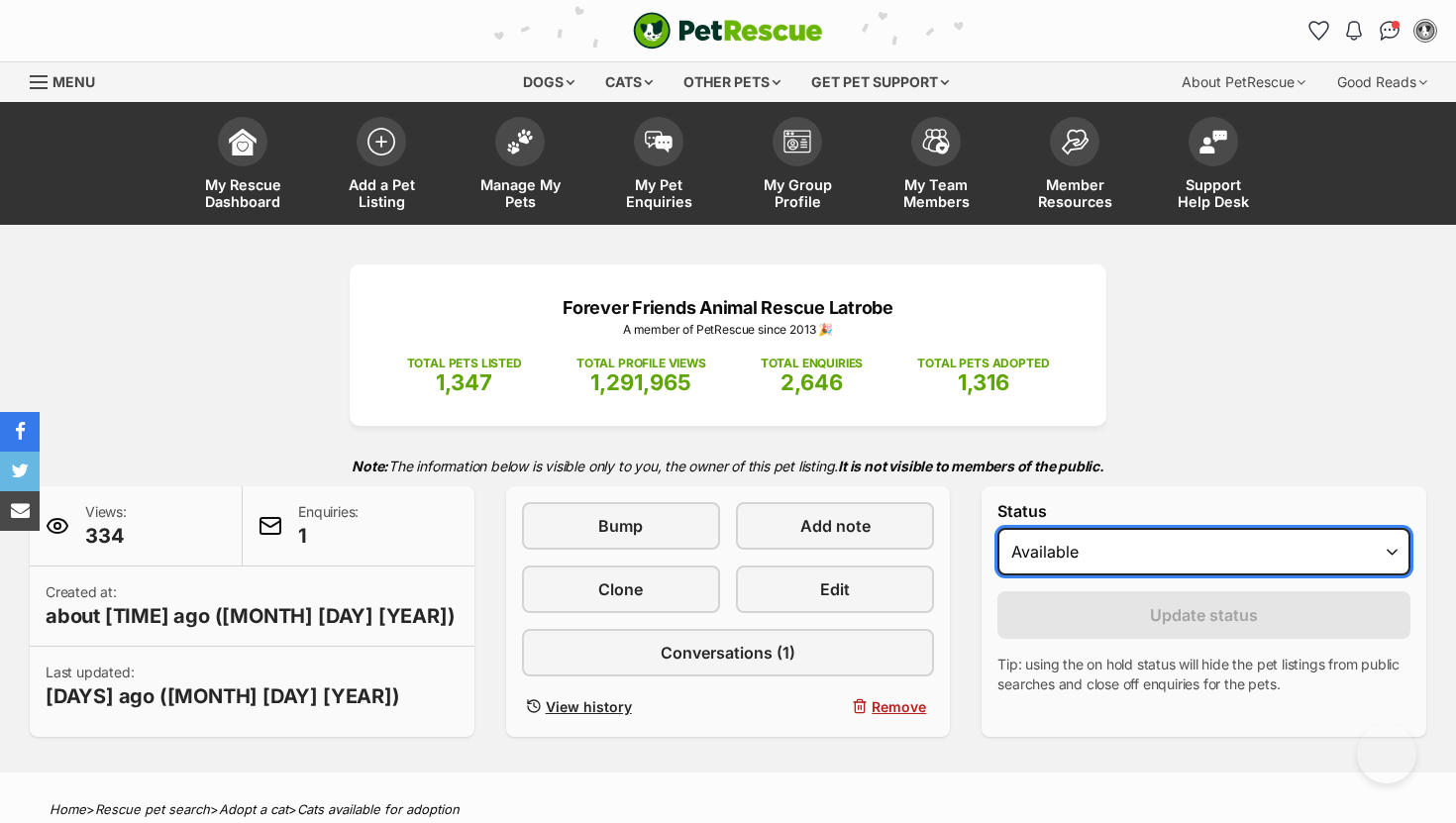 click on "Draft - not available as listing has enquires
Available
On hold
Adopted" at bounding box center (1203, 552) 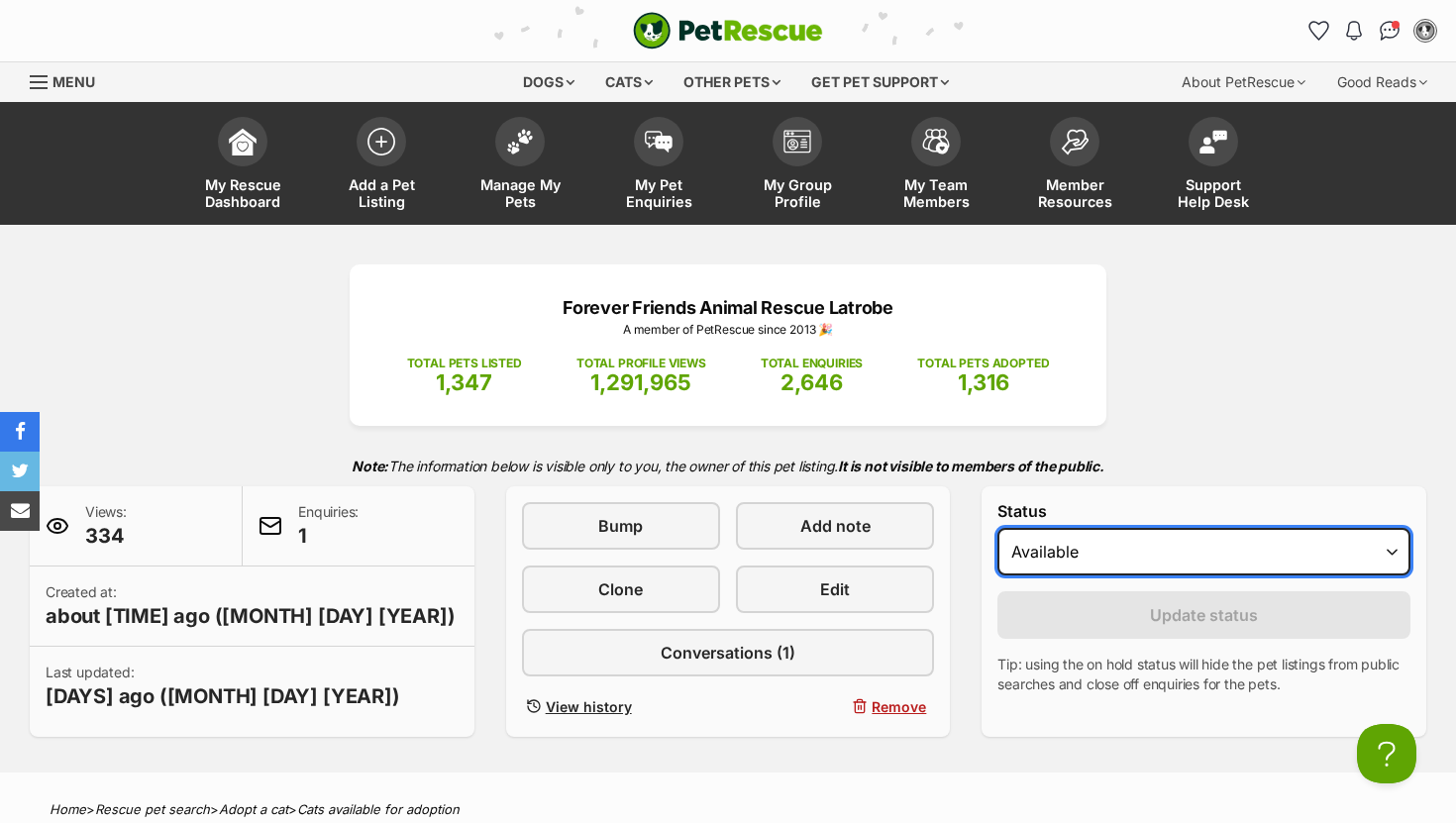 scroll, scrollTop: 0, scrollLeft: 0, axis: both 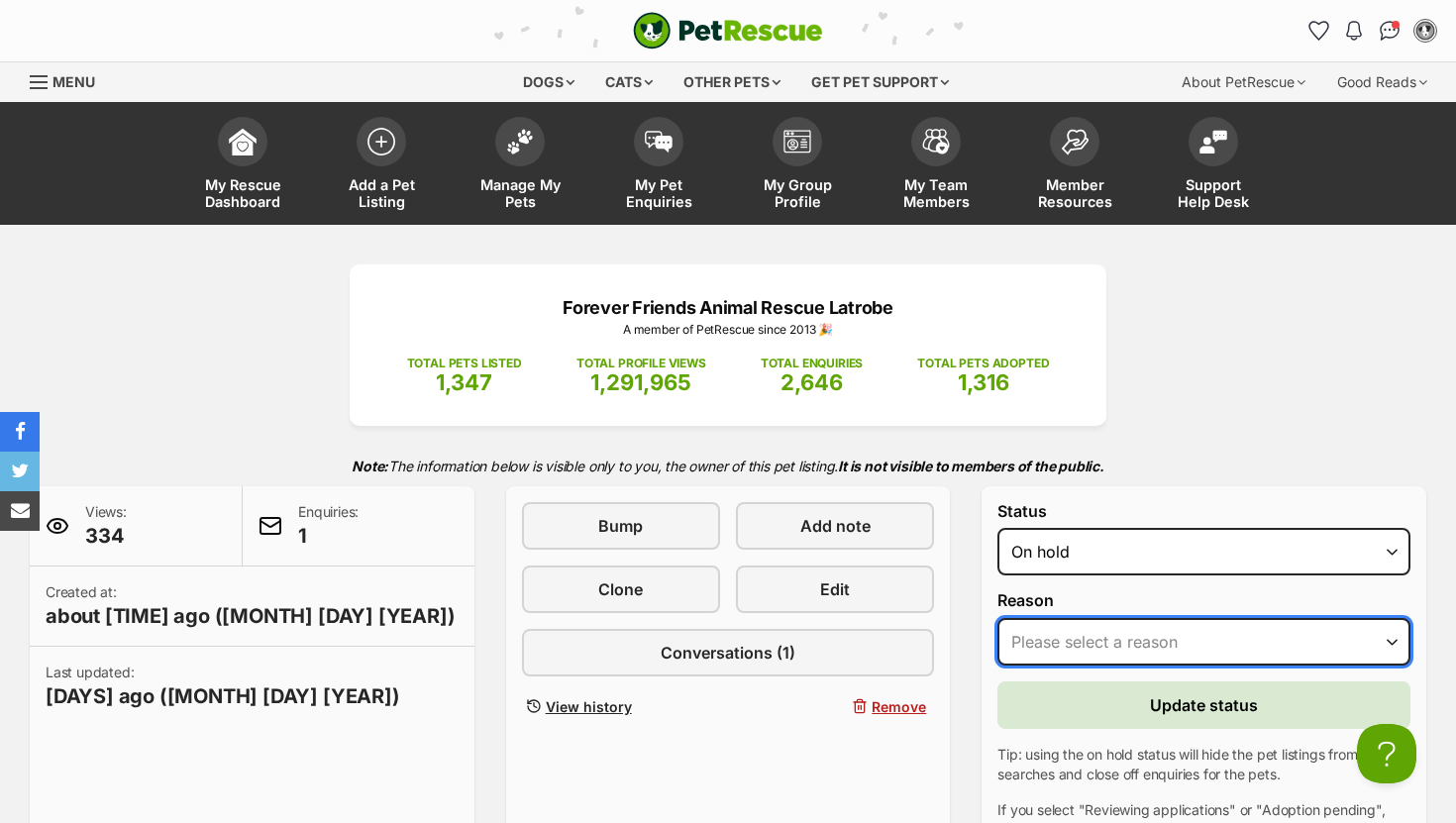 click on "Please select a reason
Medical reasons
Reviewing applications
Adoption pending
Other" at bounding box center (1203, 642) 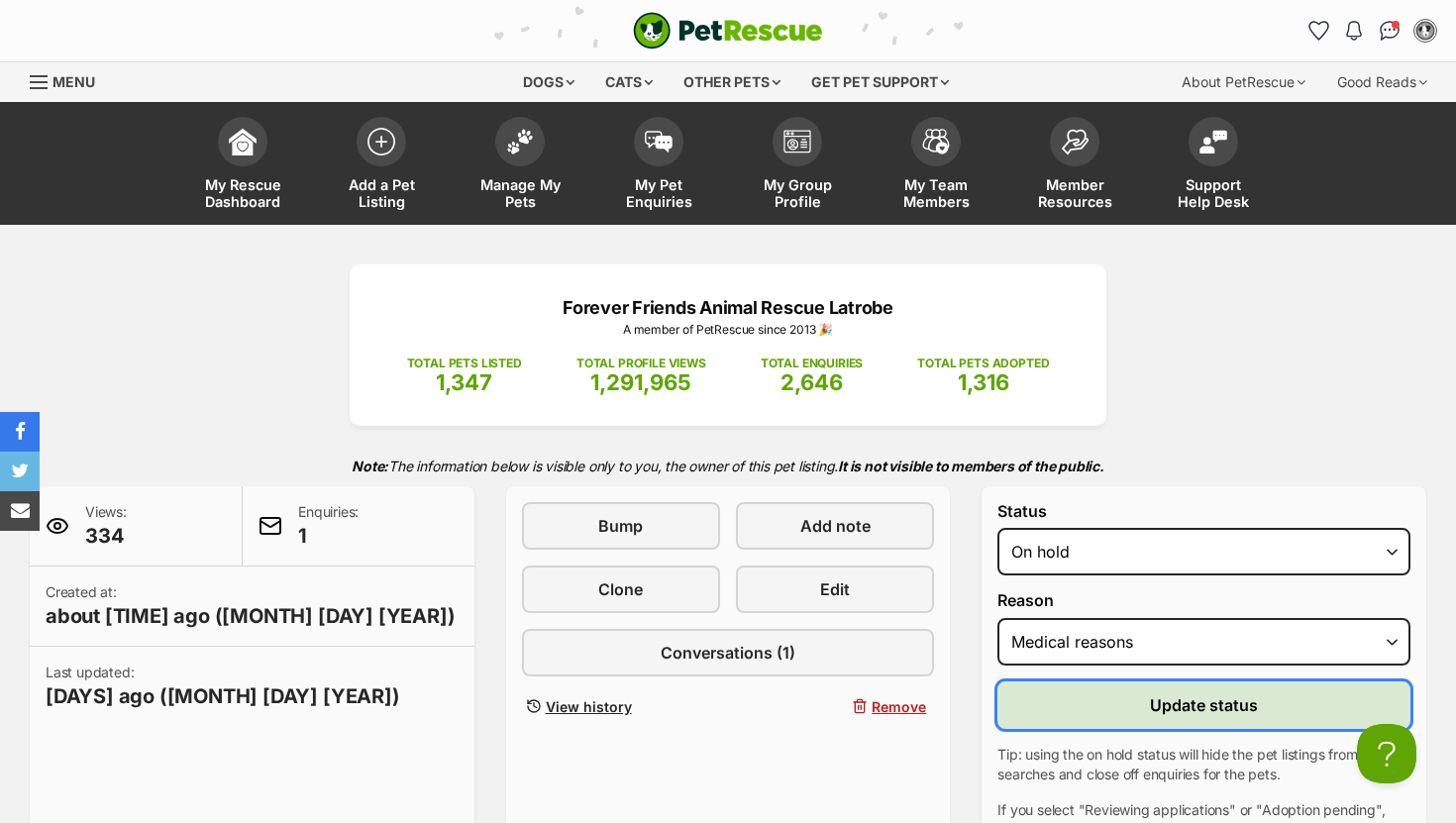 click on "Update status" at bounding box center (1203, 705) 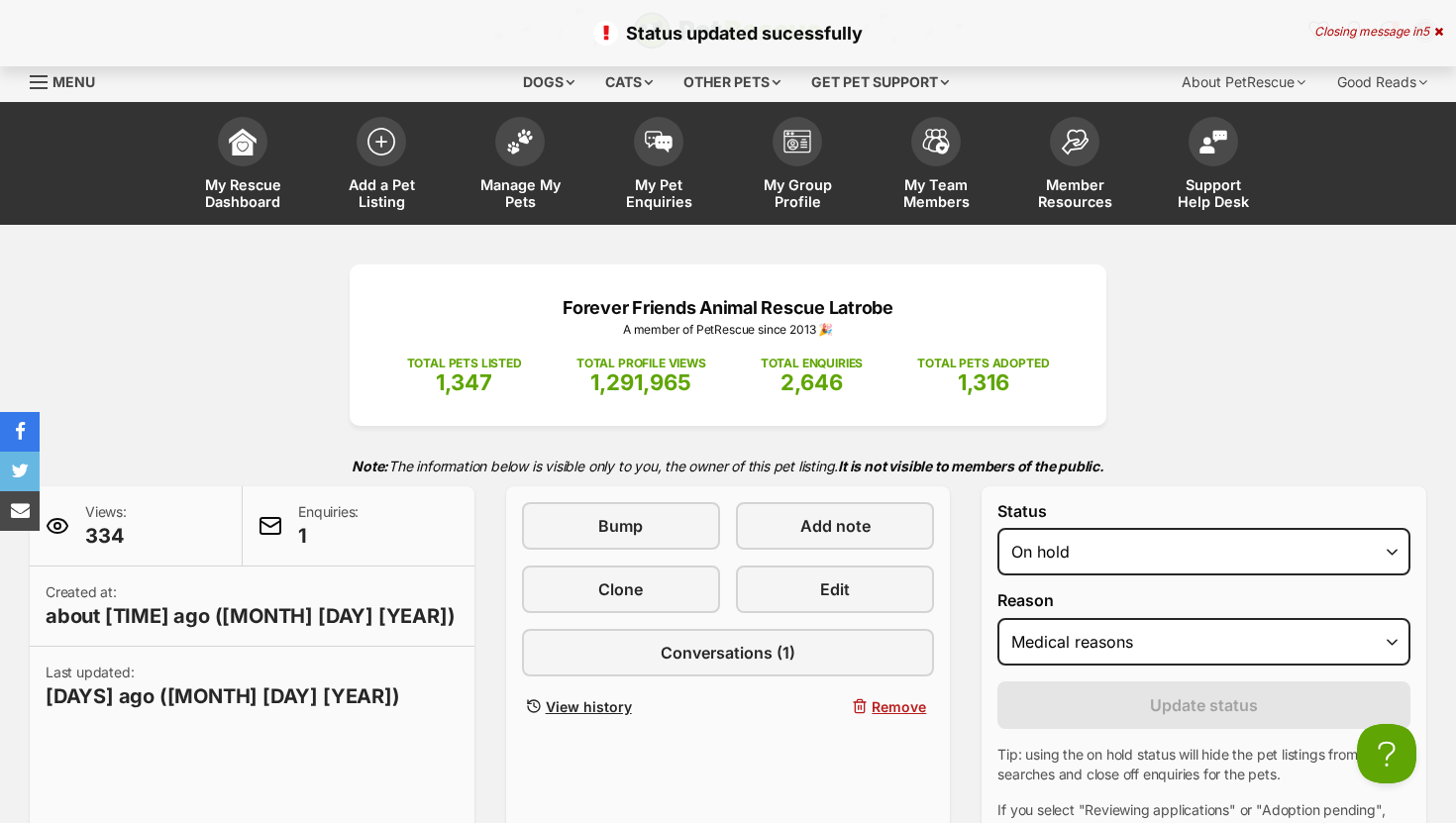 scroll, scrollTop: 0, scrollLeft: 0, axis: both 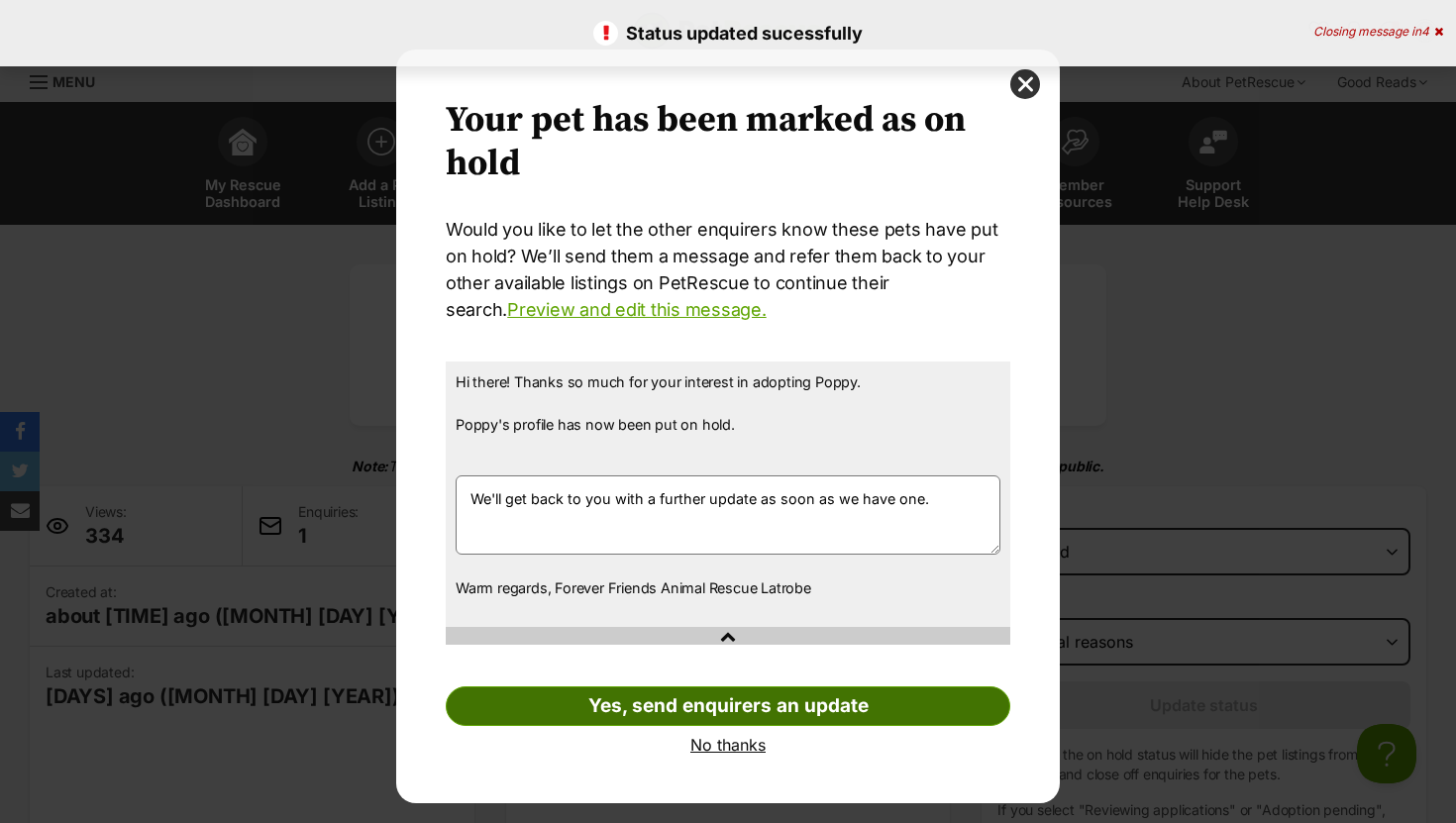click on "Yes, send enquirers an update" at bounding box center [728, 706] 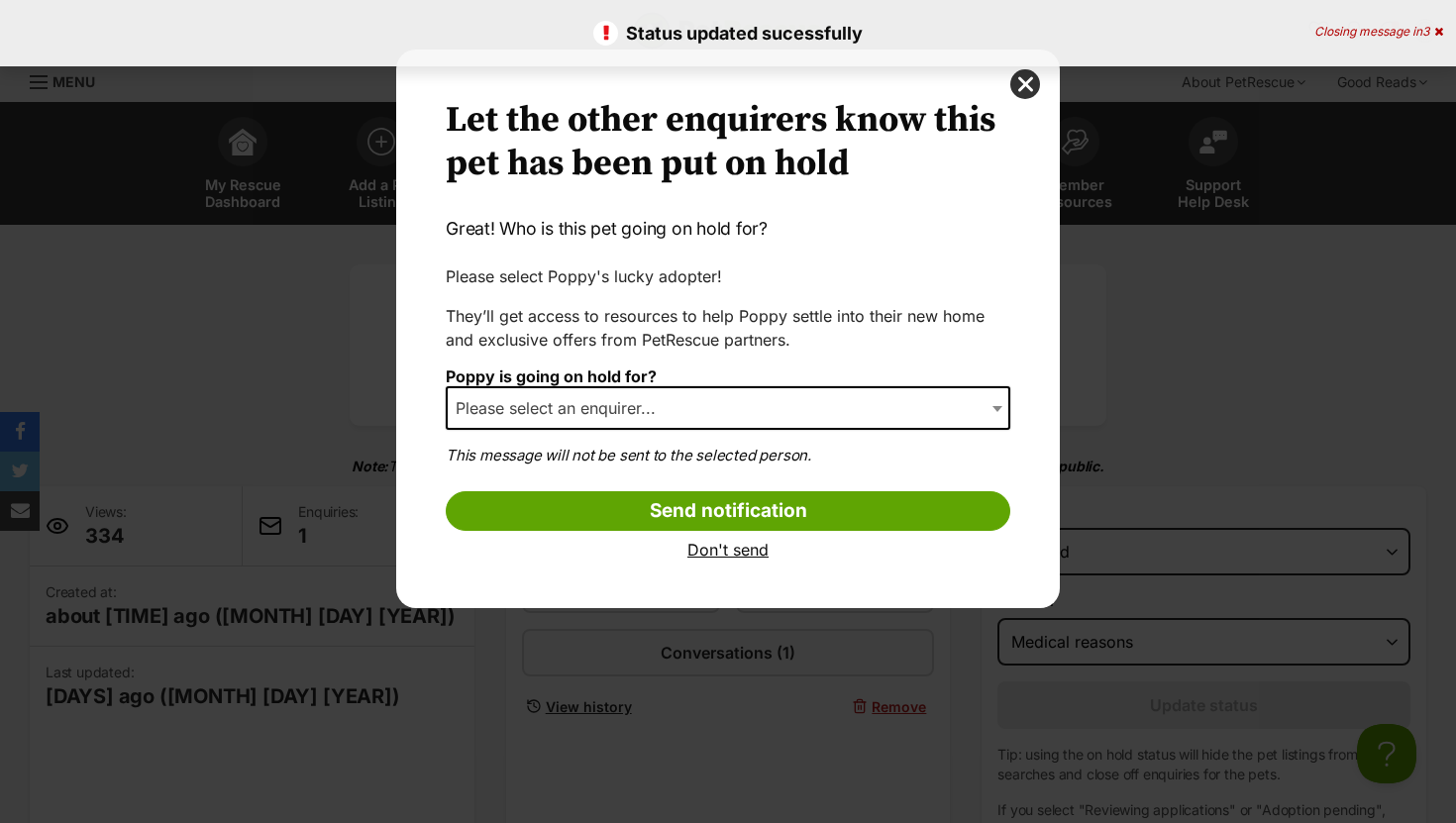 click on "Please select an enquirer..." at bounding box center [562, 408] 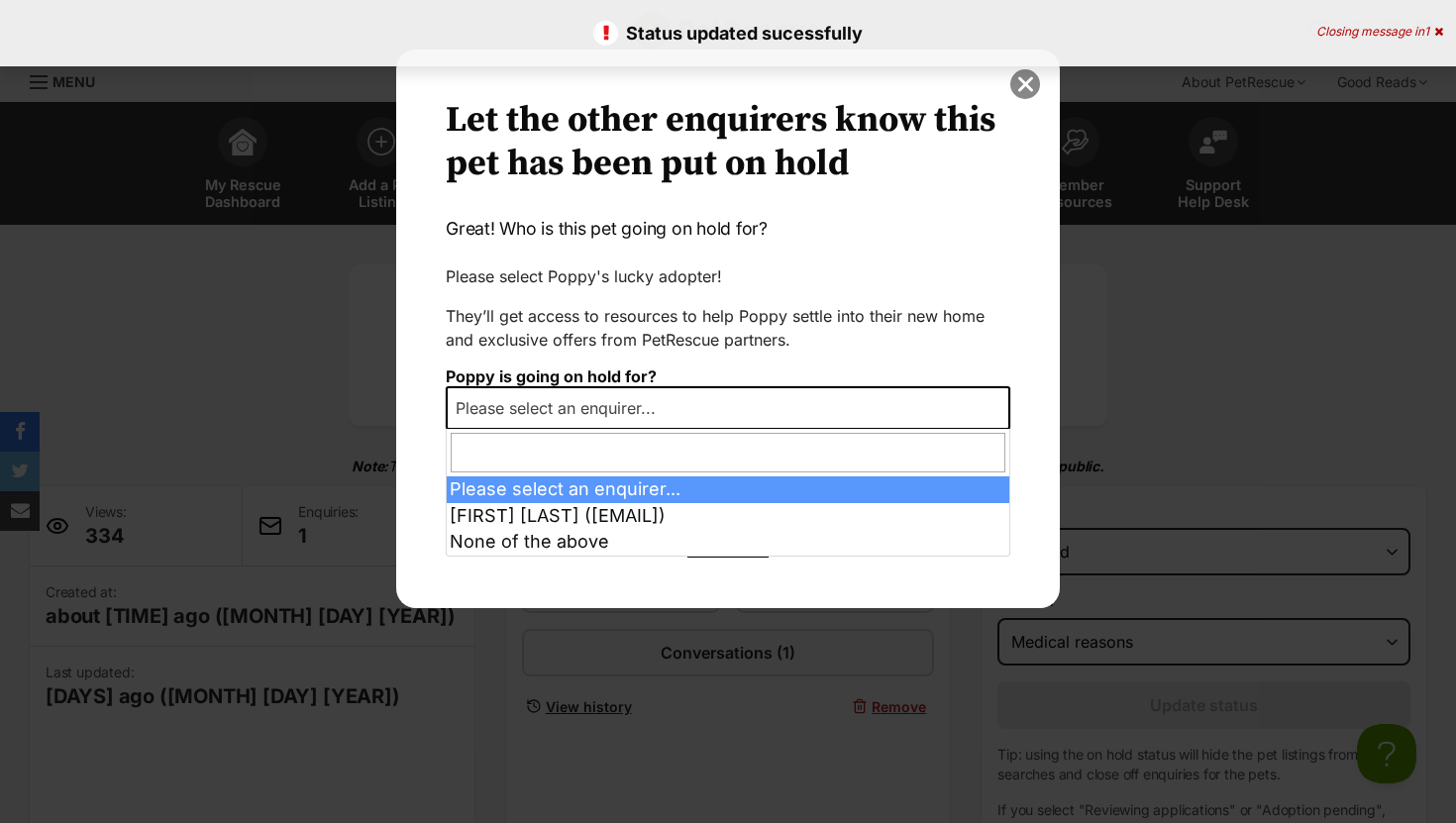 click at bounding box center (1025, 84) 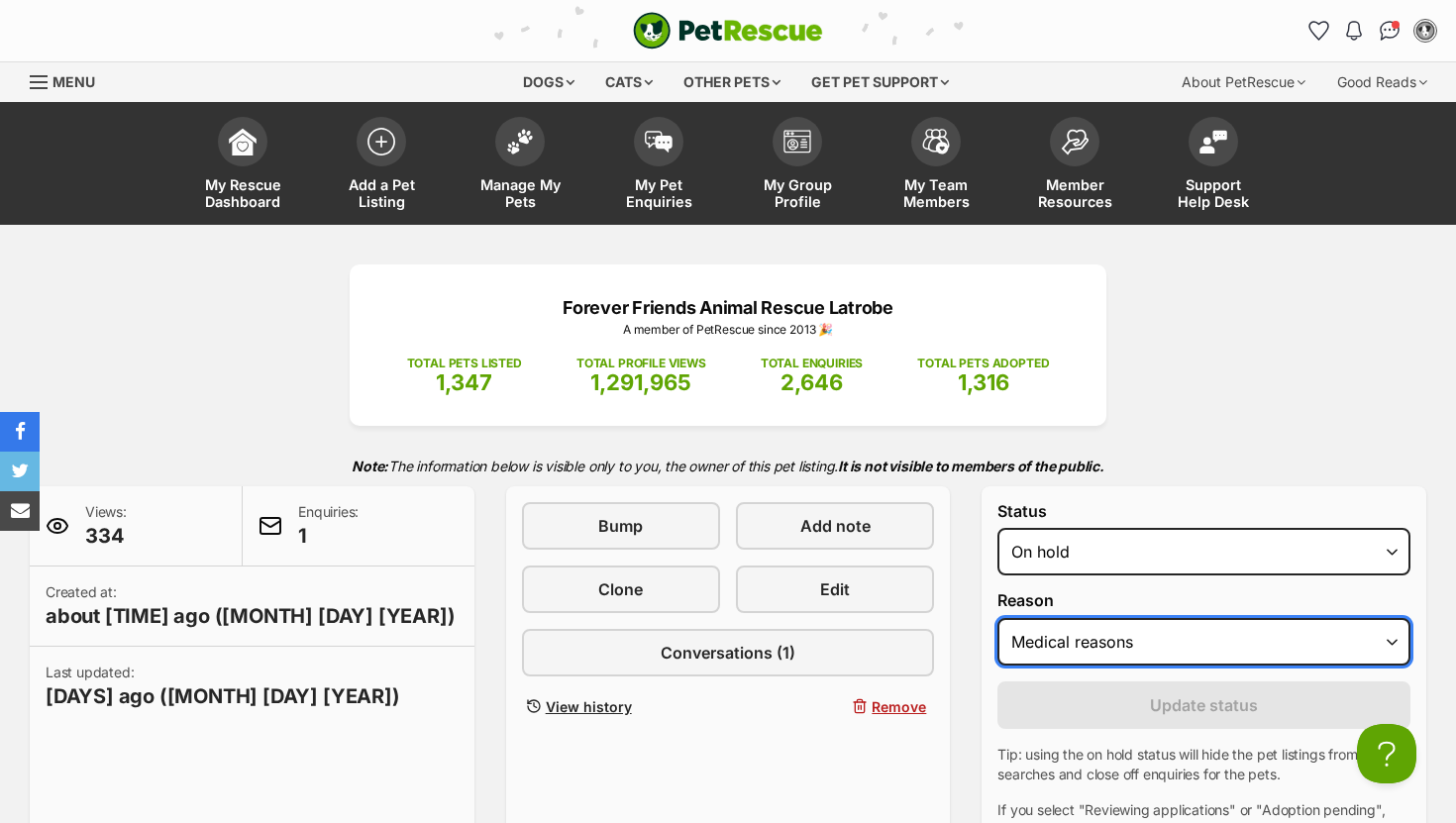 click on "Please select a reason
Medical reasons
Reviewing applications
Adoption pending
Other" at bounding box center [1203, 642] 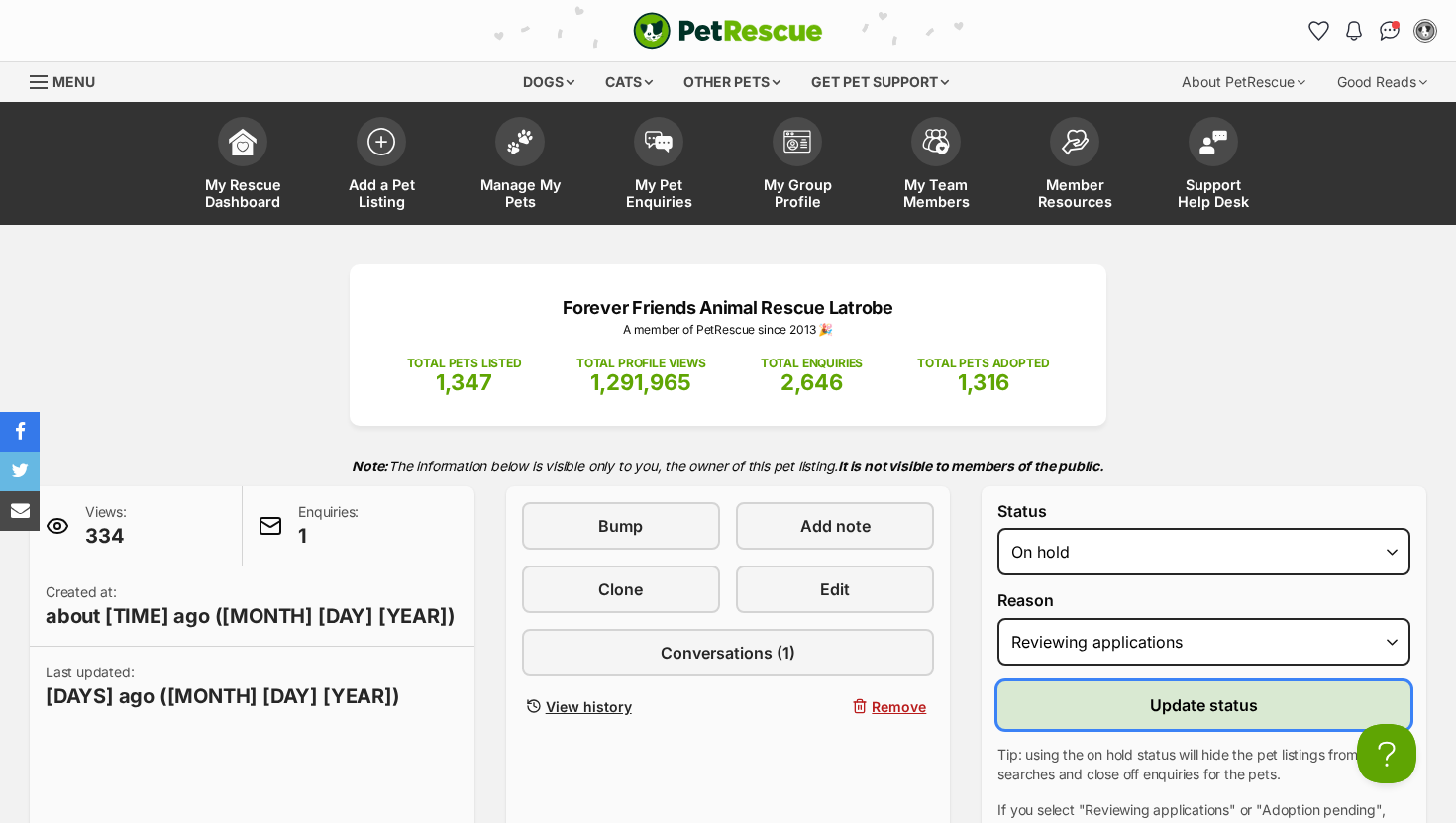 click on "Update status" at bounding box center (1203, 705) 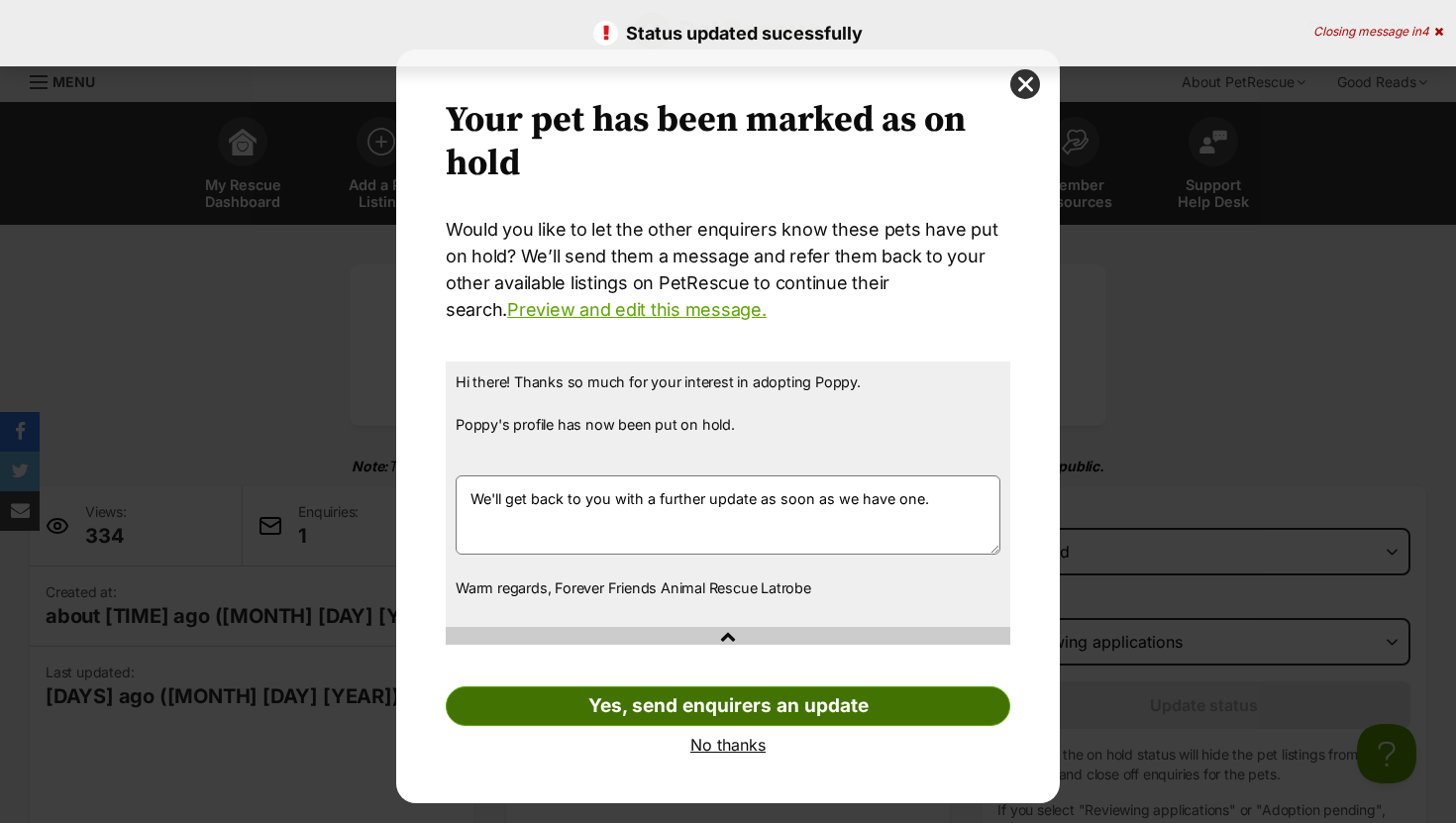 click on "Yes, send enquirers an update" at bounding box center [728, 706] 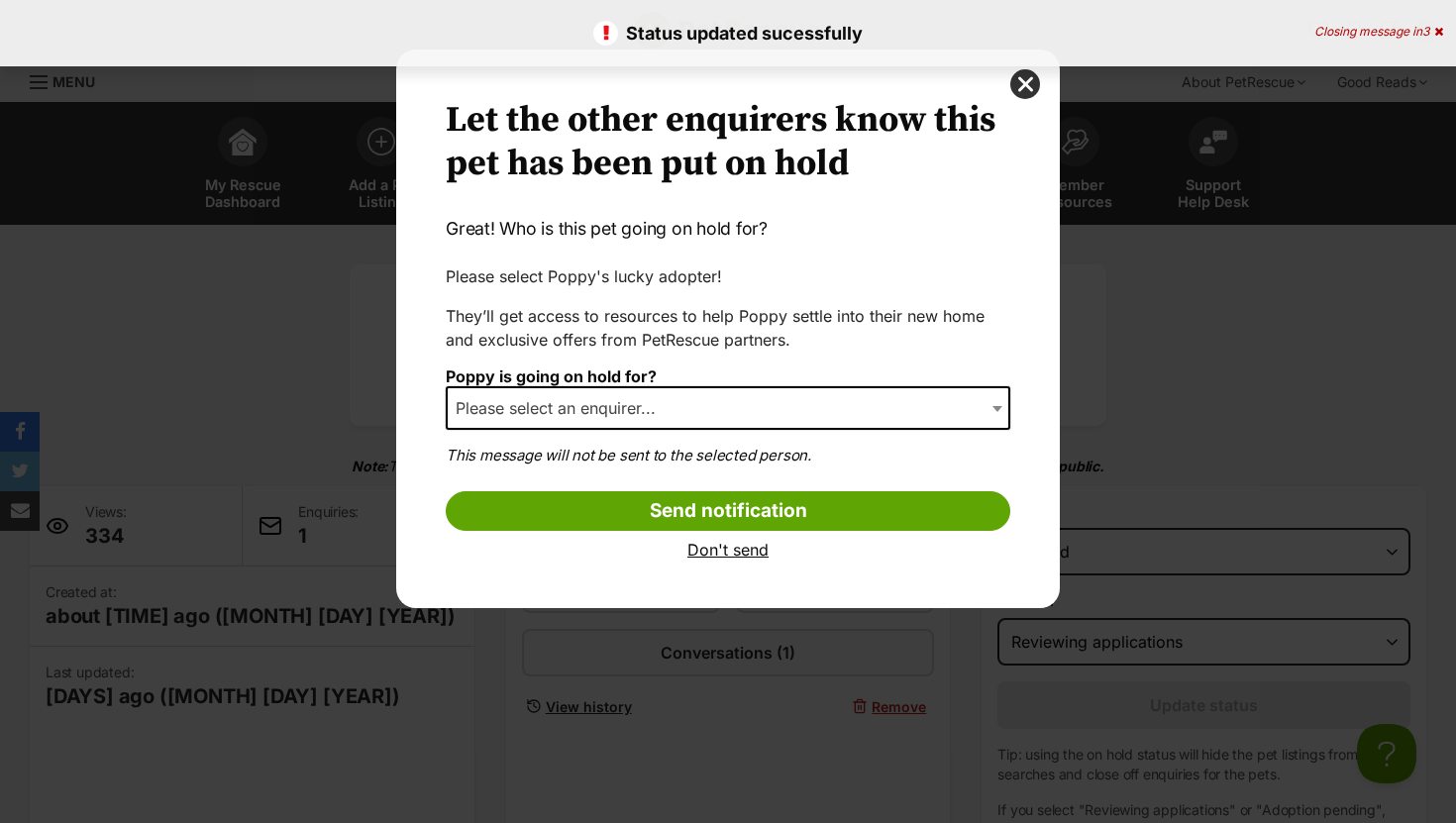 click on "Please select an enquirer..." at bounding box center (562, 408) 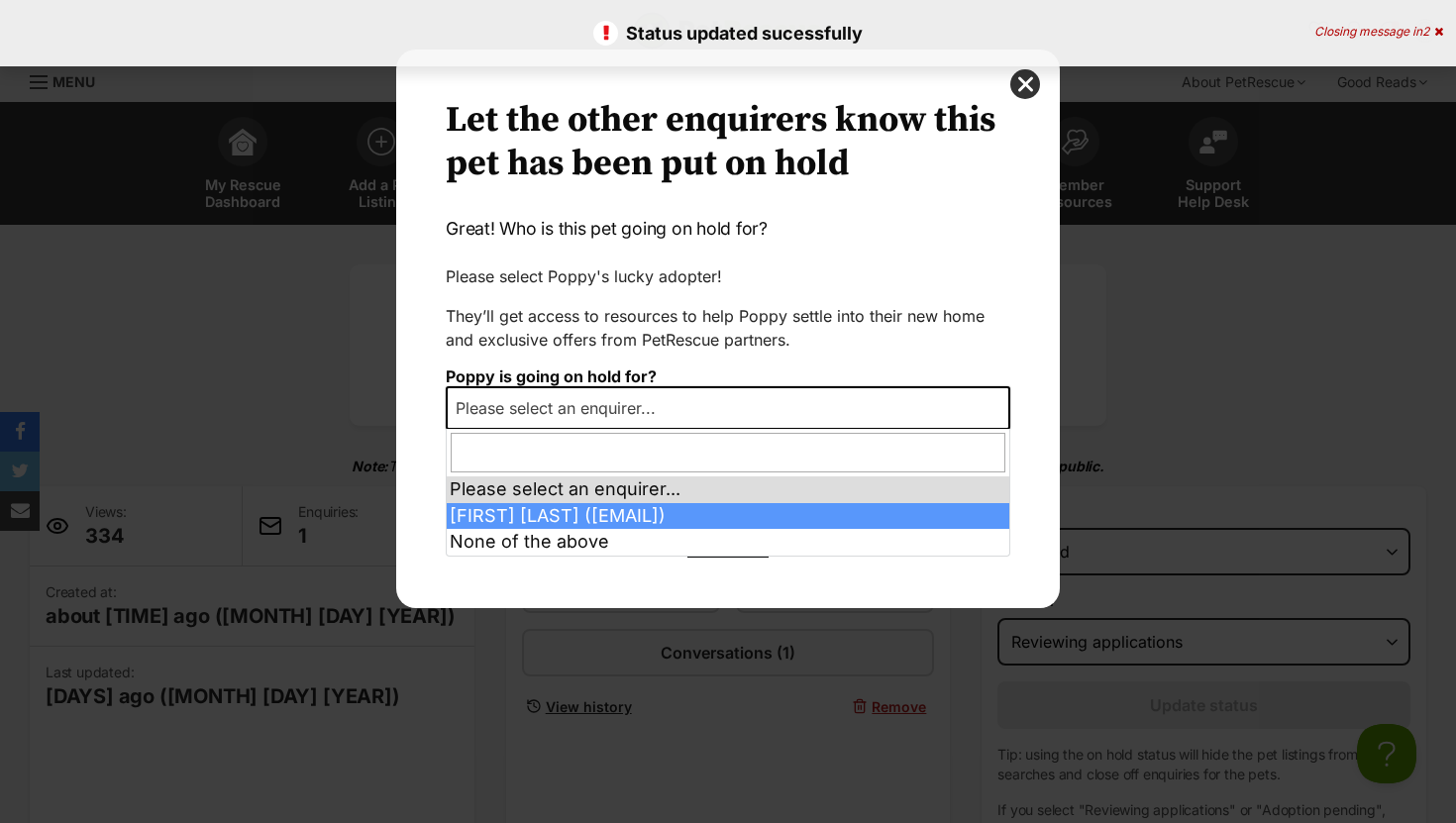 select on "2010859" 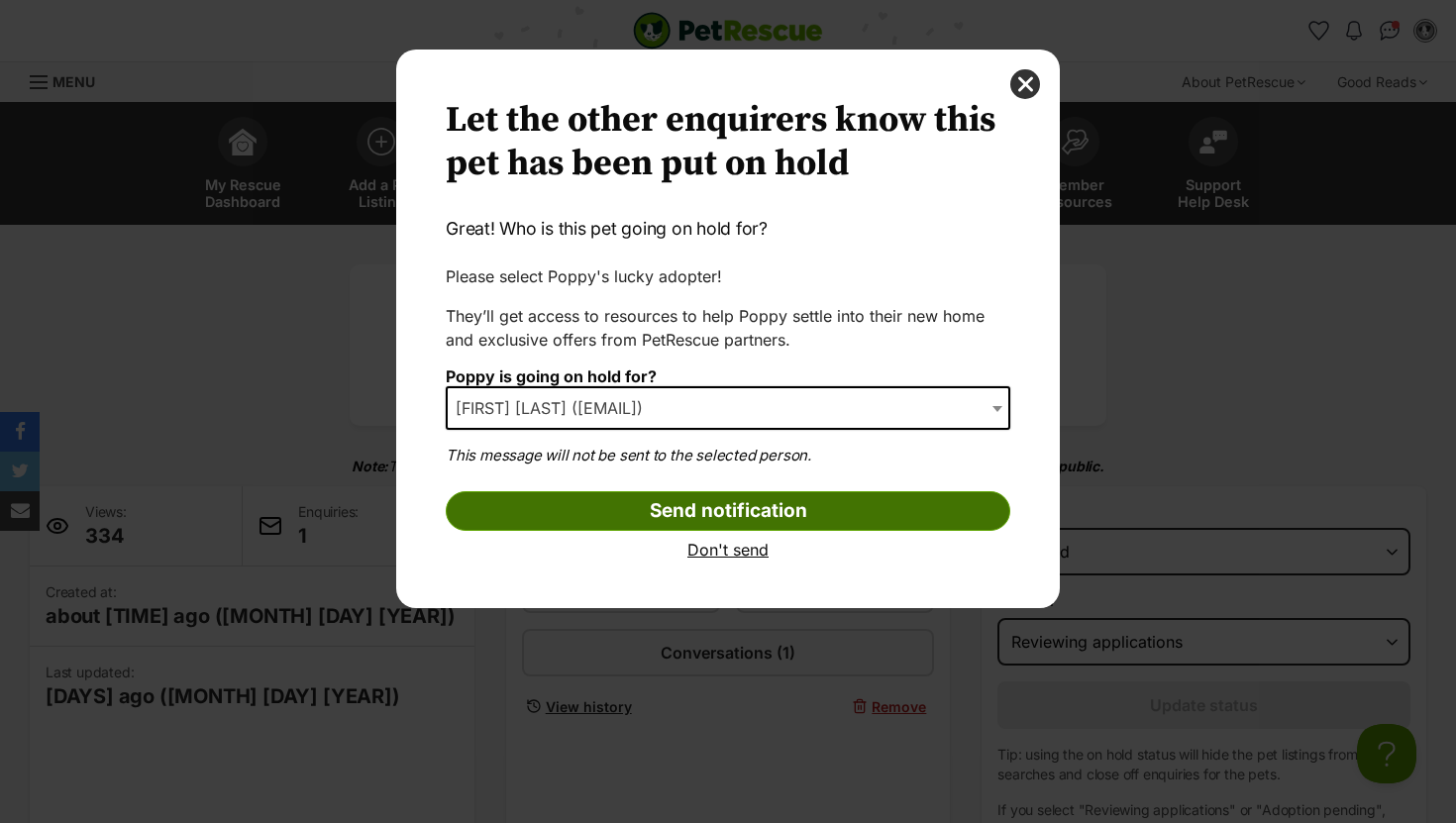 click on "Send notification" at bounding box center [728, 511] 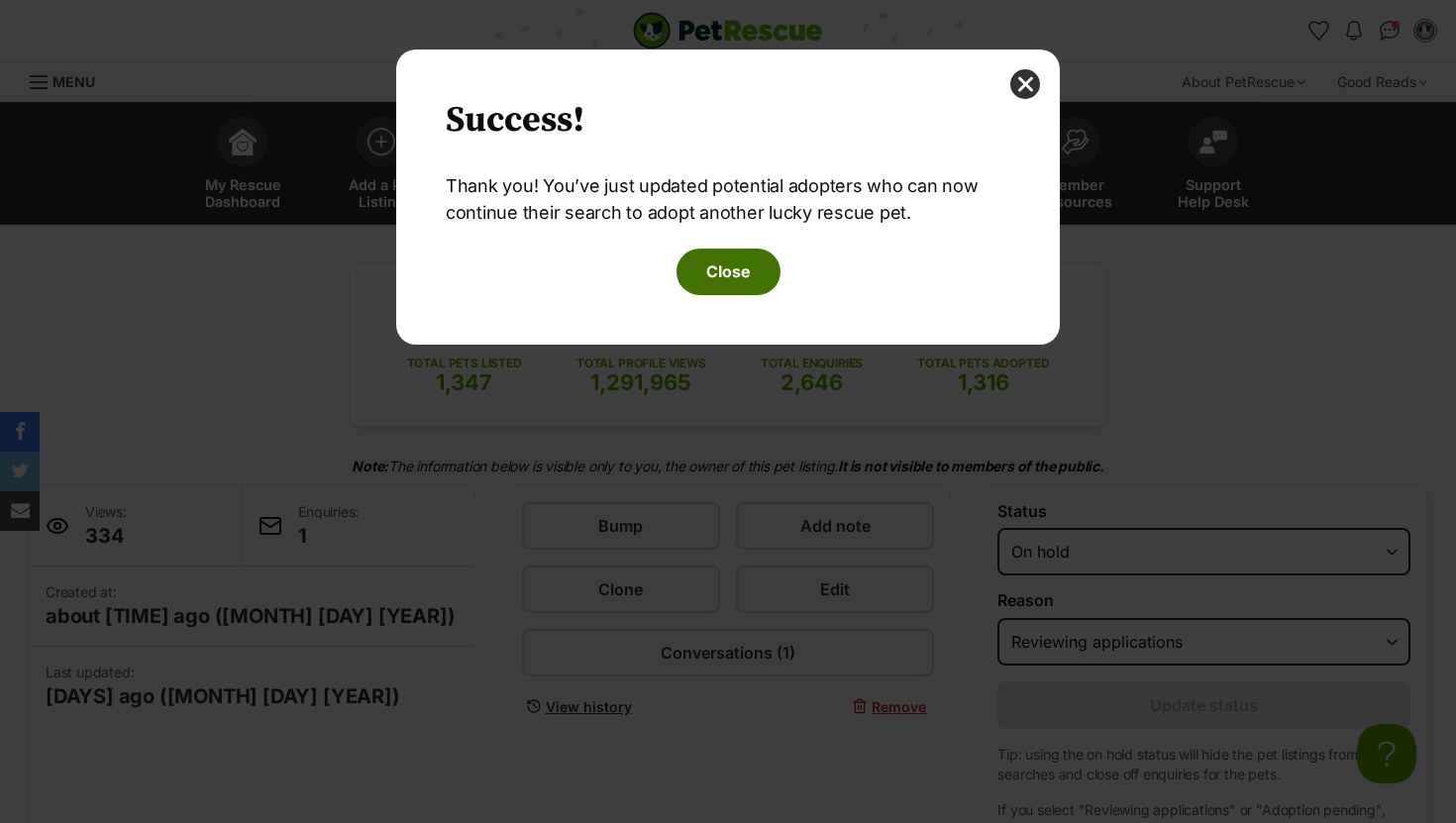 click on "Close" at bounding box center (728, 271) 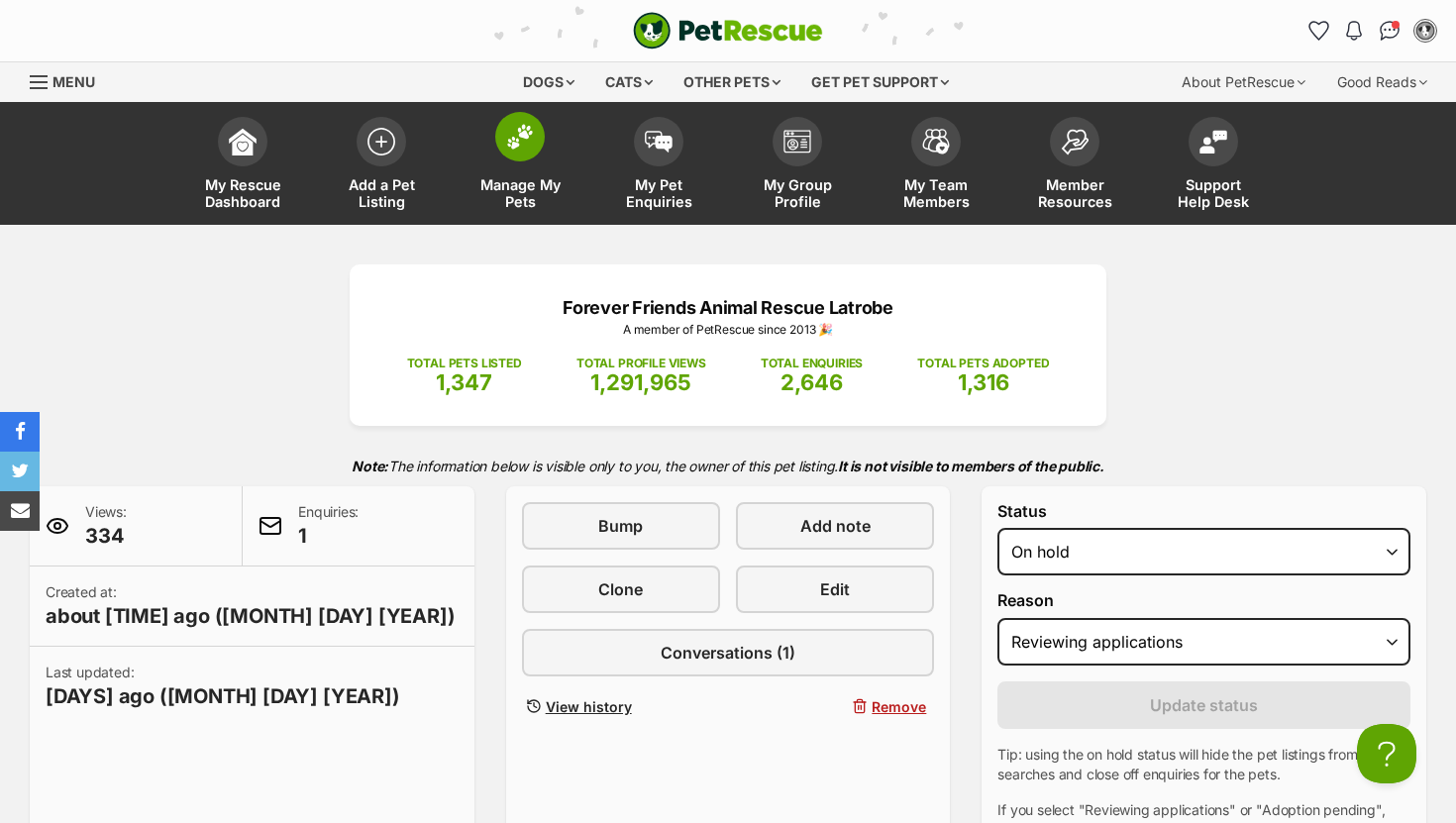 click at bounding box center (520, 137) 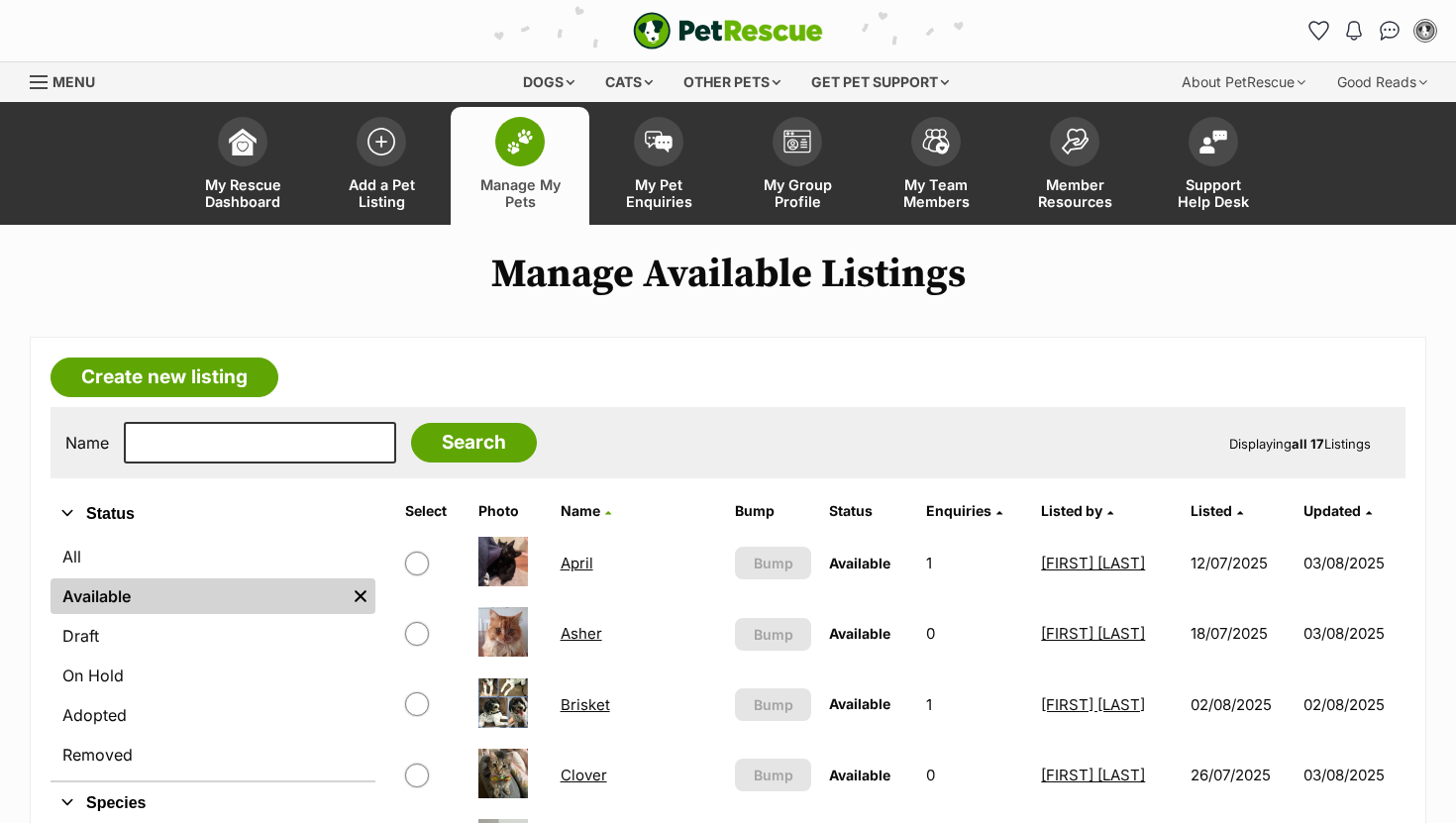 scroll, scrollTop: 0, scrollLeft: 0, axis: both 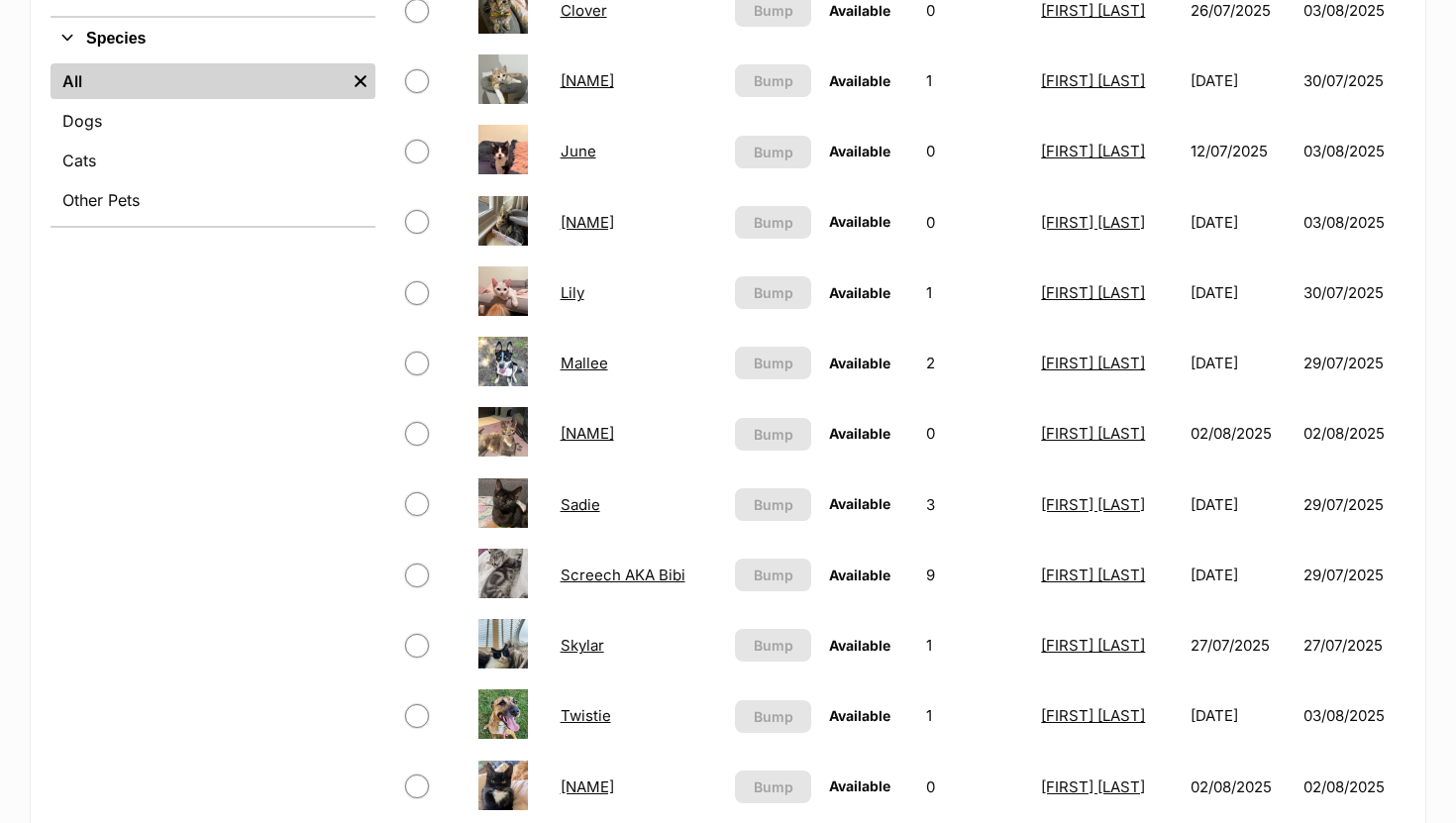 click on "Sadie" at bounding box center [580, 504] 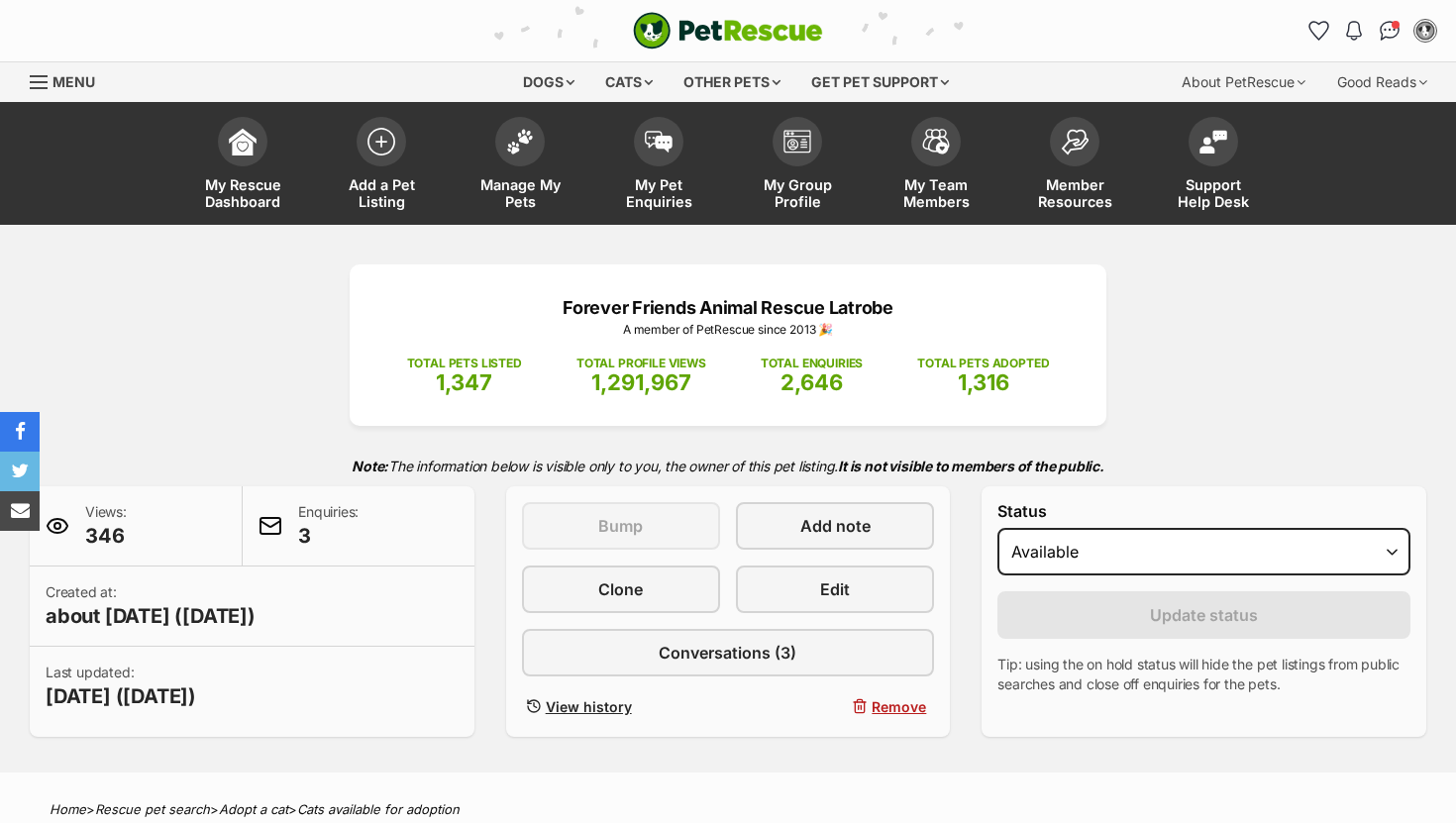 scroll, scrollTop: 0, scrollLeft: 0, axis: both 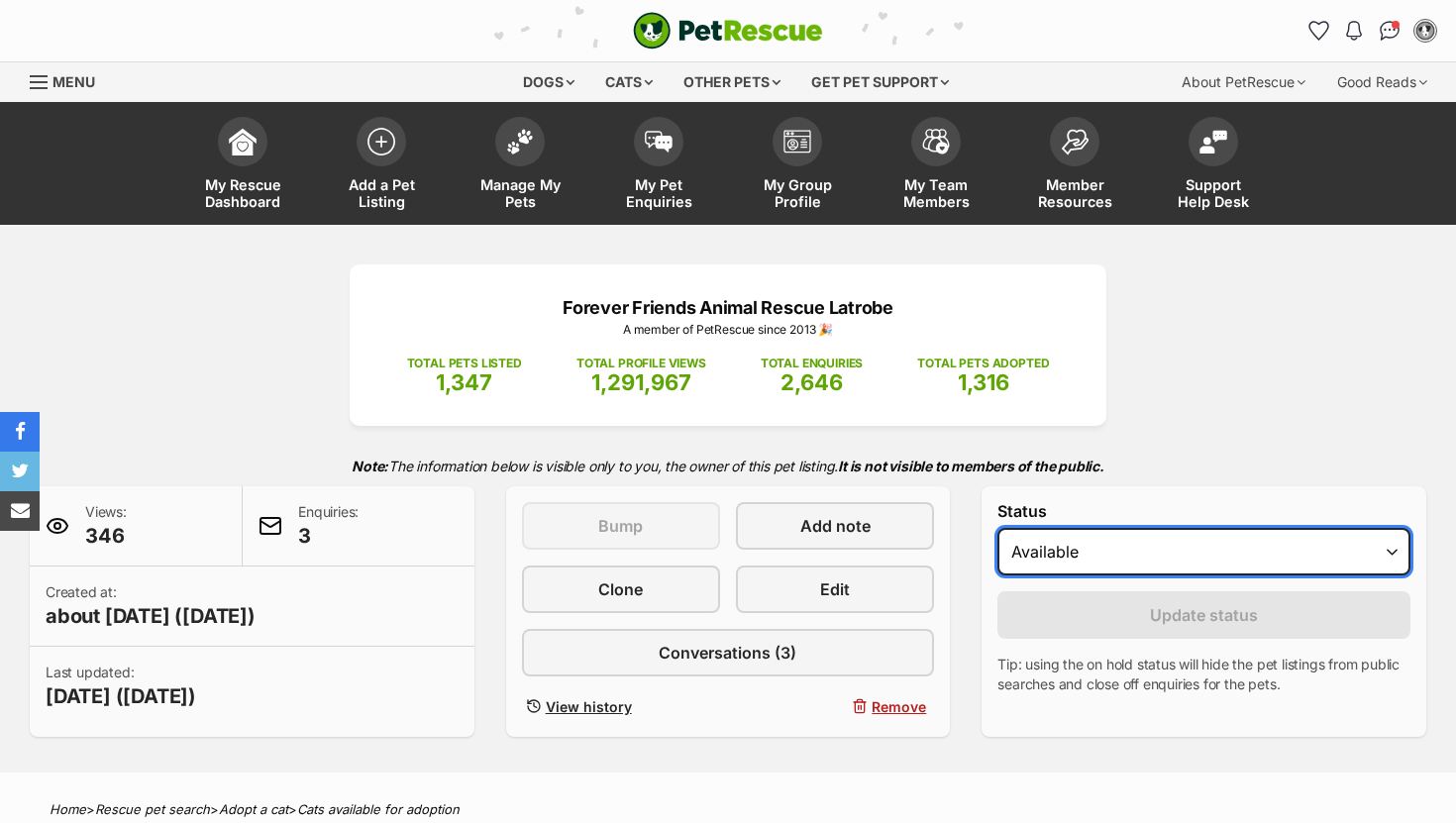 click on "Draft - not available as listing has enquires
Available
On hold
Adopted" at bounding box center (1203, 552) 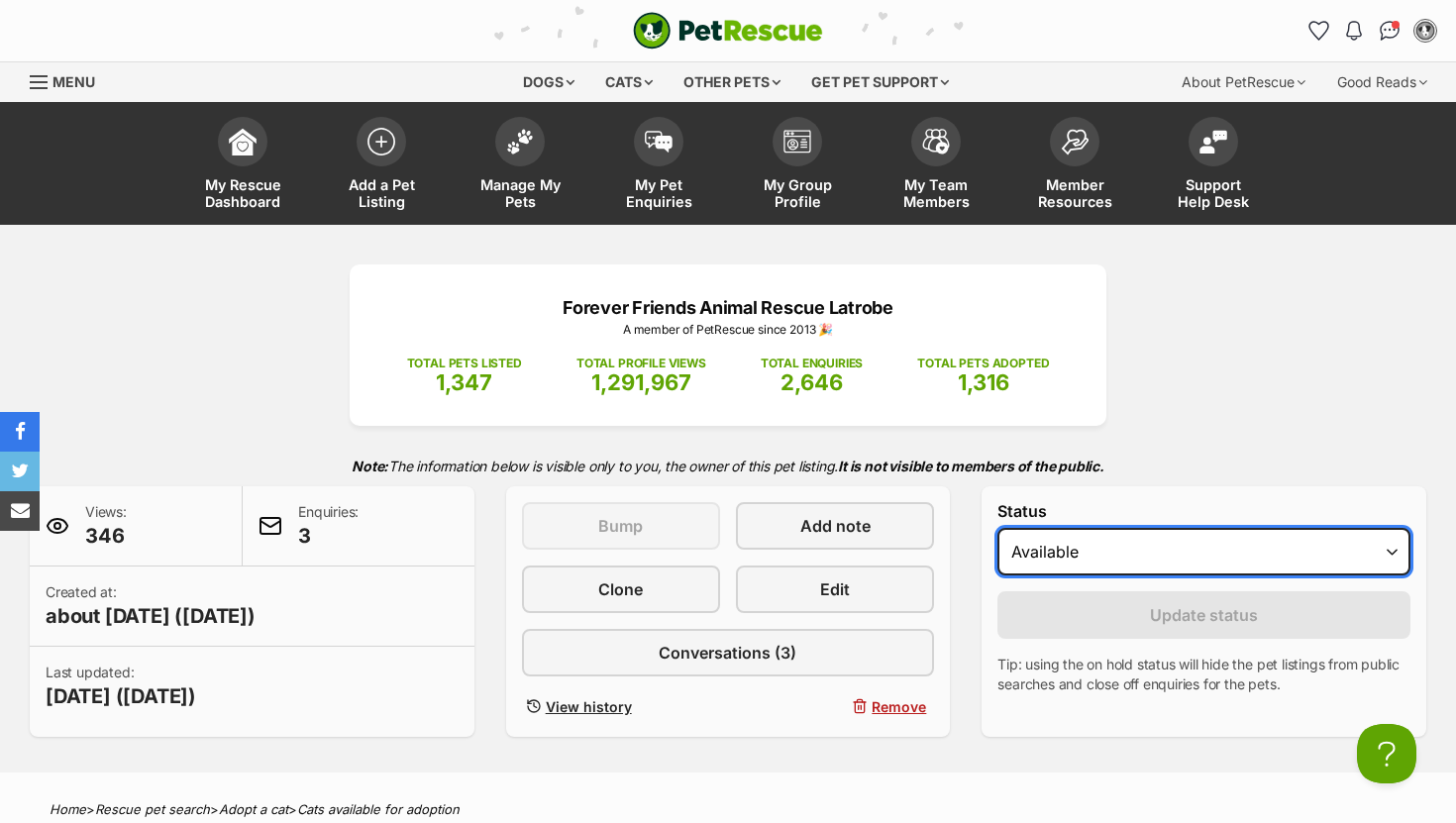 scroll, scrollTop: 0, scrollLeft: 0, axis: both 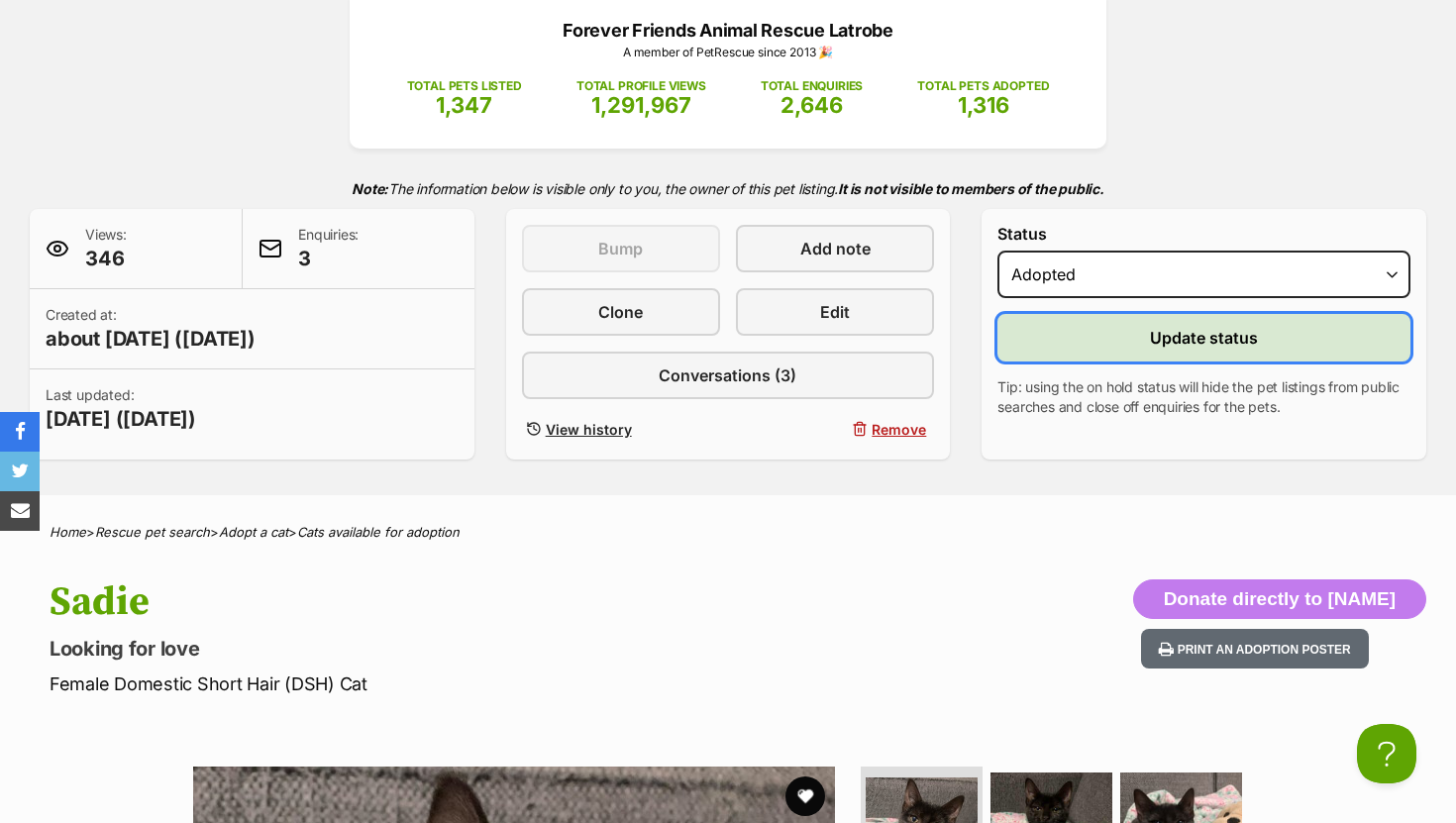 click on "Update status" at bounding box center [1203, 338] 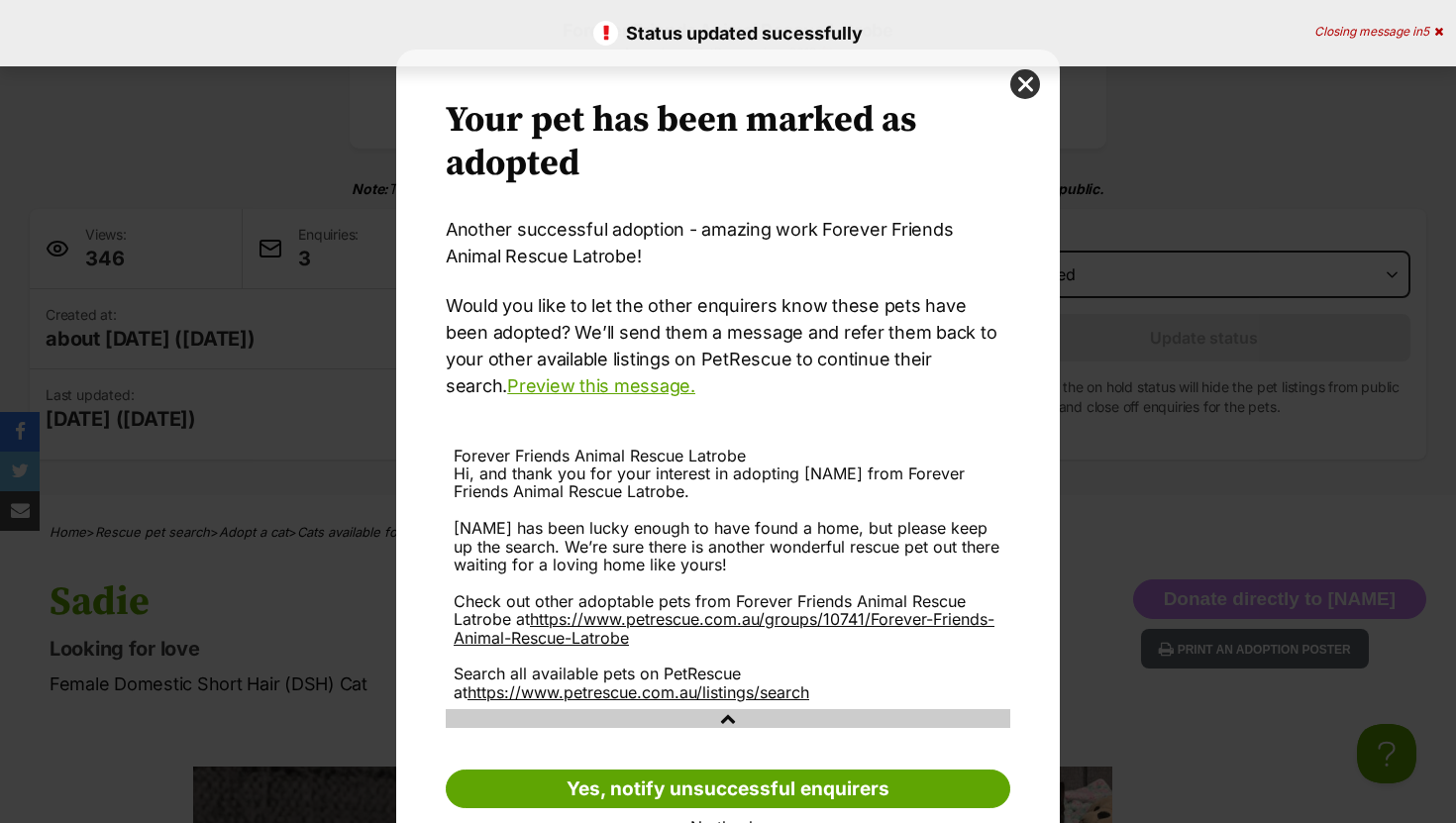 scroll, scrollTop: 0, scrollLeft: 0, axis: both 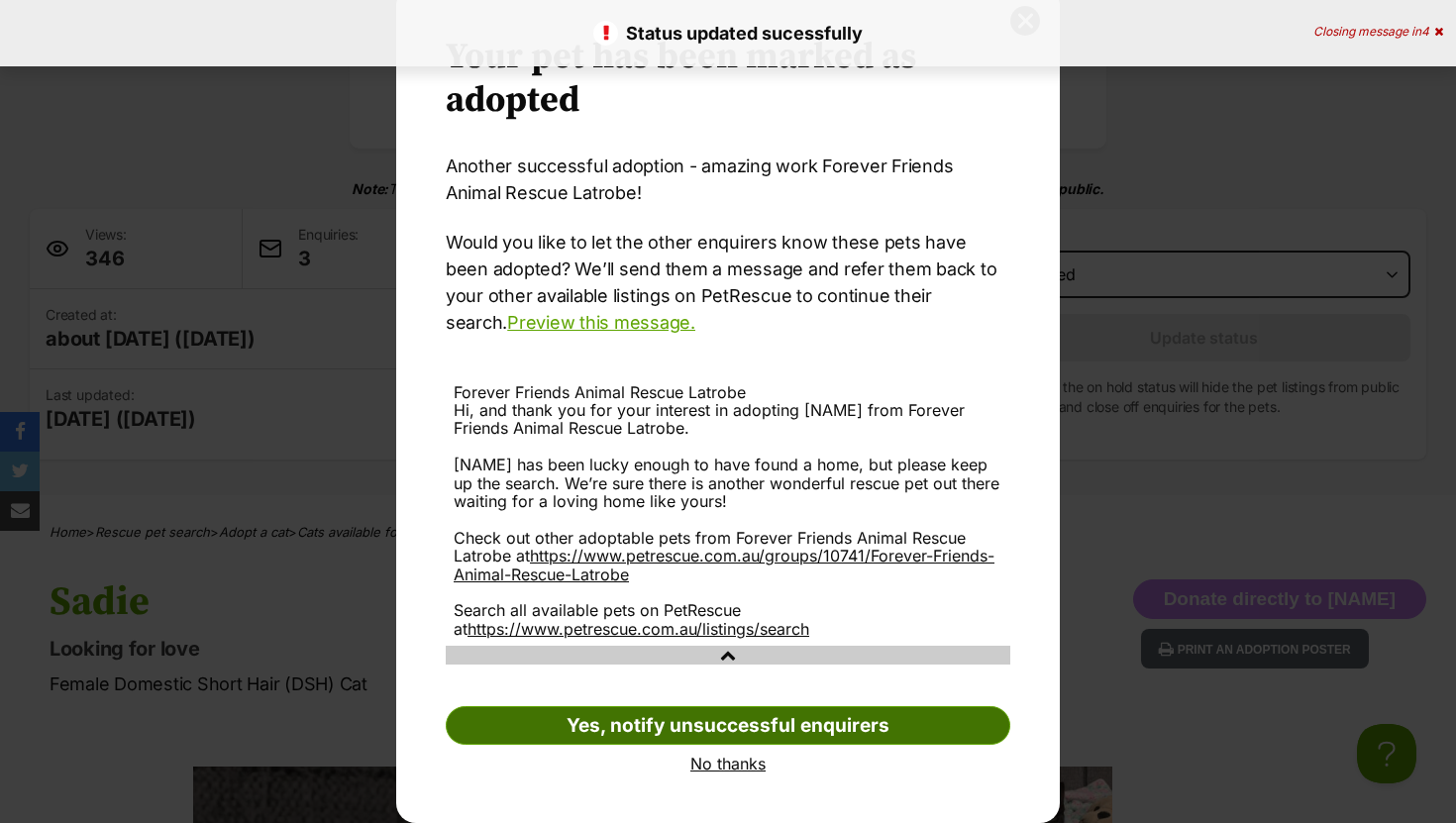 click on "Yes, notify unsuccessful enquirers" at bounding box center (728, 726) 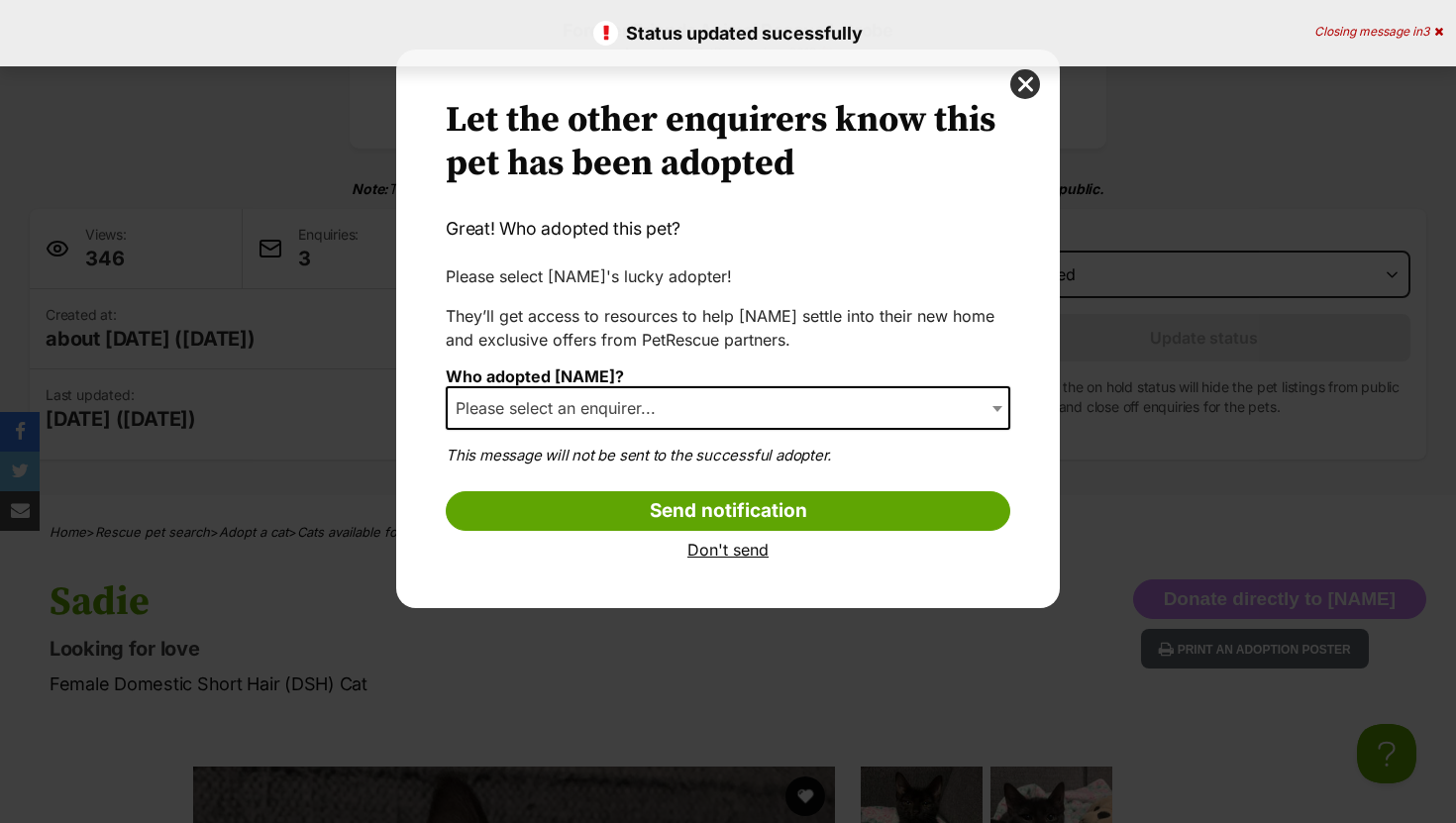 scroll, scrollTop: 0, scrollLeft: 0, axis: both 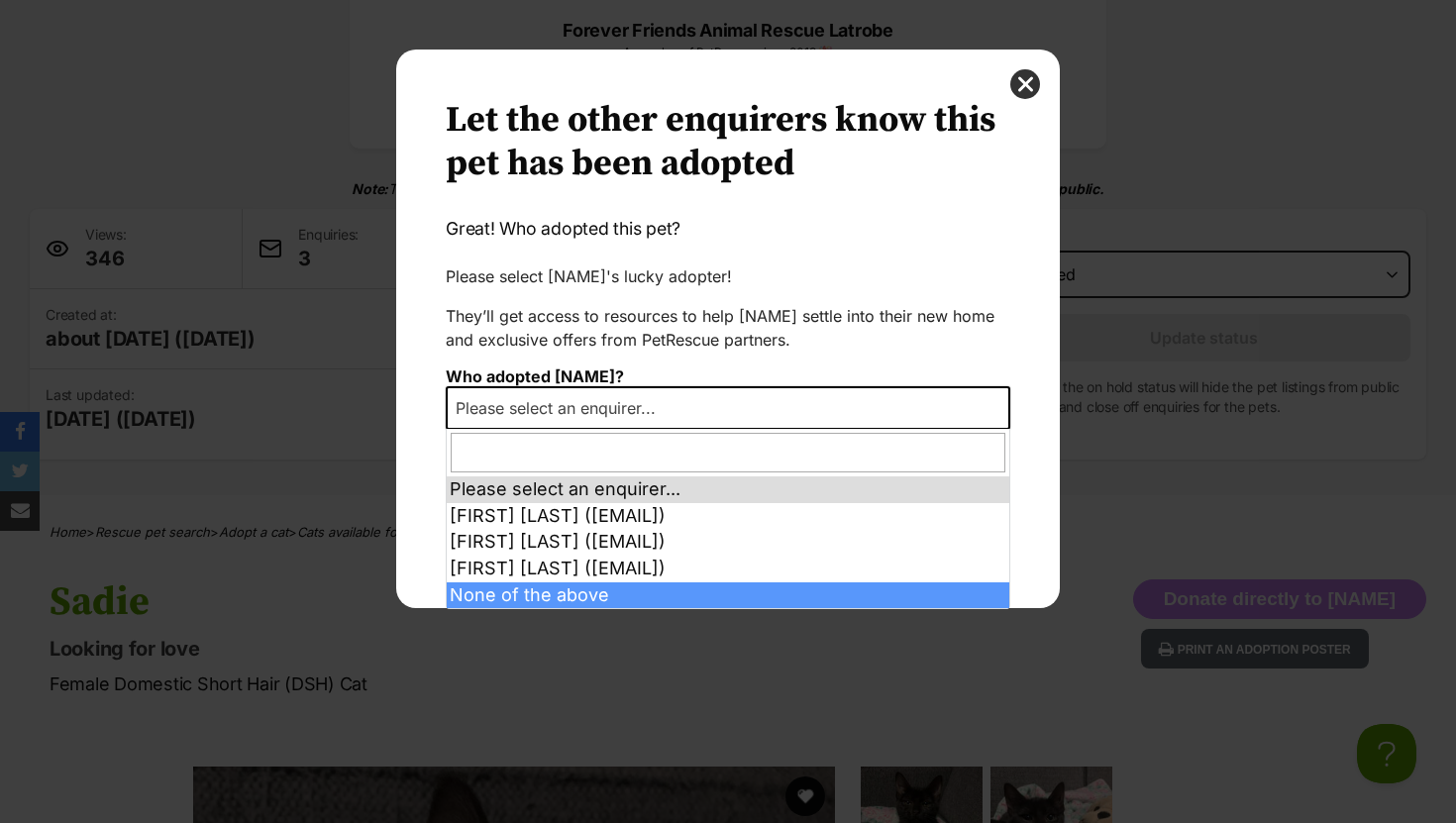 select on "other" 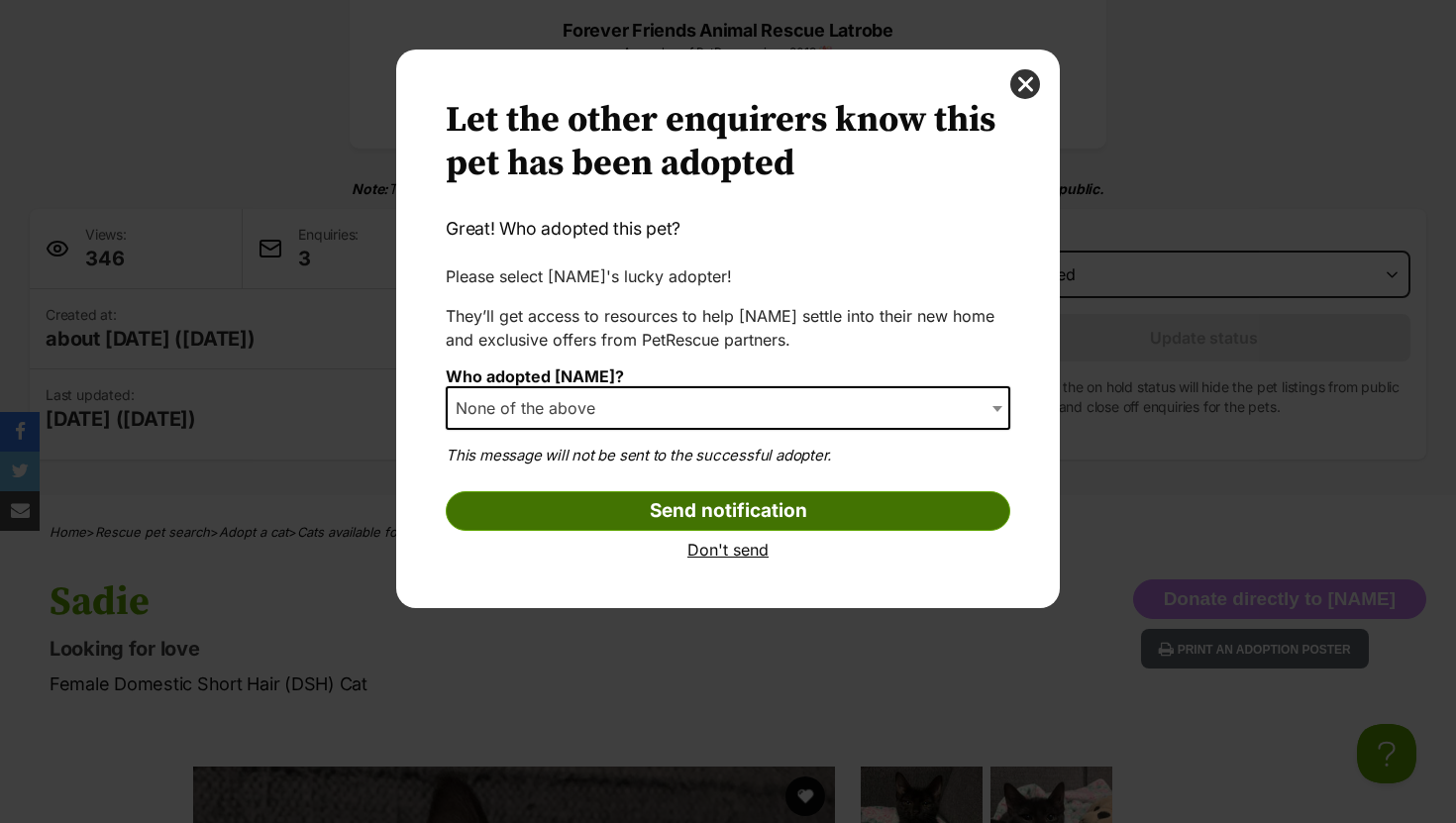 click on "Send notification" at bounding box center [728, 511] 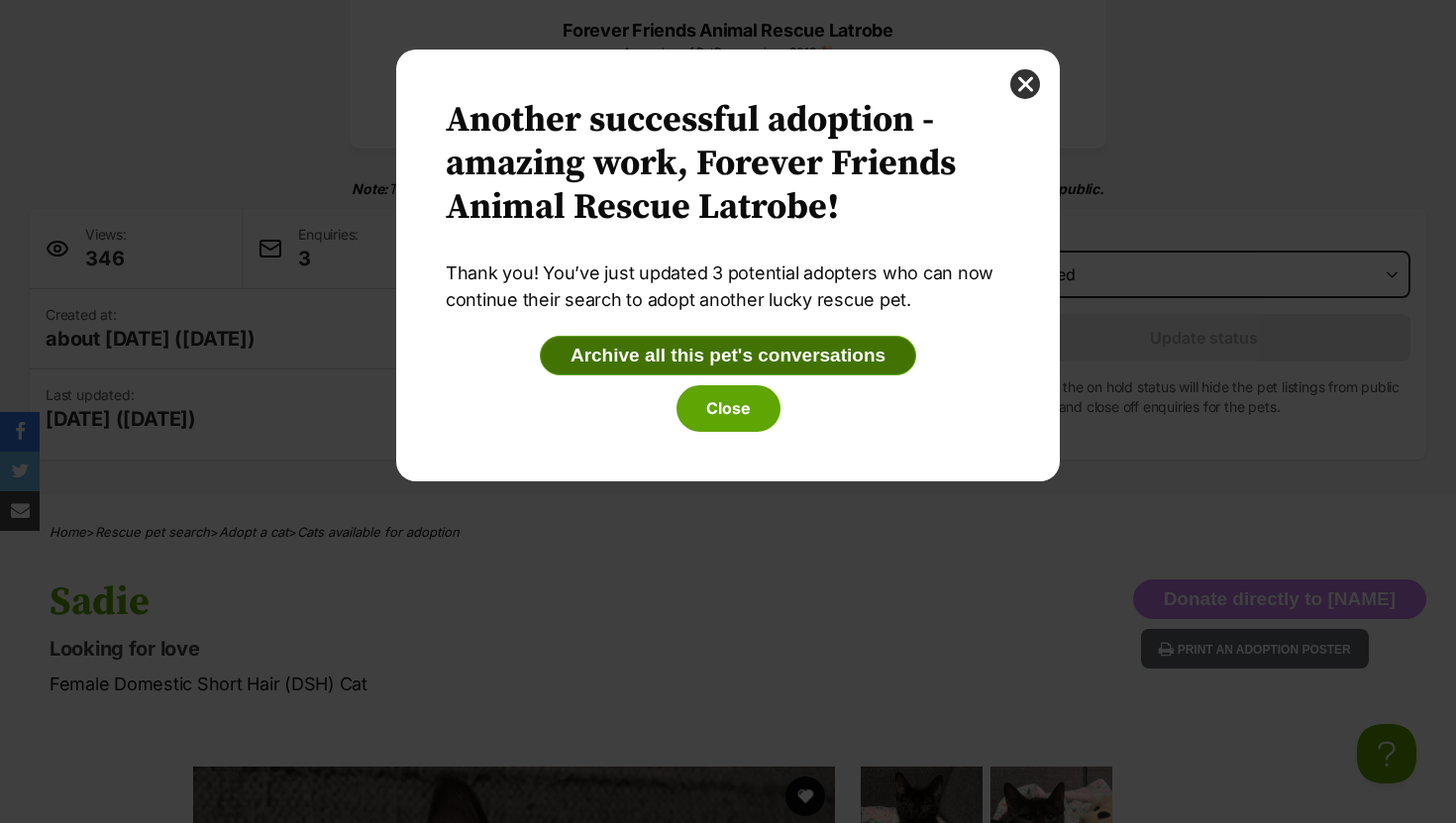 click on "Archive all this pet's conversations" at bounding box center (728, 356) 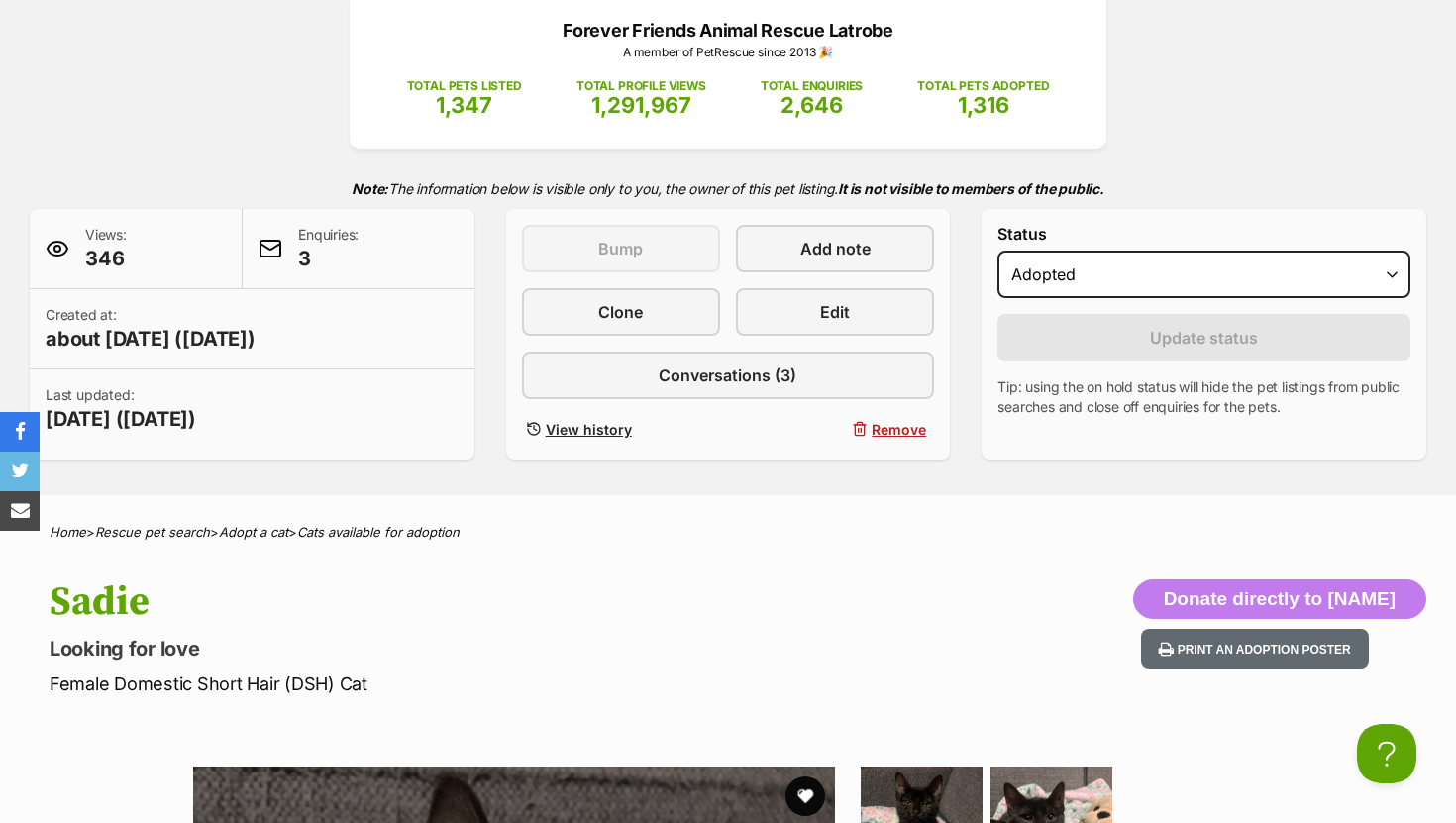 scroll, scrollTop: 0, scrollLeft: 0, axis: both 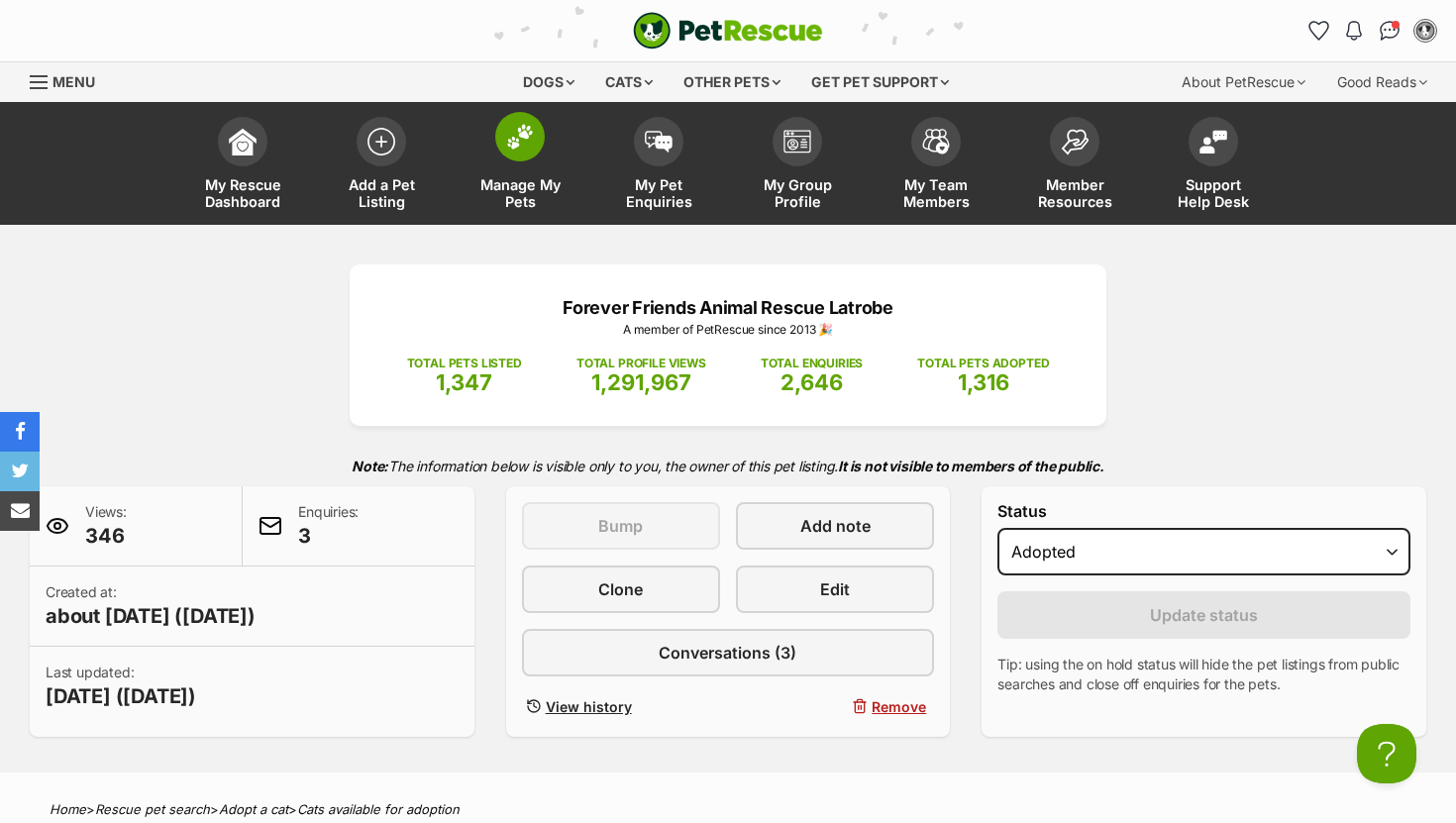 click at bounding box center (520, 137) 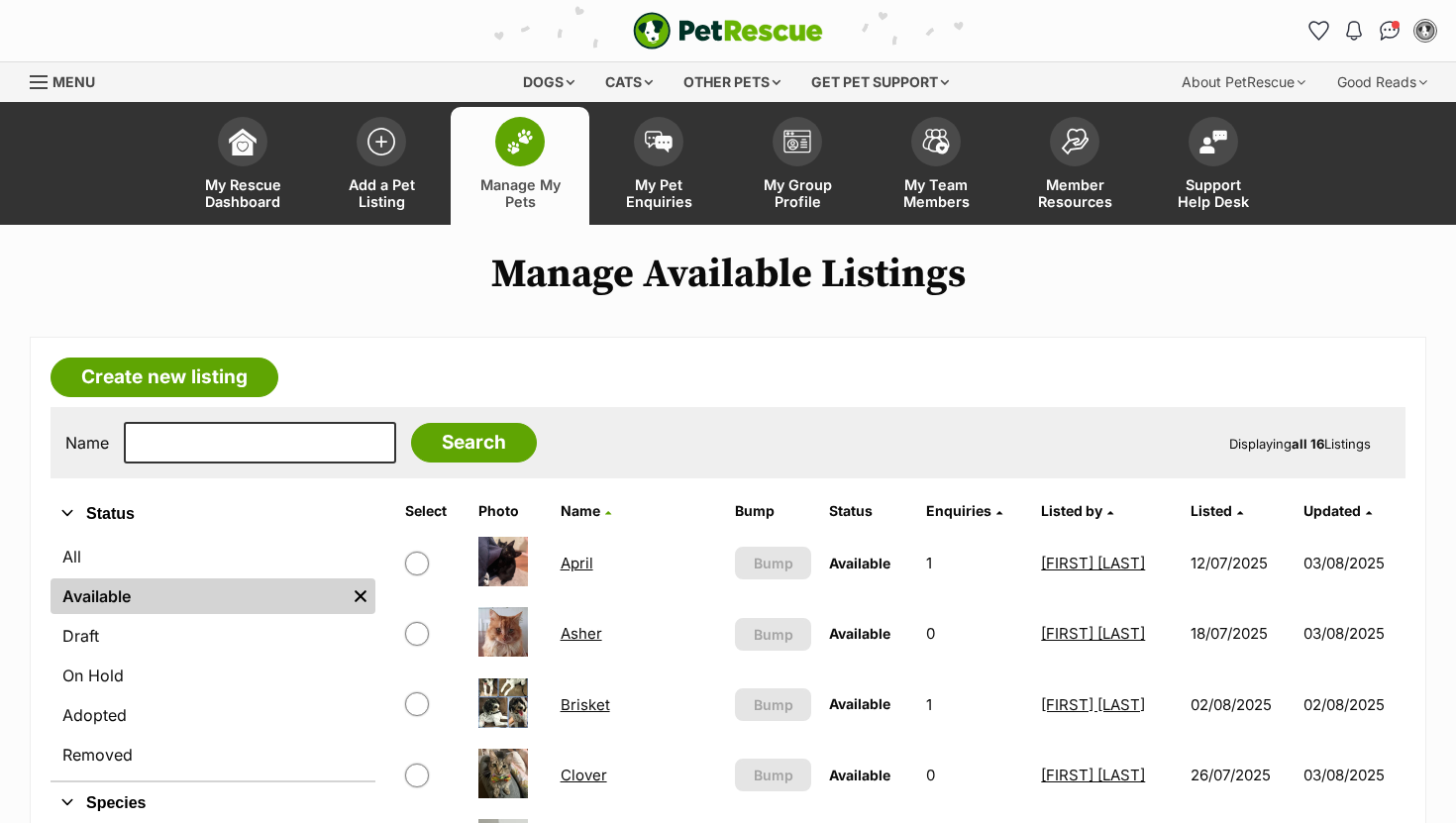 scroll, scrollTop: 211, scrollLeft: 0, axis: vertical 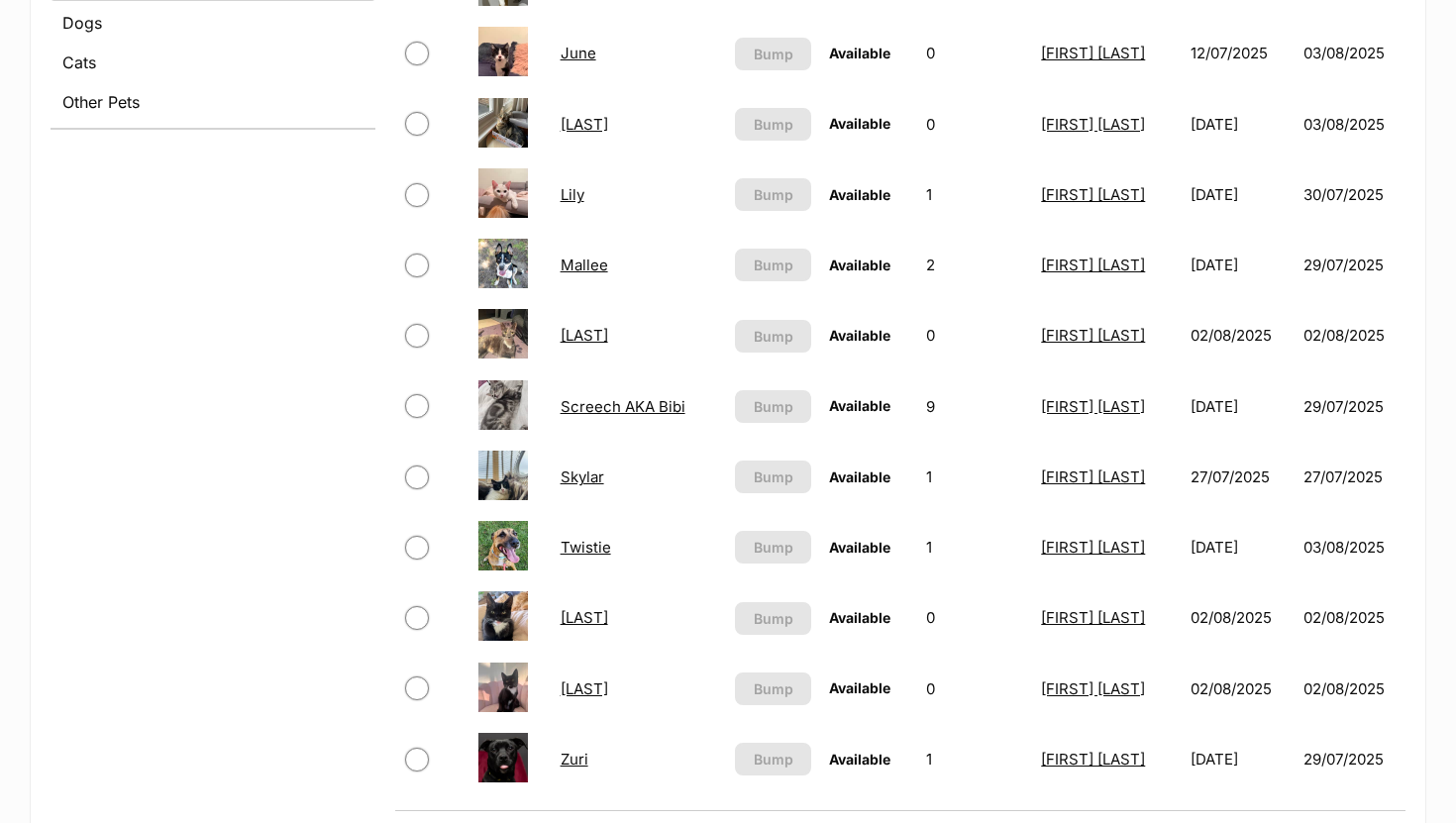 click on "Screech AKA Bibi" at bounding box center [623, 406] 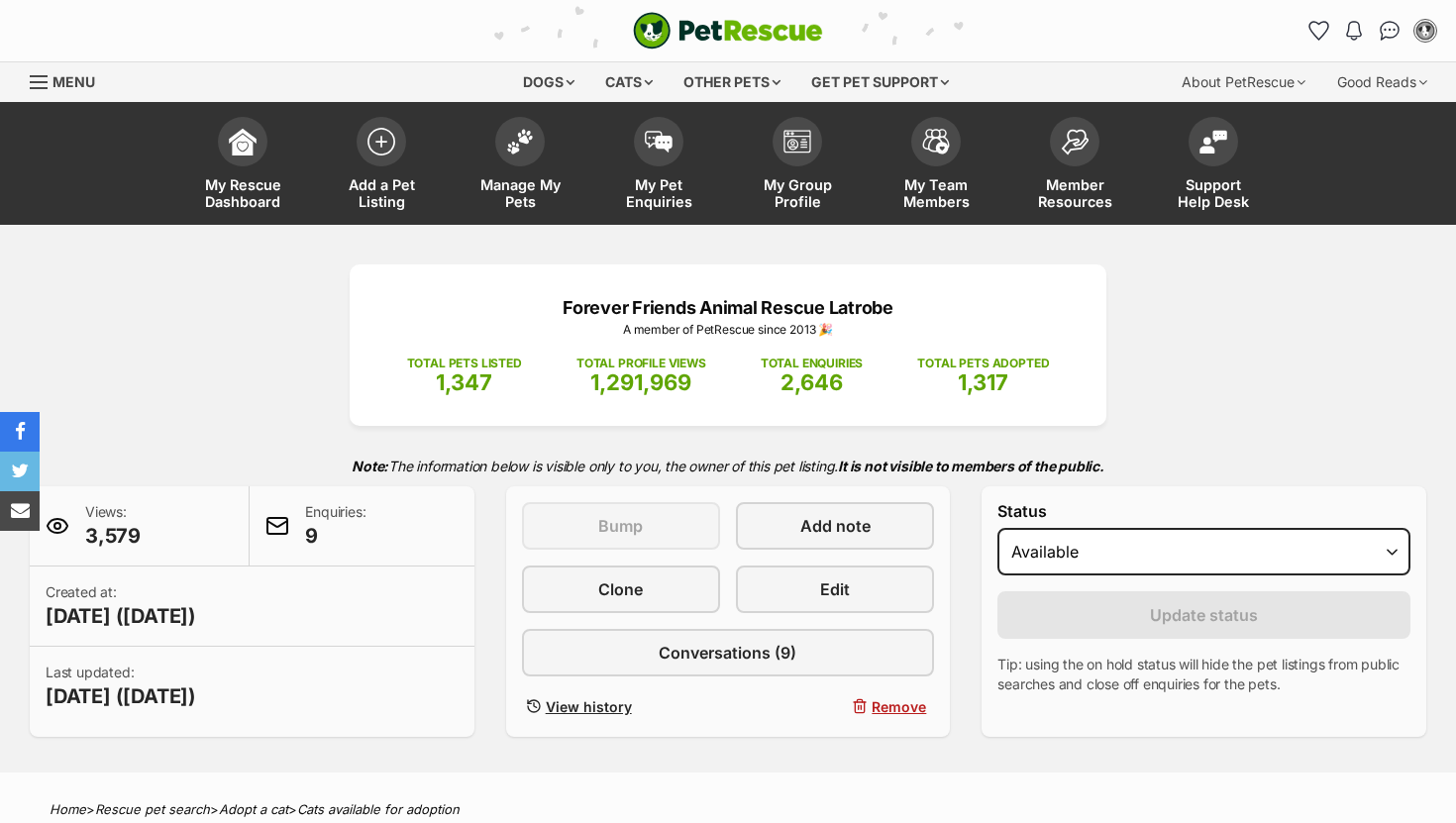 scroll, scrollTop: 0, scrollLeft: 0, axis: both 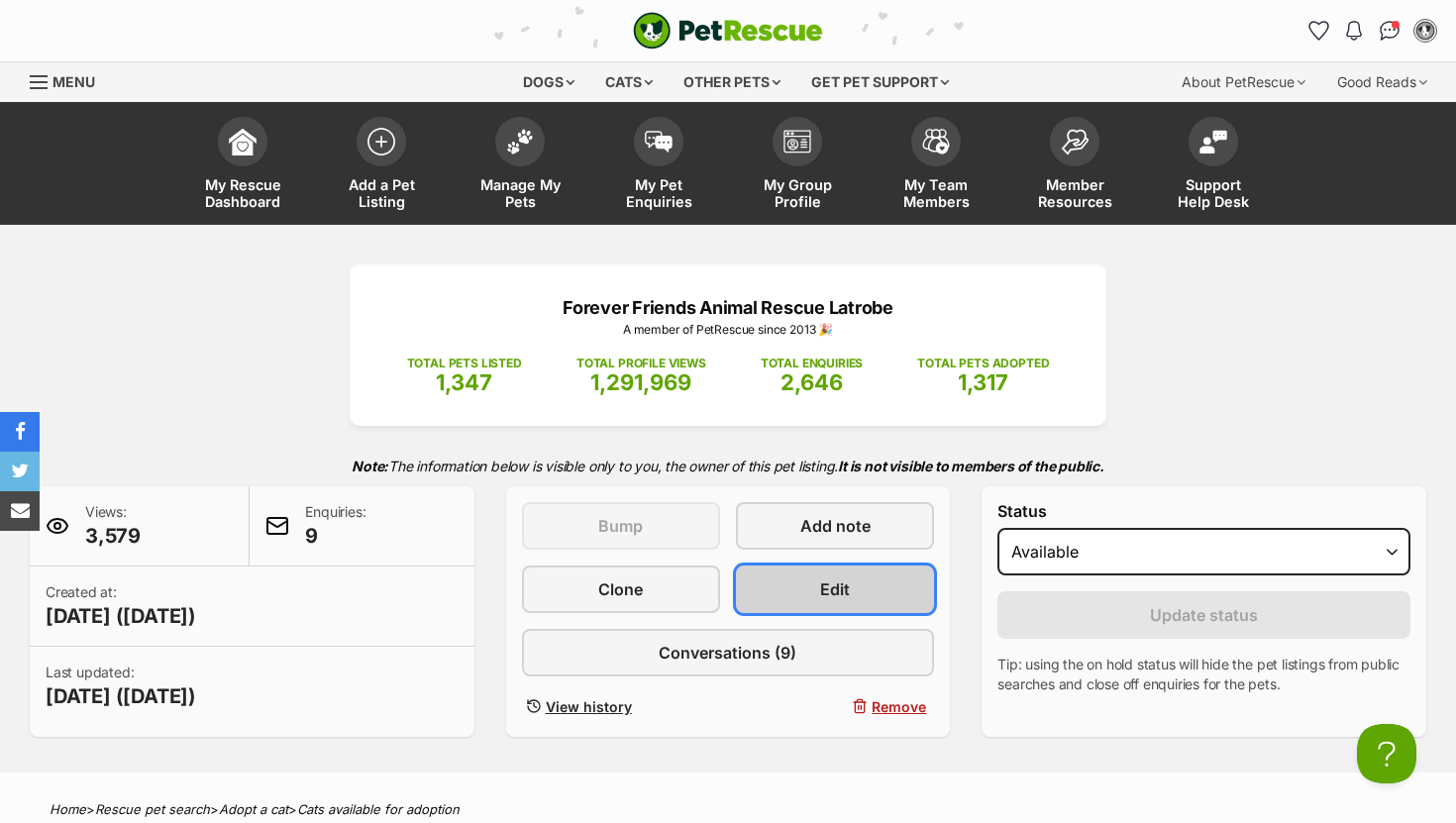 click on "Edit" at bounding box center [835, 589] 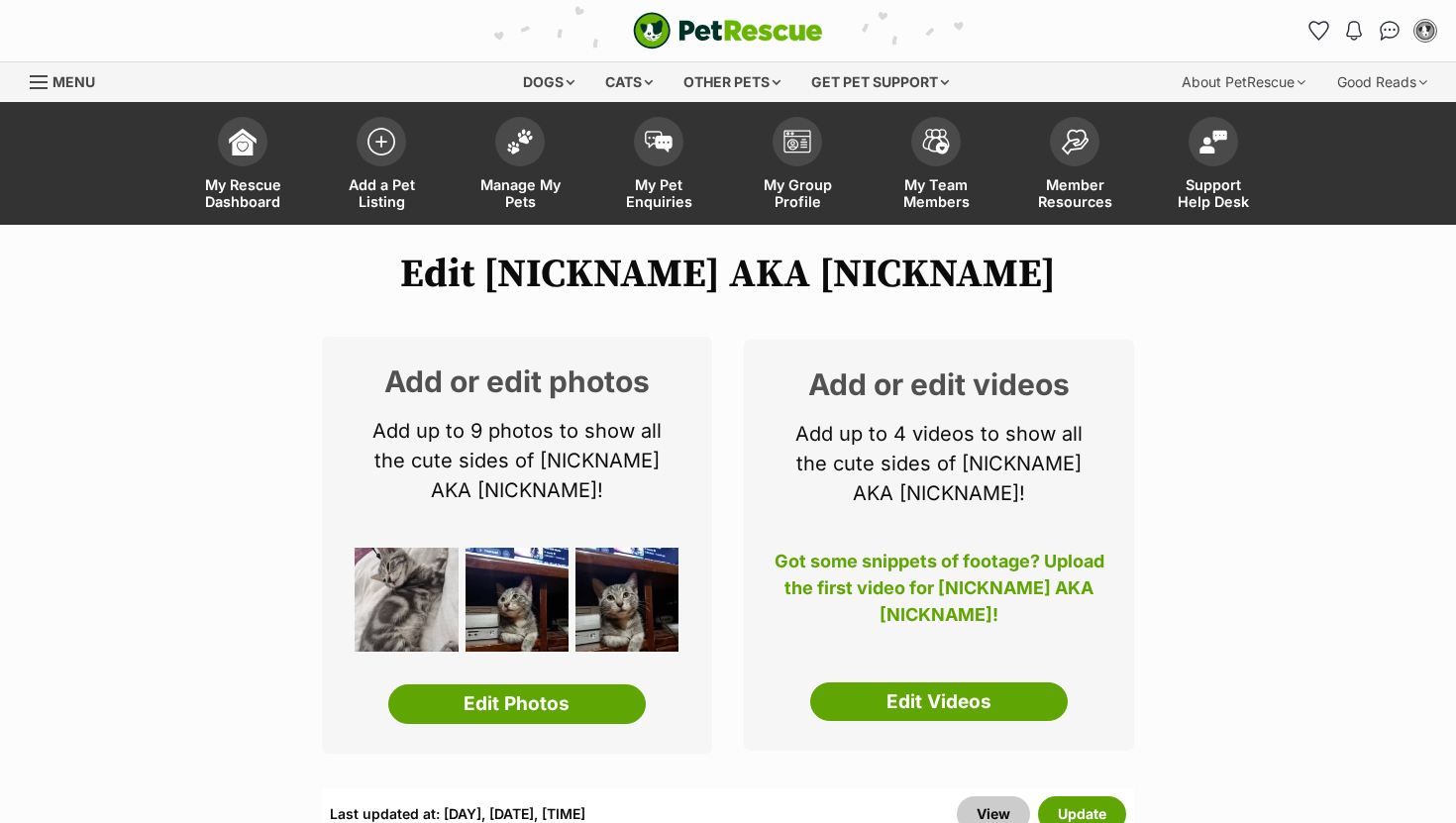 scroll, scrollTop: 0, scrollLeft: 0, axis: both 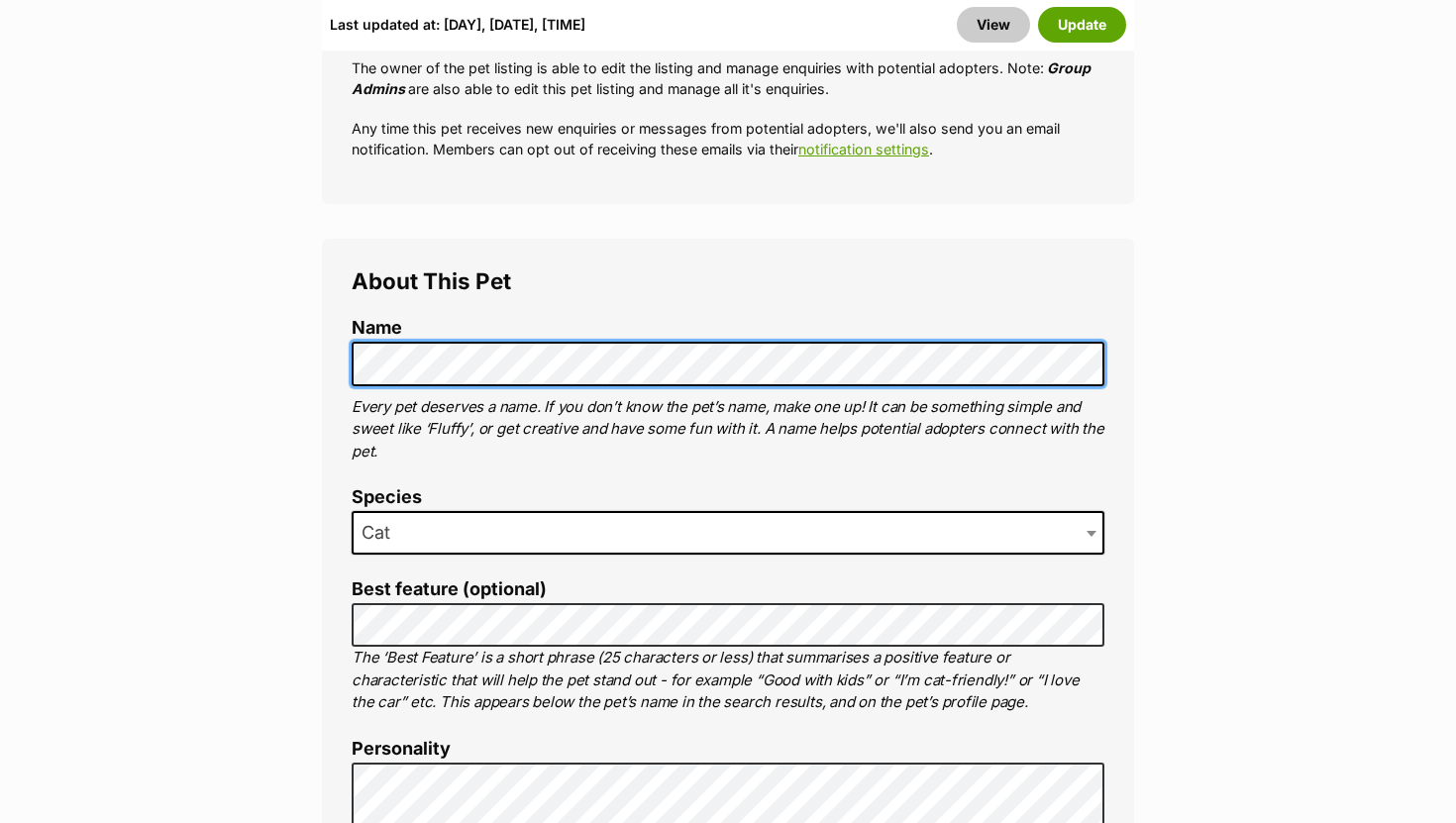 click on "Edit Screech AKA Bibi
Add or edit photos
Add up to 9 photos to show all
the cute sides of Screech AKA Bibi!
Edit Photos
Add or edit videos
Add up to 4 videos to show all
the cute sides of Screech AKA Bibi!
Got some snippets of footage? Upload the first video for Screech AKA Bibi!
Edit Videos
Listing owner Choose an owner Aimee Paltridge
The owner of the pet listing is able to edit the listing and manage enquiries with potential adopters. Note:
Group Admins
are also able to edit this pet listing and manage all it's enquiries.
Any time this pet receives new enquiries or messages from potential adopters, we'll also send you an email notification. Members can opt out of receiving these emails via their
notification settings .
About This Pet Name
Henlo there, it looks like you might be using the pet name field to indicate that this pet is now on hold - we recommend updating the status to on hold from the" at bounding box center [728, 4048] 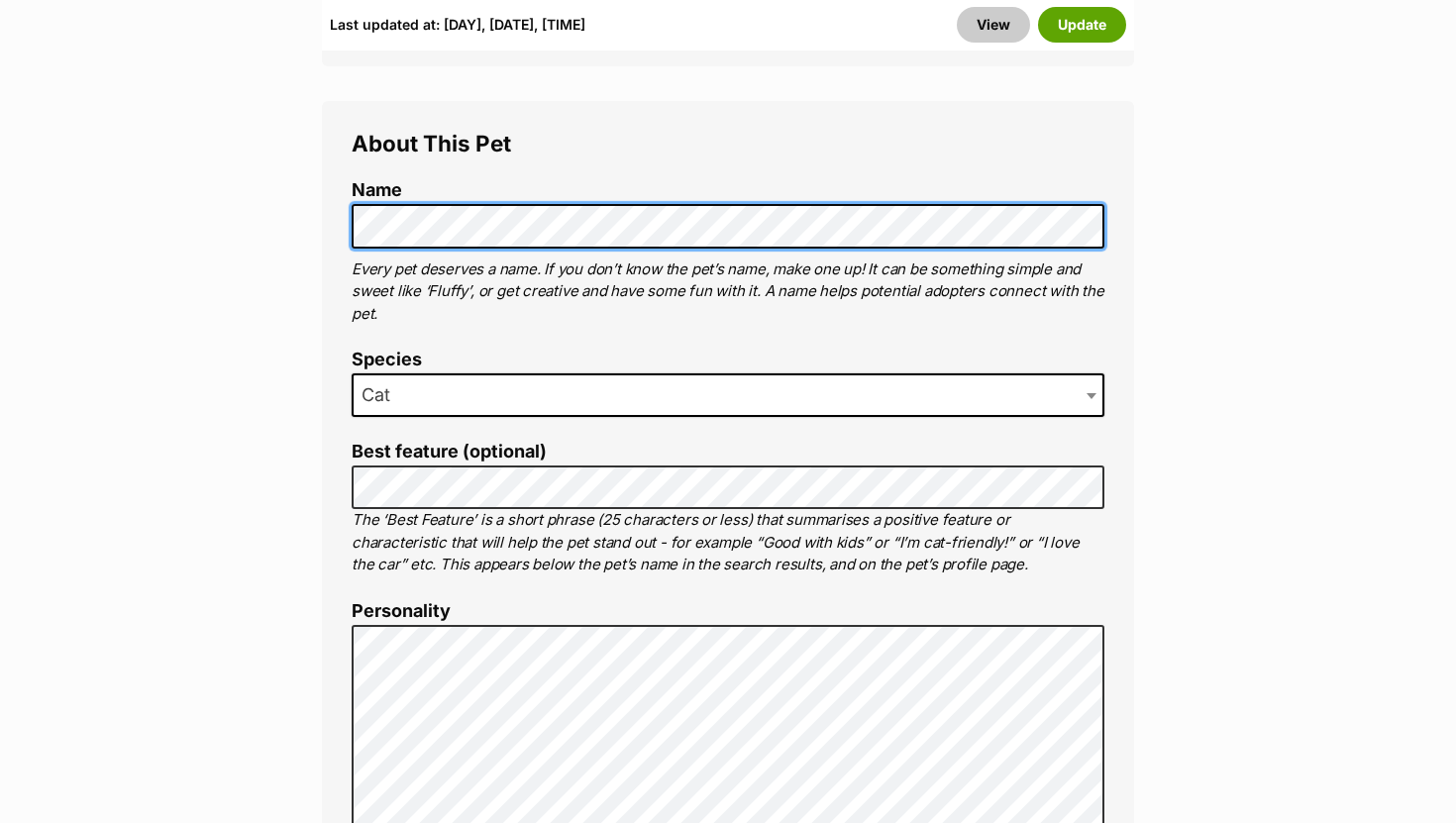 scroll, scrollTop: 1187, scrollLeft: 0, axis: vertical 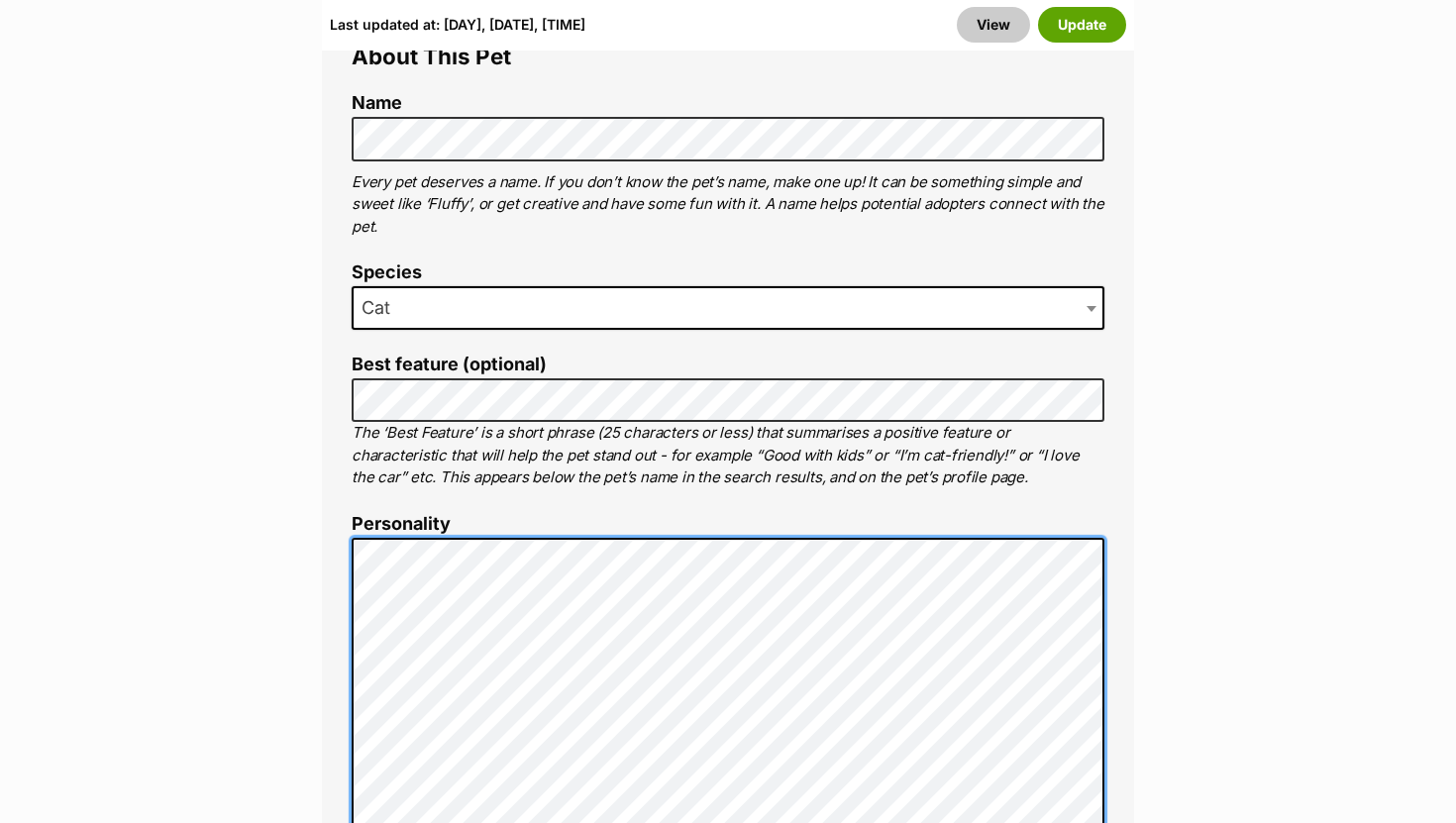click on "About This Pet Name
Henlo there, it looks like you might be using the pet name field to indicate that this pet is now on hold - we recommend updating the status to on hold from the  listing page  instead!
Every pet deserves a name. If you don’t know the pet’s name, make one up! It can be something simple and sweet like ‘Fluffy’, or get creative and have some fun with it. A name helps potential adopters connect with the pet.
Species Cat
Best feature (optional)
The ‘Best Feature’ is a short phrase (25 characters or less) that summarises a positive feature or characteristic that will help the pet stand out - for example “Good with kids” or “I’m cat-friendly!” or “I love the car” etc. This appears below the pet’s name in the search results, and on the pet’s profile page.
Personality 5886  characters remaining
How to write a great pet profile  for more tips and our  Pet Listing Rules  for more info.
Generate a profile using AI
Beta" at bounding box center [728, 1274] 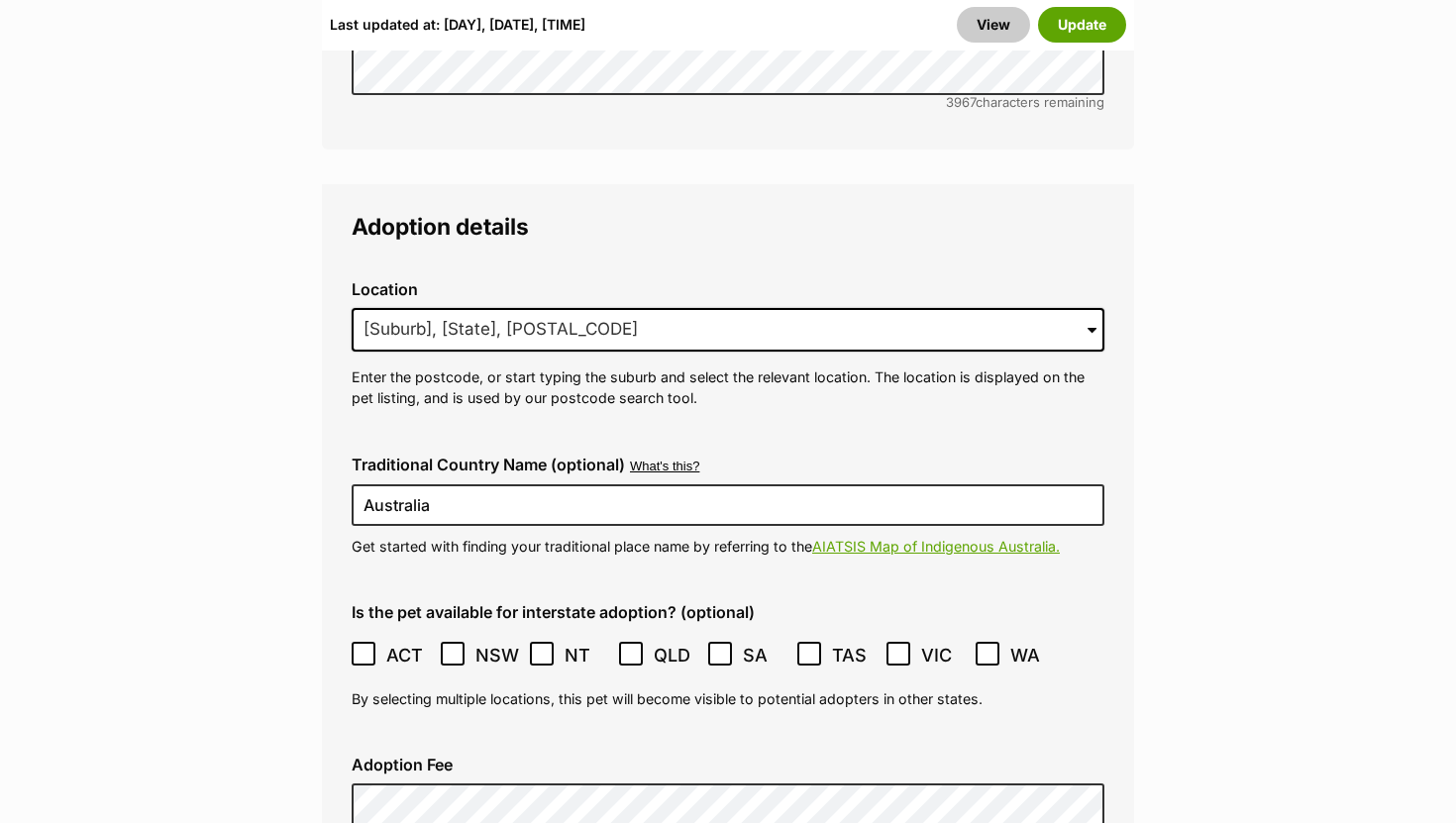 scroll, scrollTop: 5852, scrollLeft: 0, axis: vertical 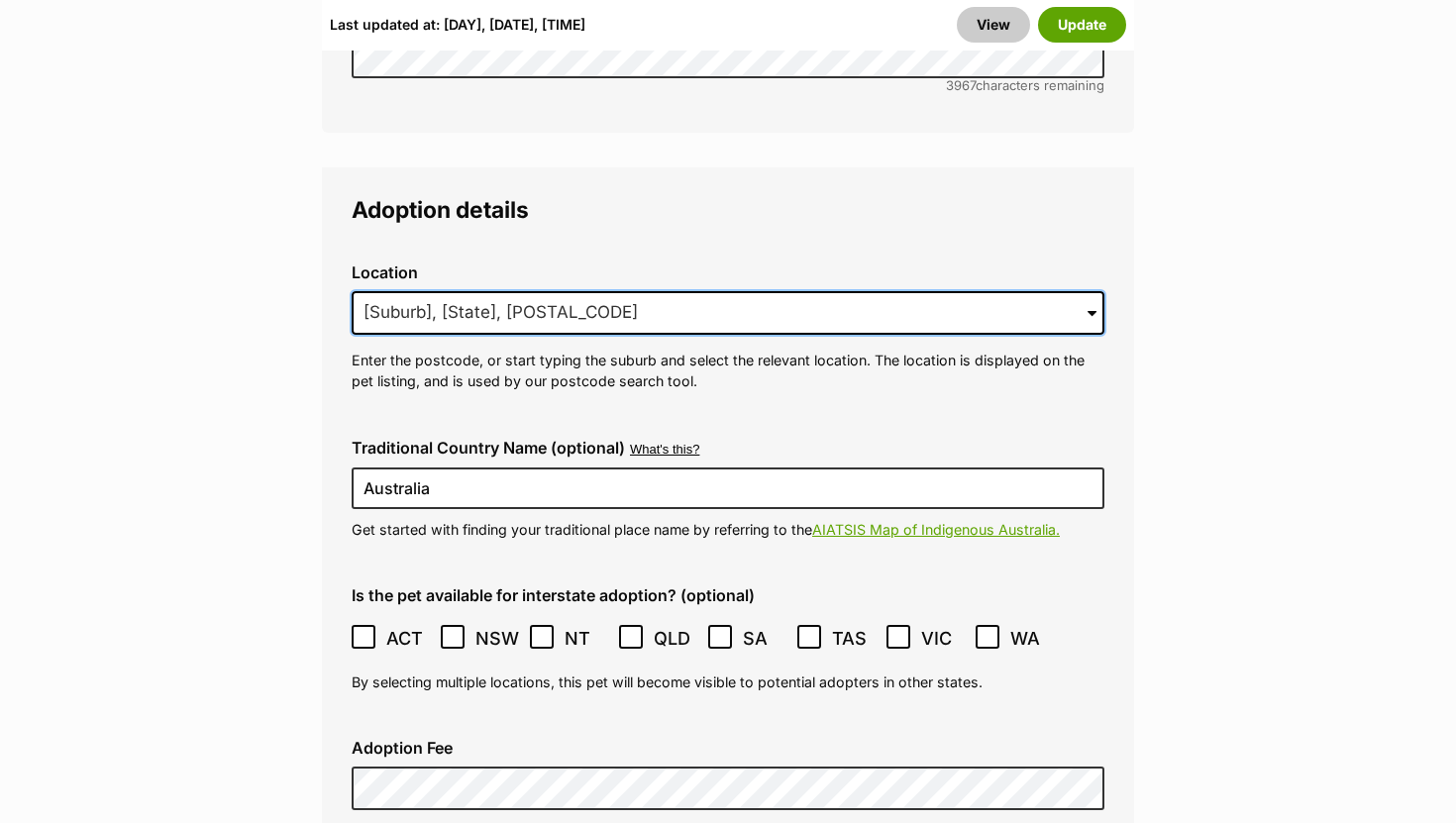 click on "Traralgon, VIC, 3844" at bounding box center (728, 313) 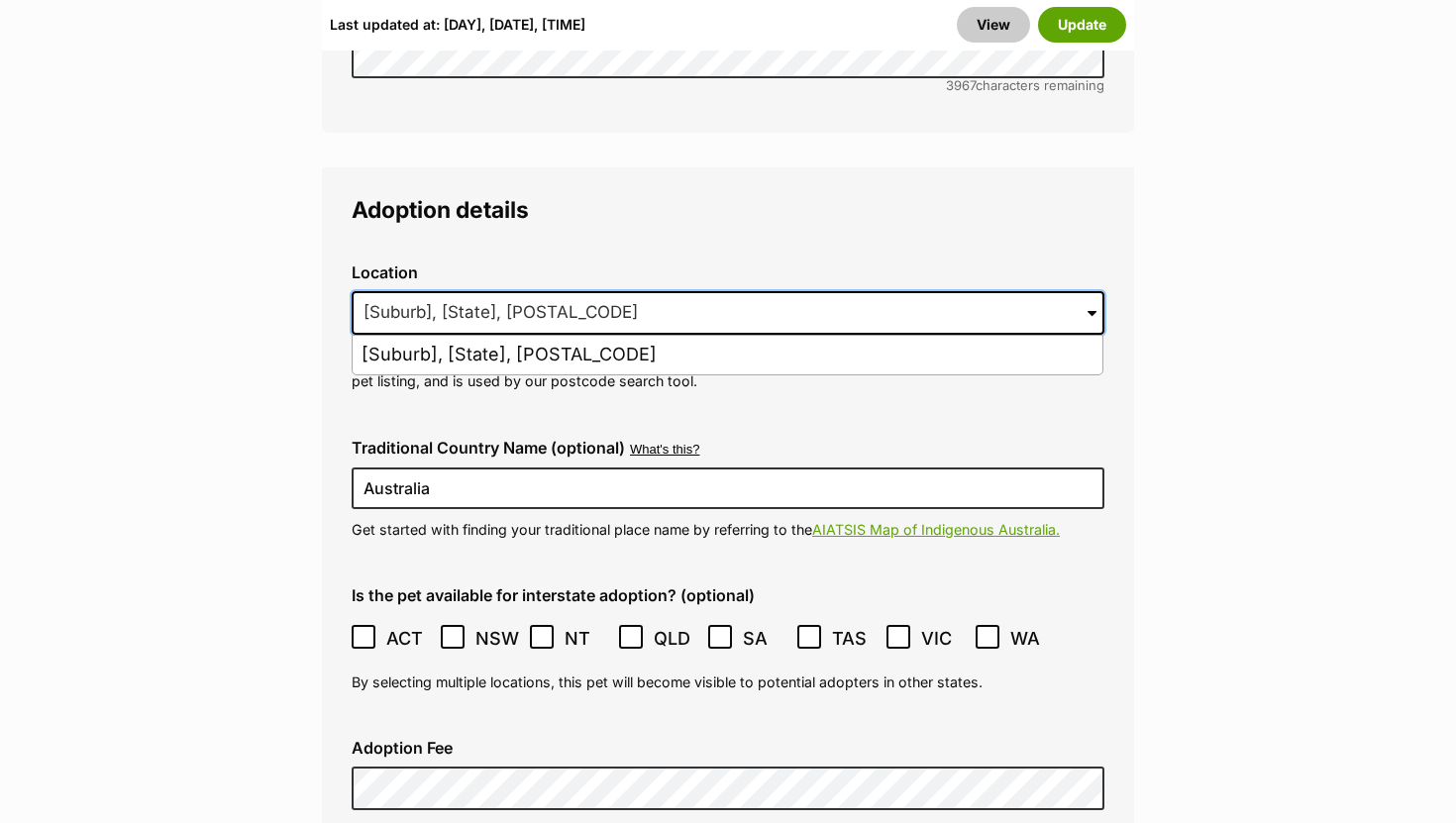 drag, startPoint x: 599, startPoint y: 314, endPoint x: 295, endPoint y: 296, distance: 304.53243 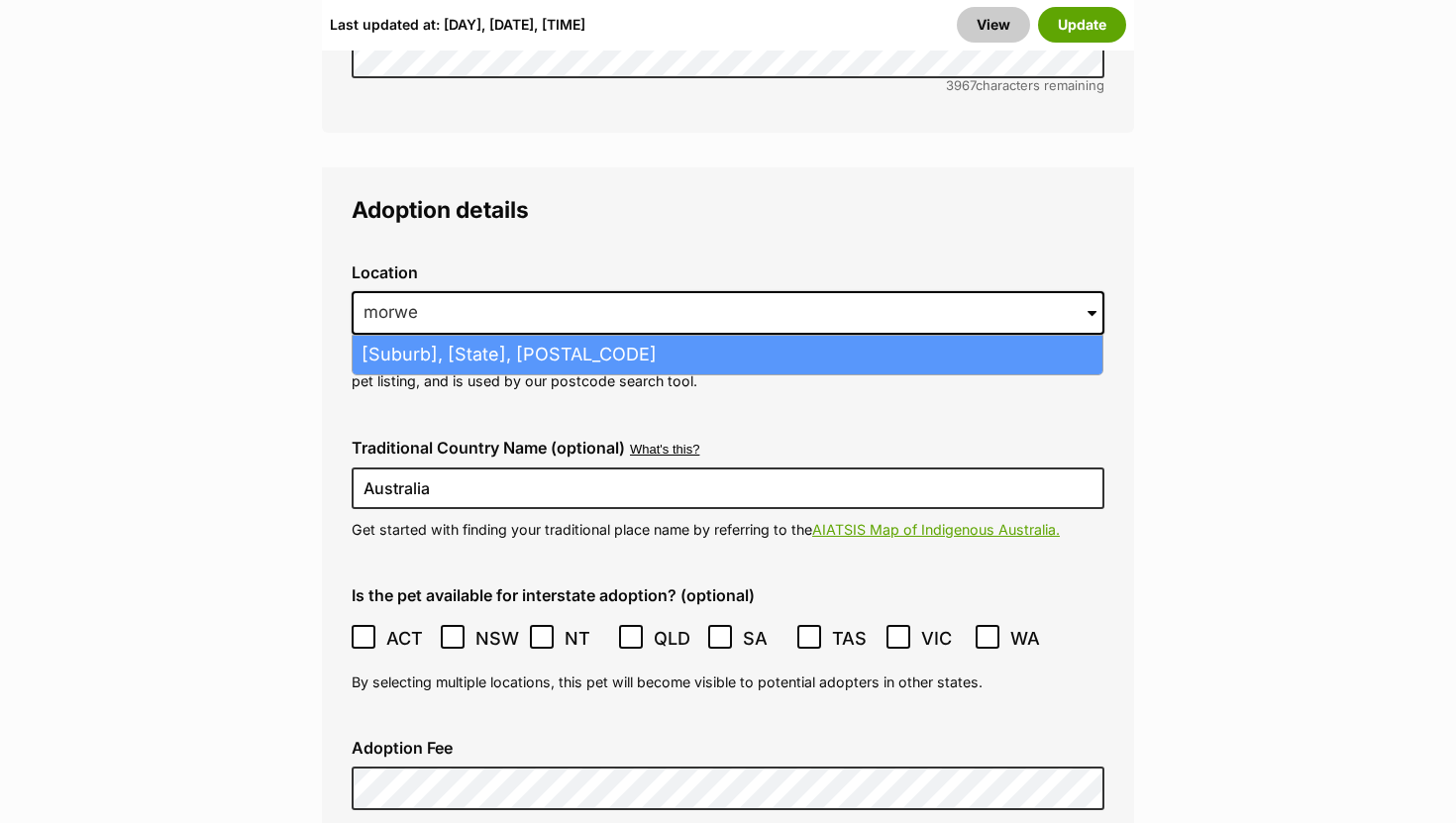 click on "Morwell, Victoria, 3840" at bounding box center [727, 355] 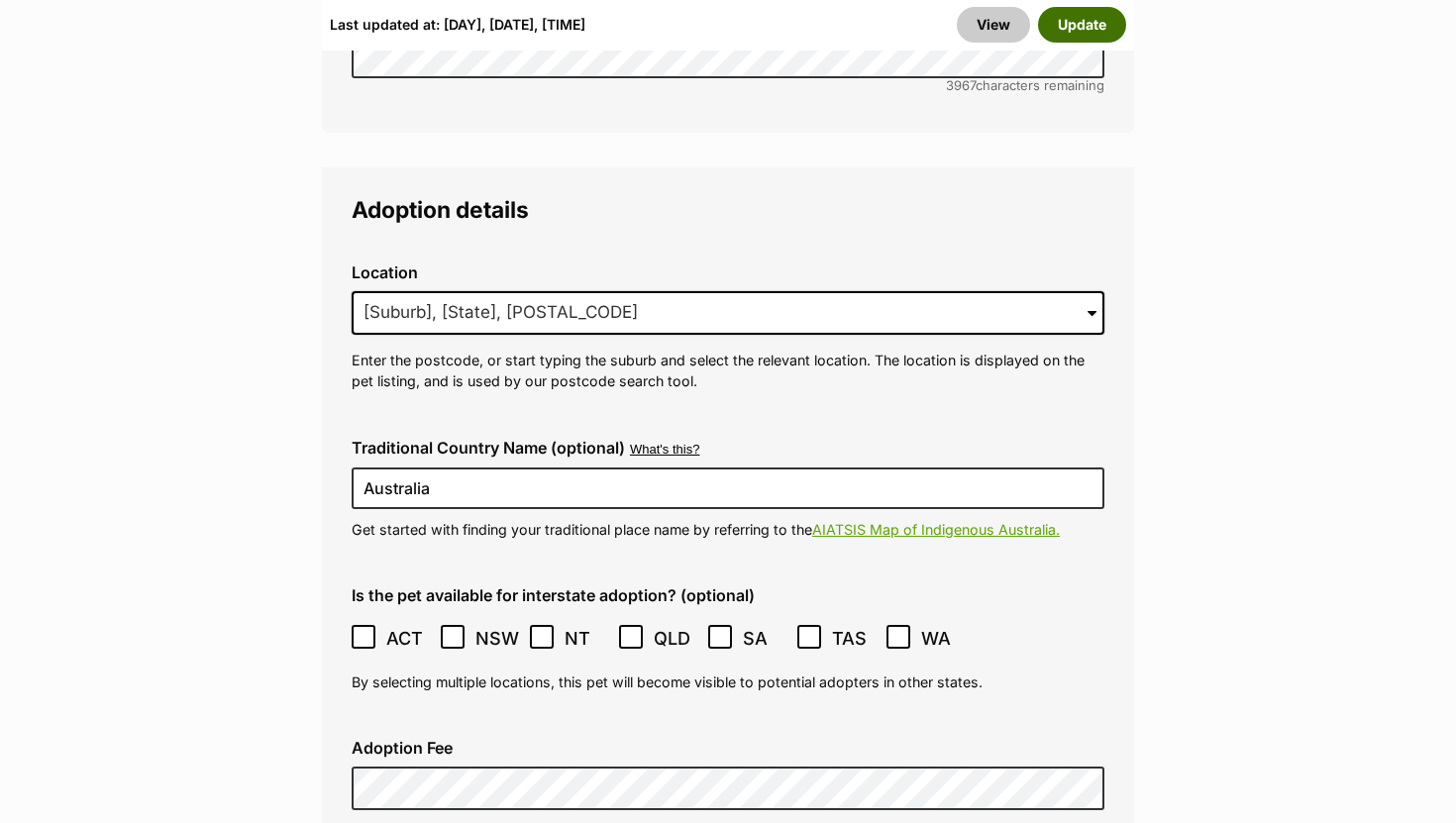 click on "Update" at bounding box center [1082, 25] 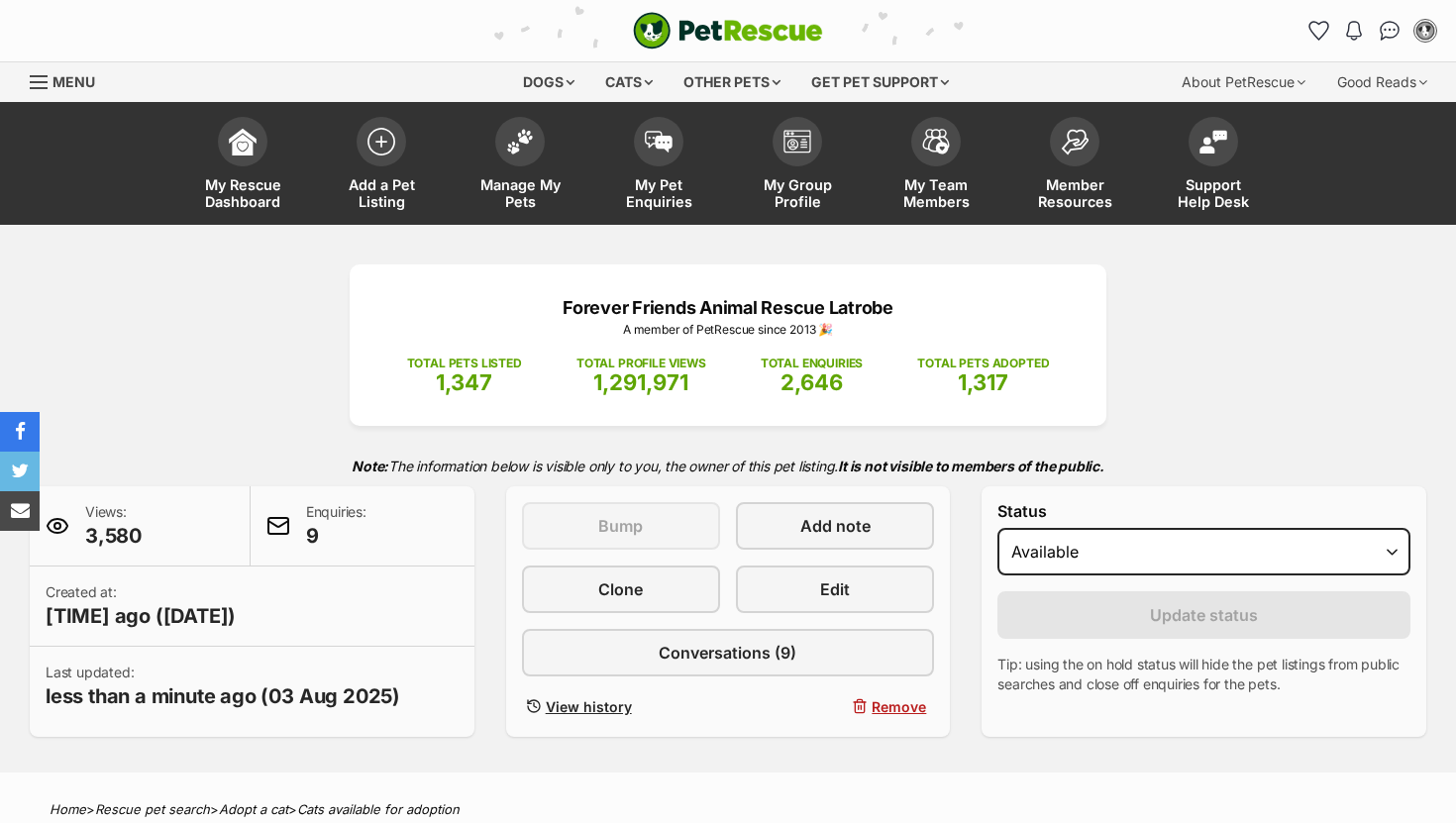 scroll, scrollTop: 0, scrollLeft: 0, axis: both 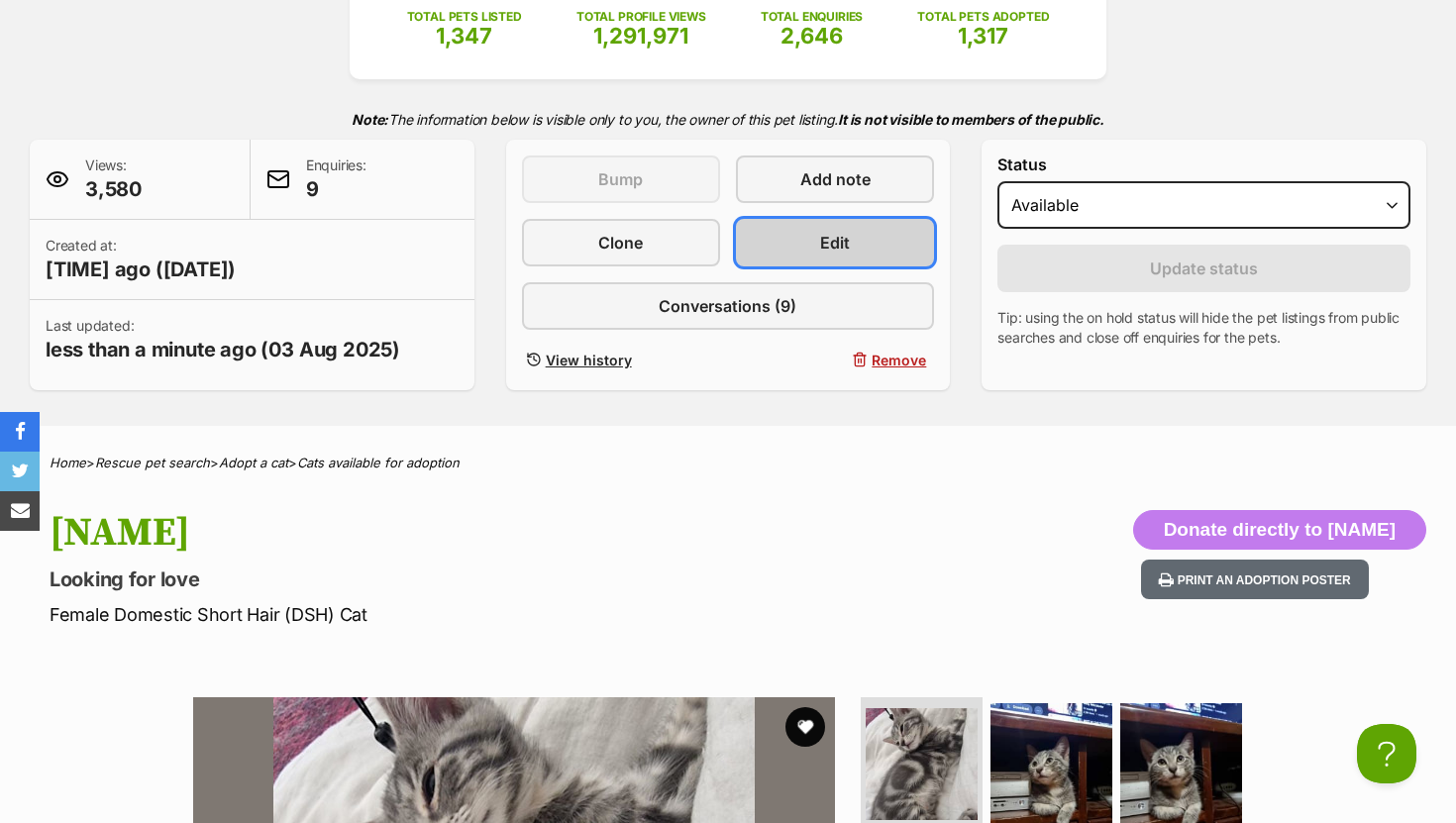 click on "Edit" at bounding box center [835, 243] 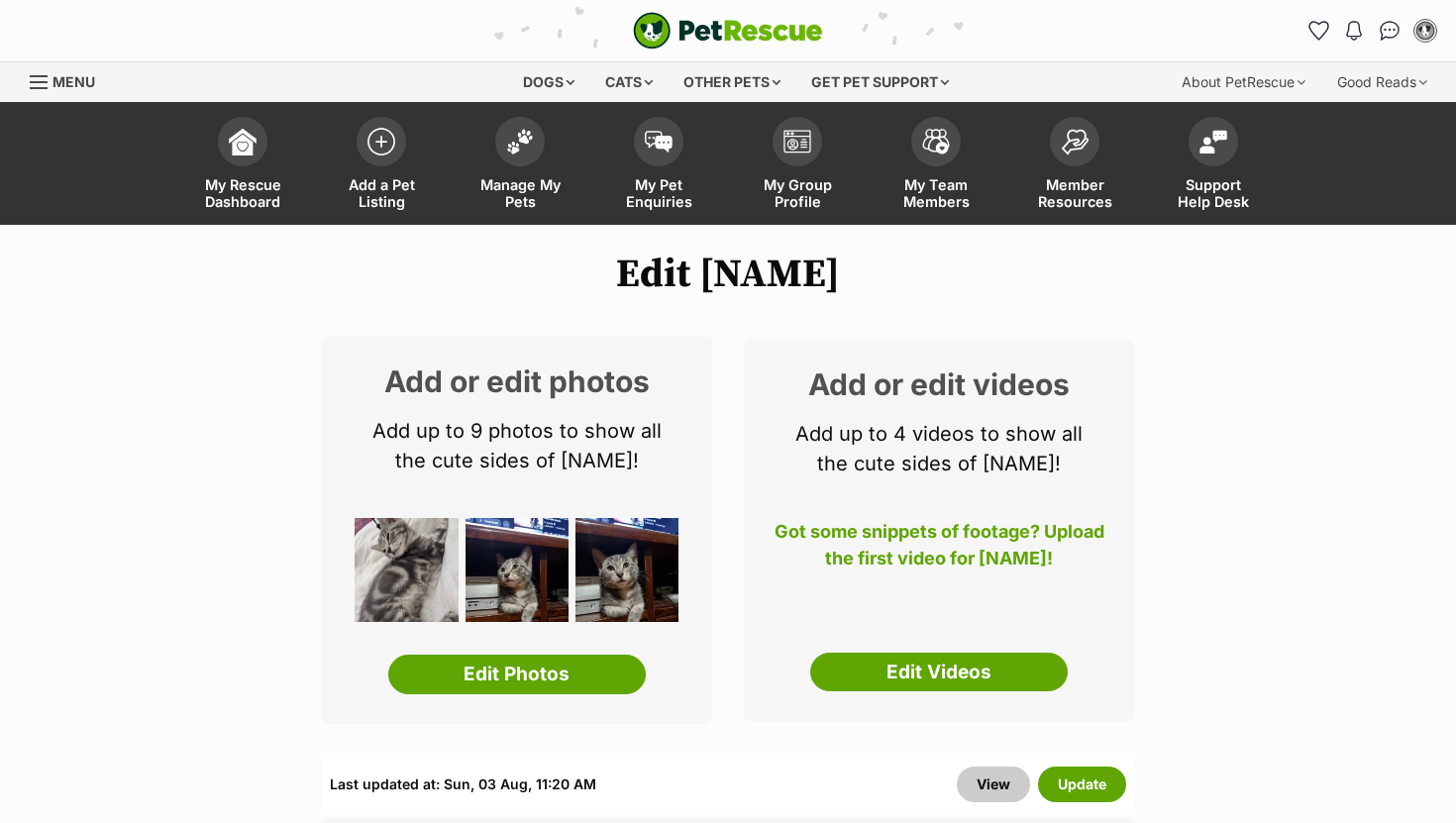 scroll, scrollTop: 0, scrollLeft: 0, axis: both 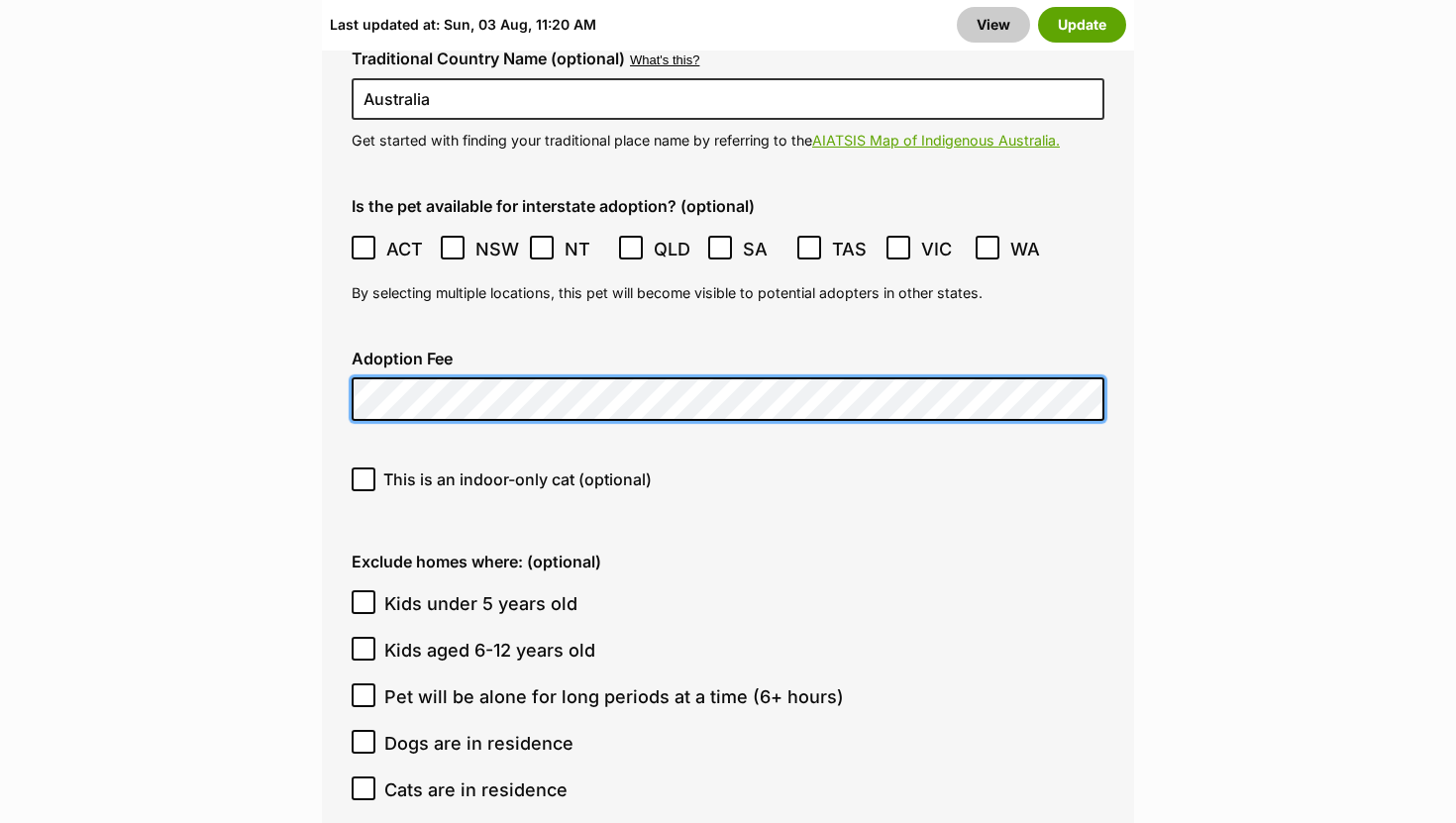 click on "Edit [NAME]
Add or edit photos
Add up to 9 photos to show all
the cute sides of [NAME]!
Edit Photos
Add or edit videos
Add up to 4 videos to show all
the cute sides of [NAME]!
Got some snippets of footage? Upload the first video for [NAME]!
Edit Videos
Listing owner Choose an owner [NAME]
The owner of the pet listing is able to edit the listing and manage enquiries with potential adopters. Note:
Group Admins
are also able to edit this pet listing and manage all it's enquiries.
Any time this pet receives new enquiries or messages from potential adopters, we'll also send you an email notification. Members can opt out of receiving these emails via their
notification settings .
About This Pet Name
Henlo there, it looks like you might be using the pet name field to indicate that this pet is now on hold - we recommend updating the status to on hold from the  listing page  instead!
Species Cat" at bounding box center [728, -1227] 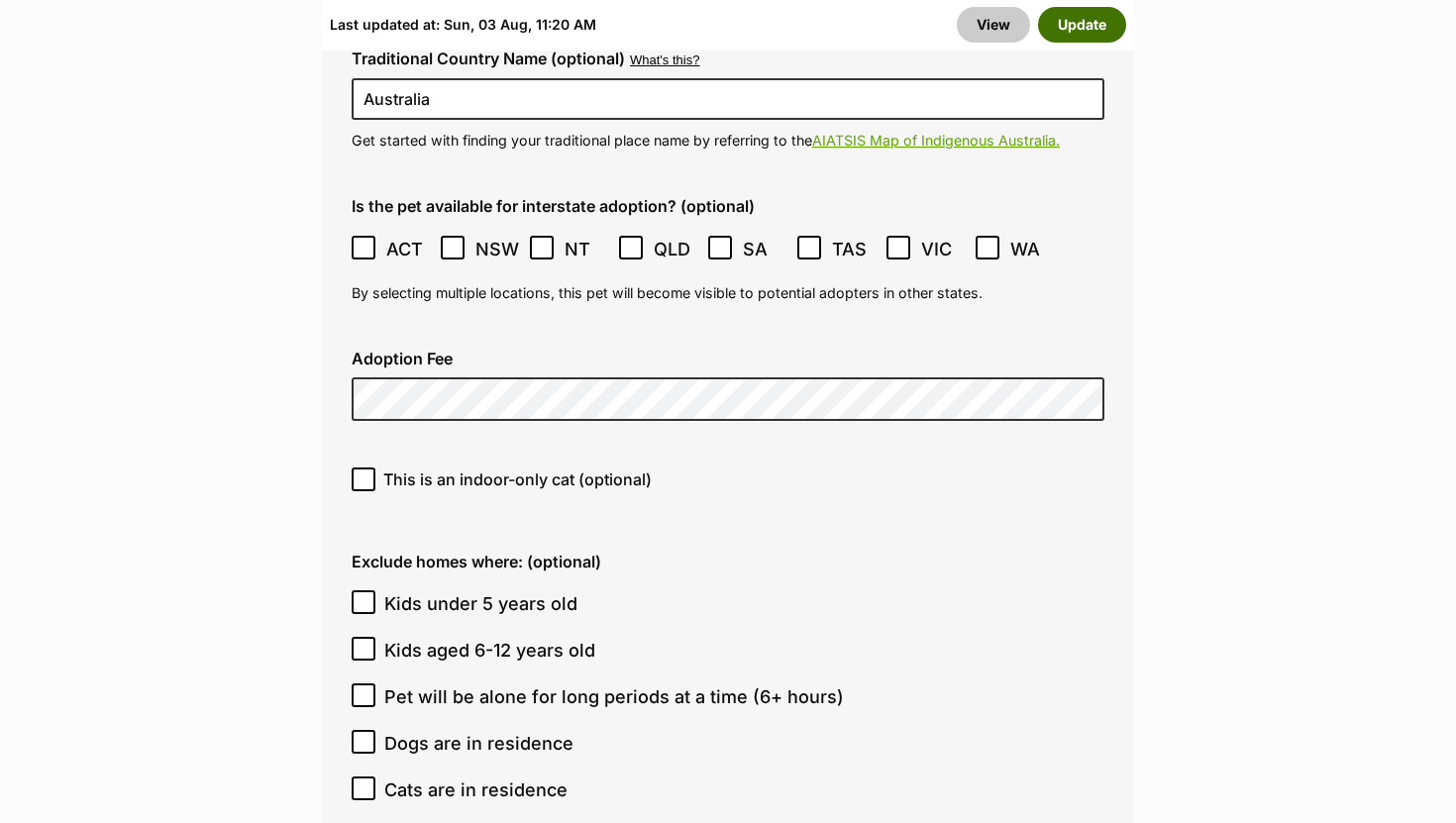 click on "Update" at bounding box center (1082, 25) 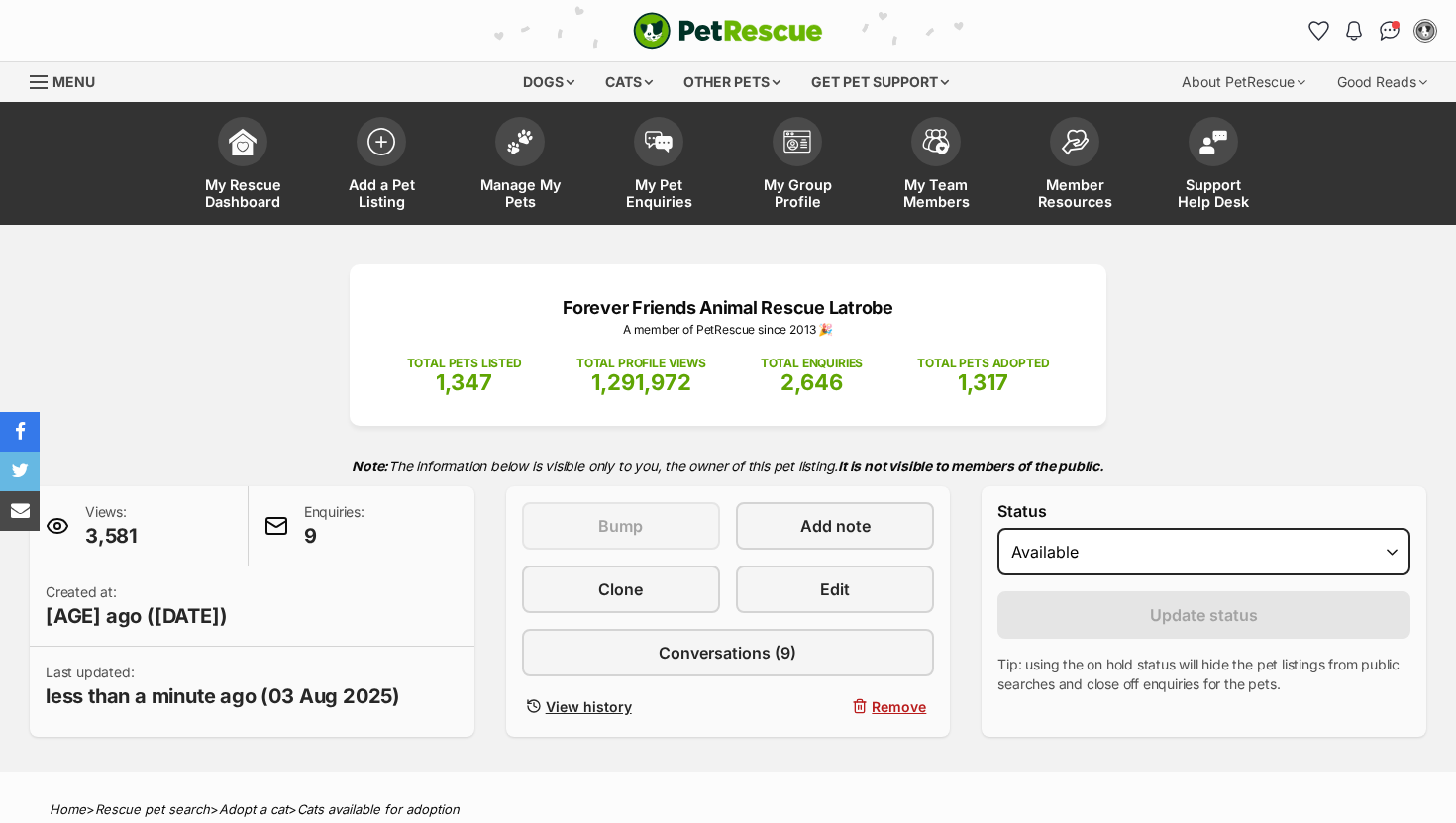 scroll, scrollTop: 0, scrollLeft: 0, axis: both 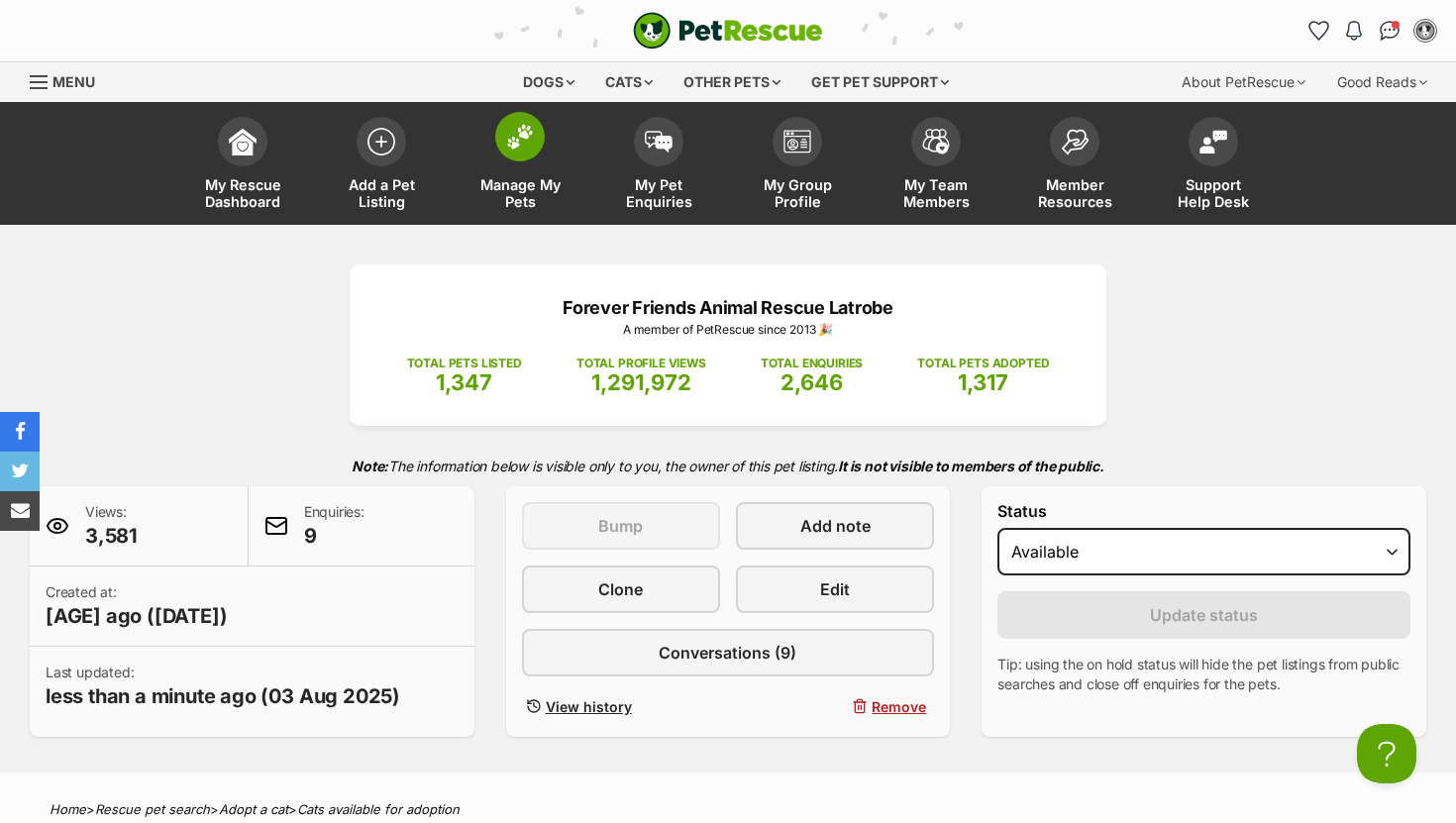 click at bounding box center (520, 137) 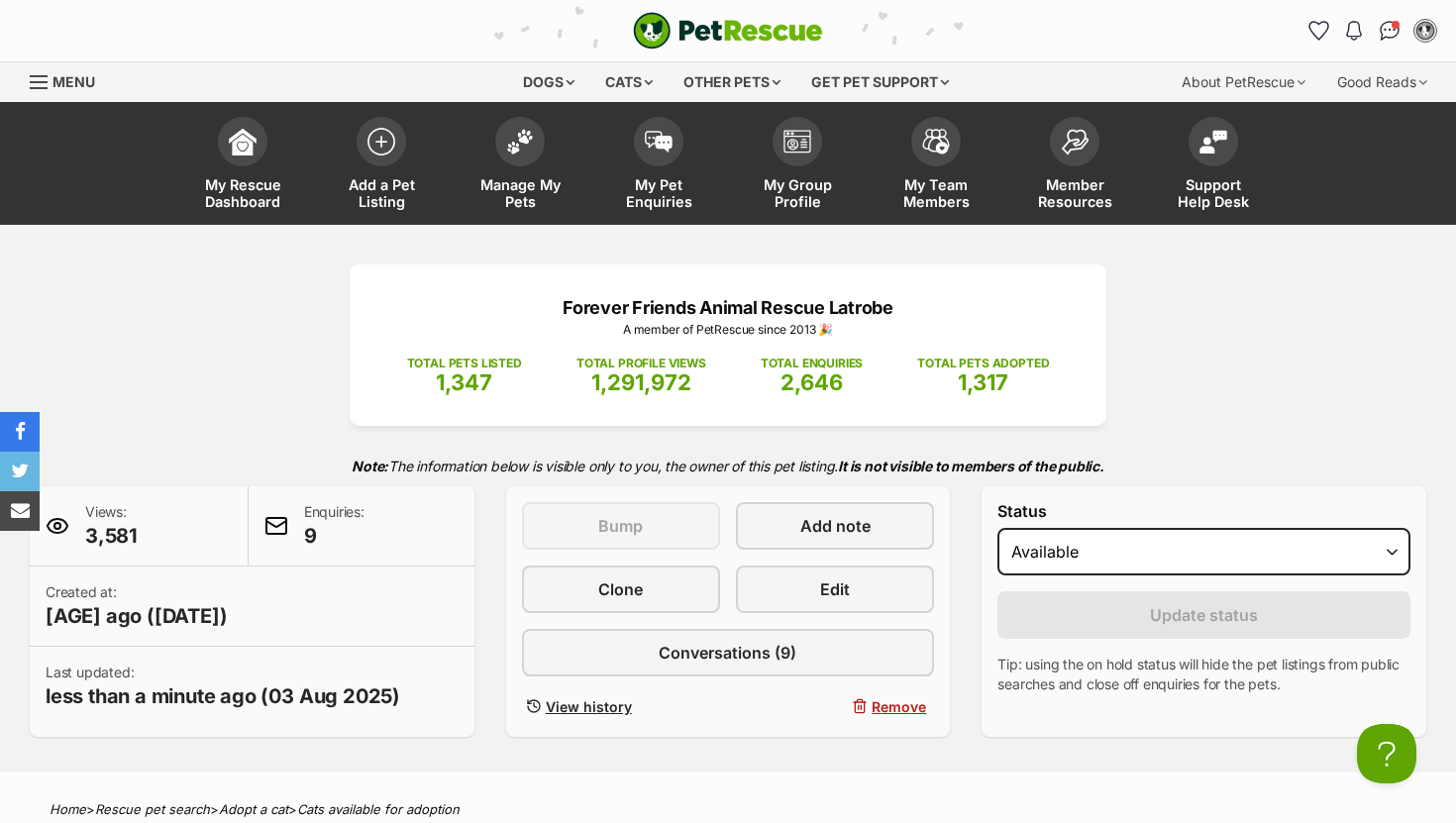 scroll, scrollTop: 0, scrollLeft: 0, axis: both 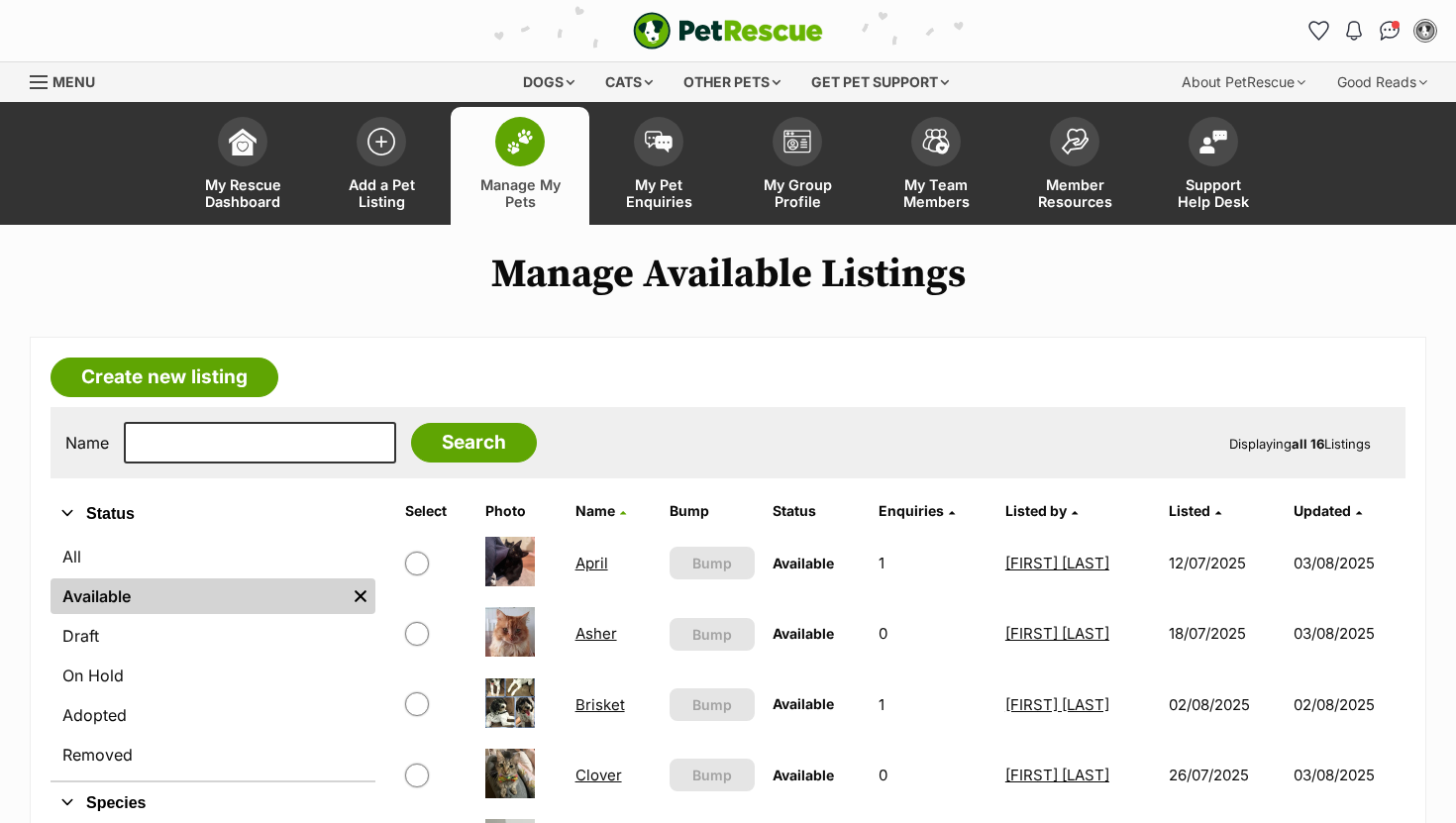 click on "Brisket" at bounding box center (600, 704) 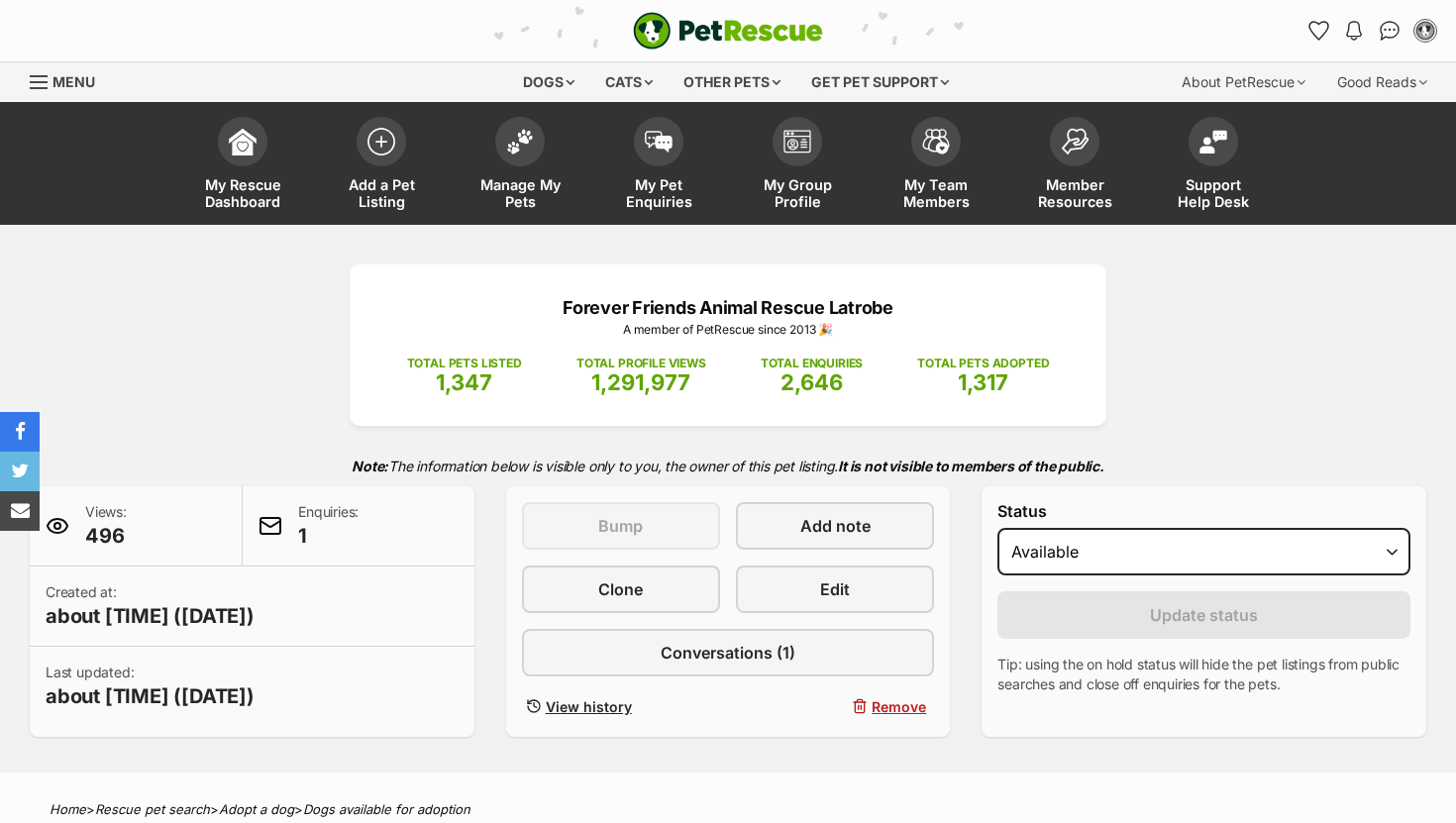 scroll, scrollTop: 0, scrollLeft: 0, axis: both 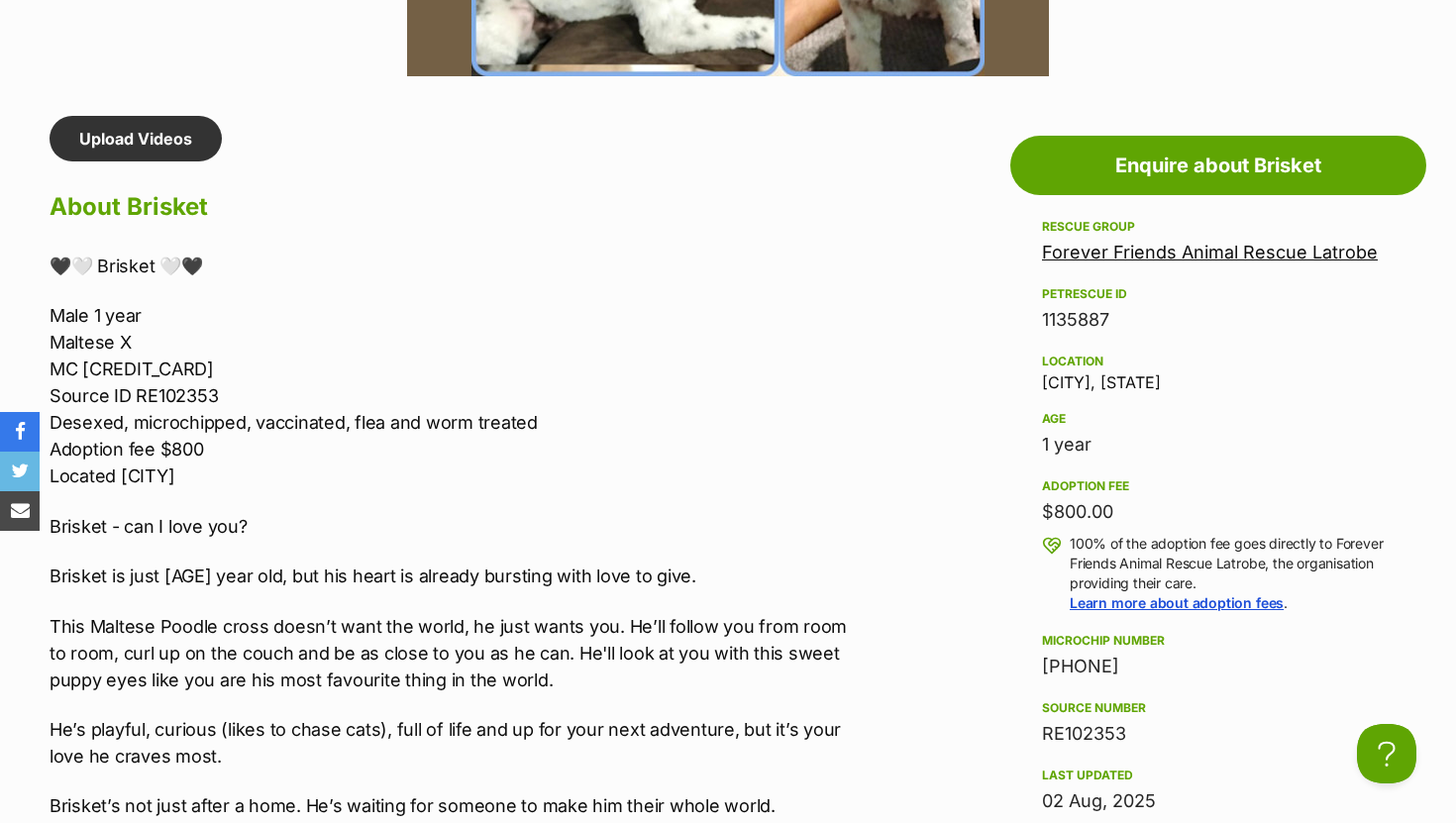 click on "[PHONE]" at bounding box center (1218, 667) 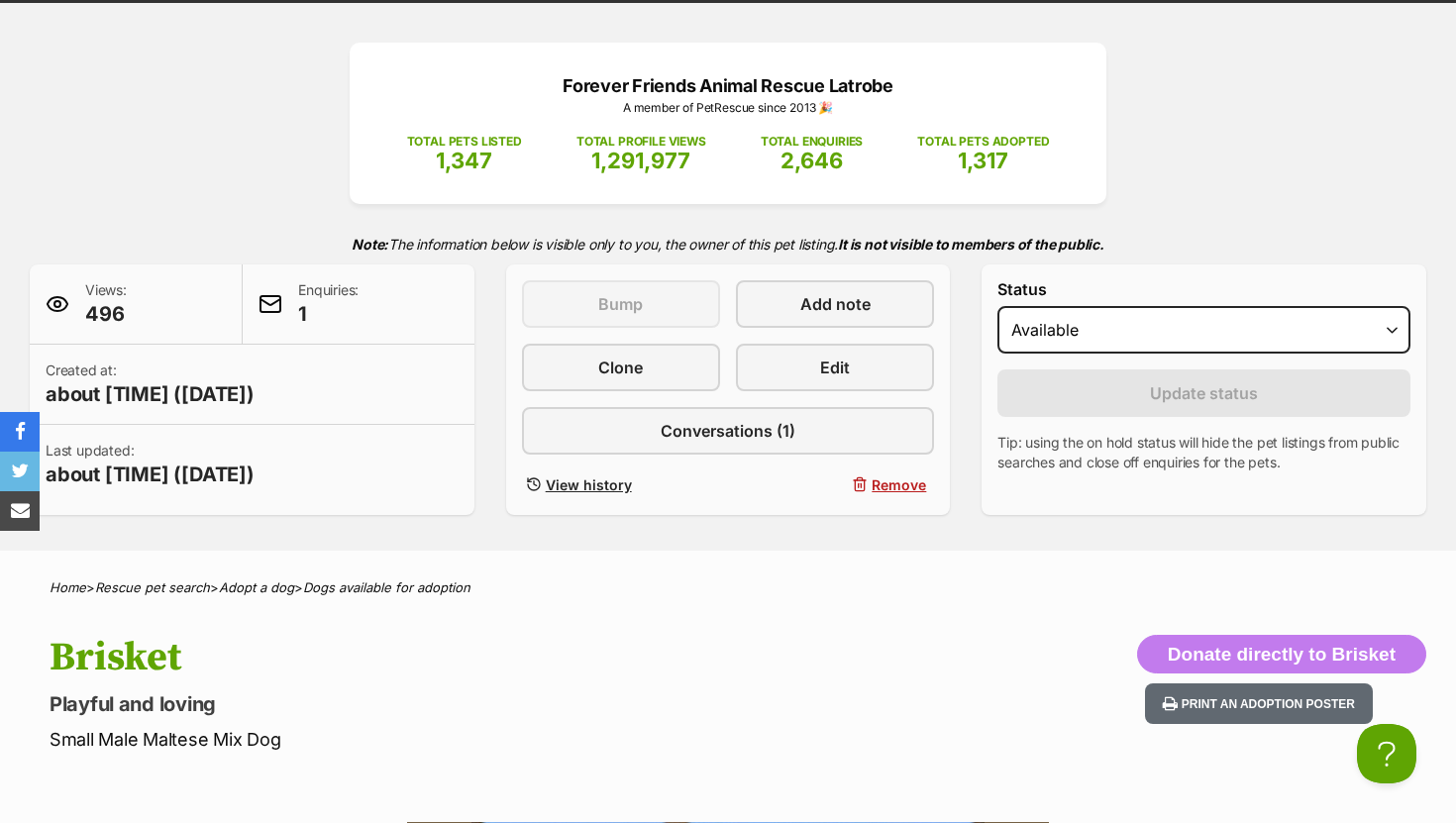 scroll, scrollTop: 0, scrollLeft: 0, axis: both 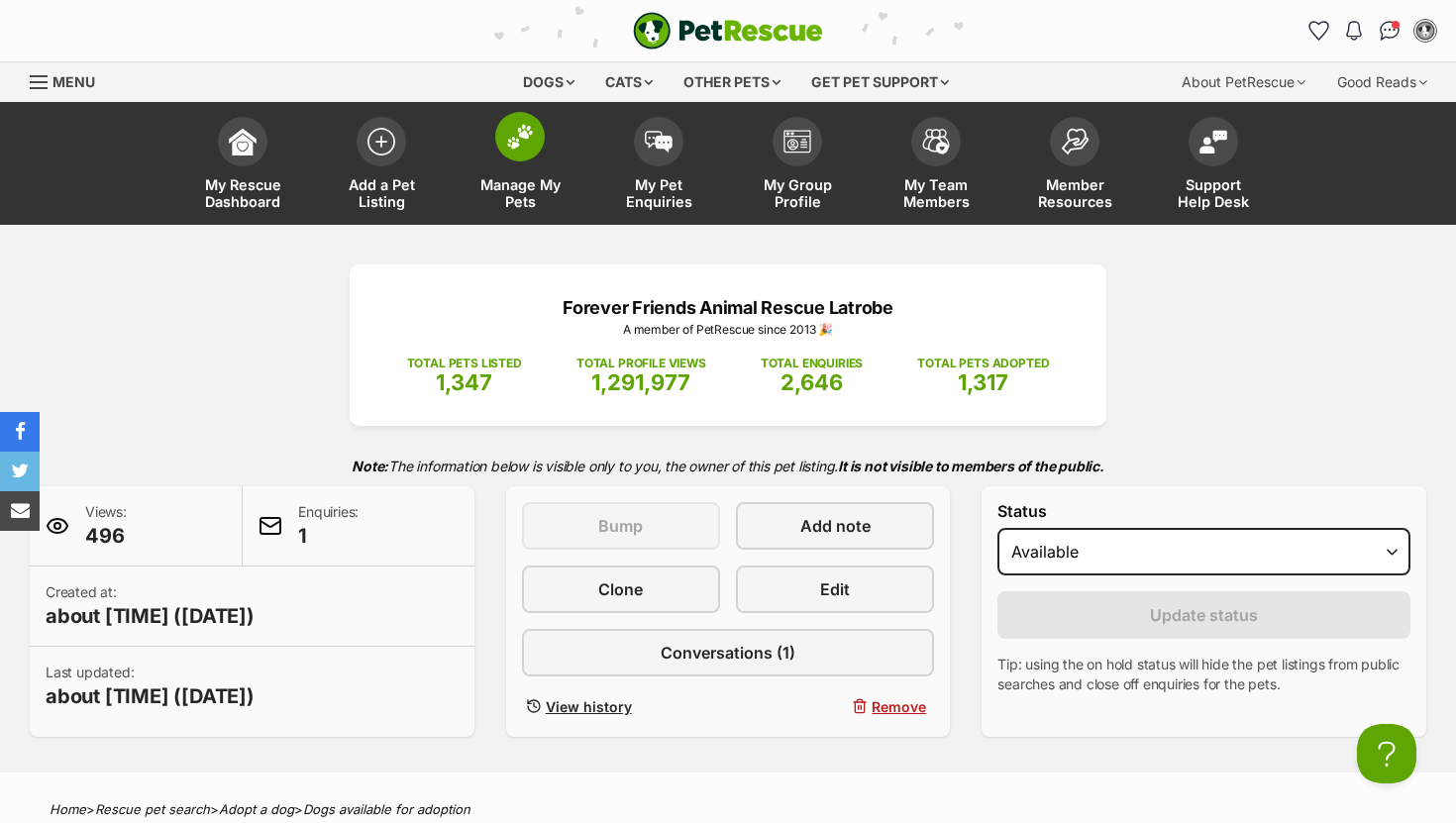click at bounding box center (520, 137) 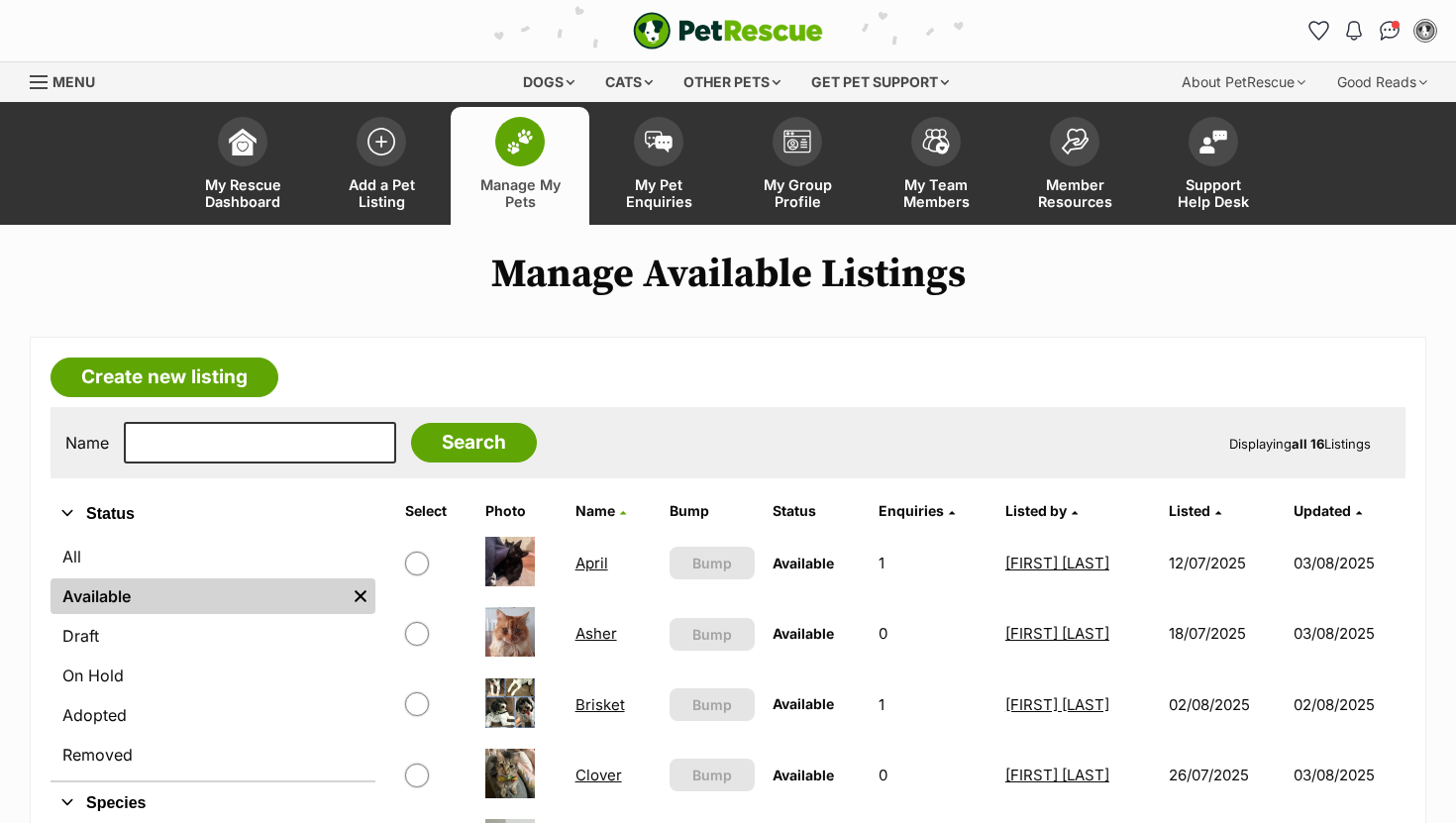 scroll, scrollTop: 0, scrollLeft: 0, axis: both 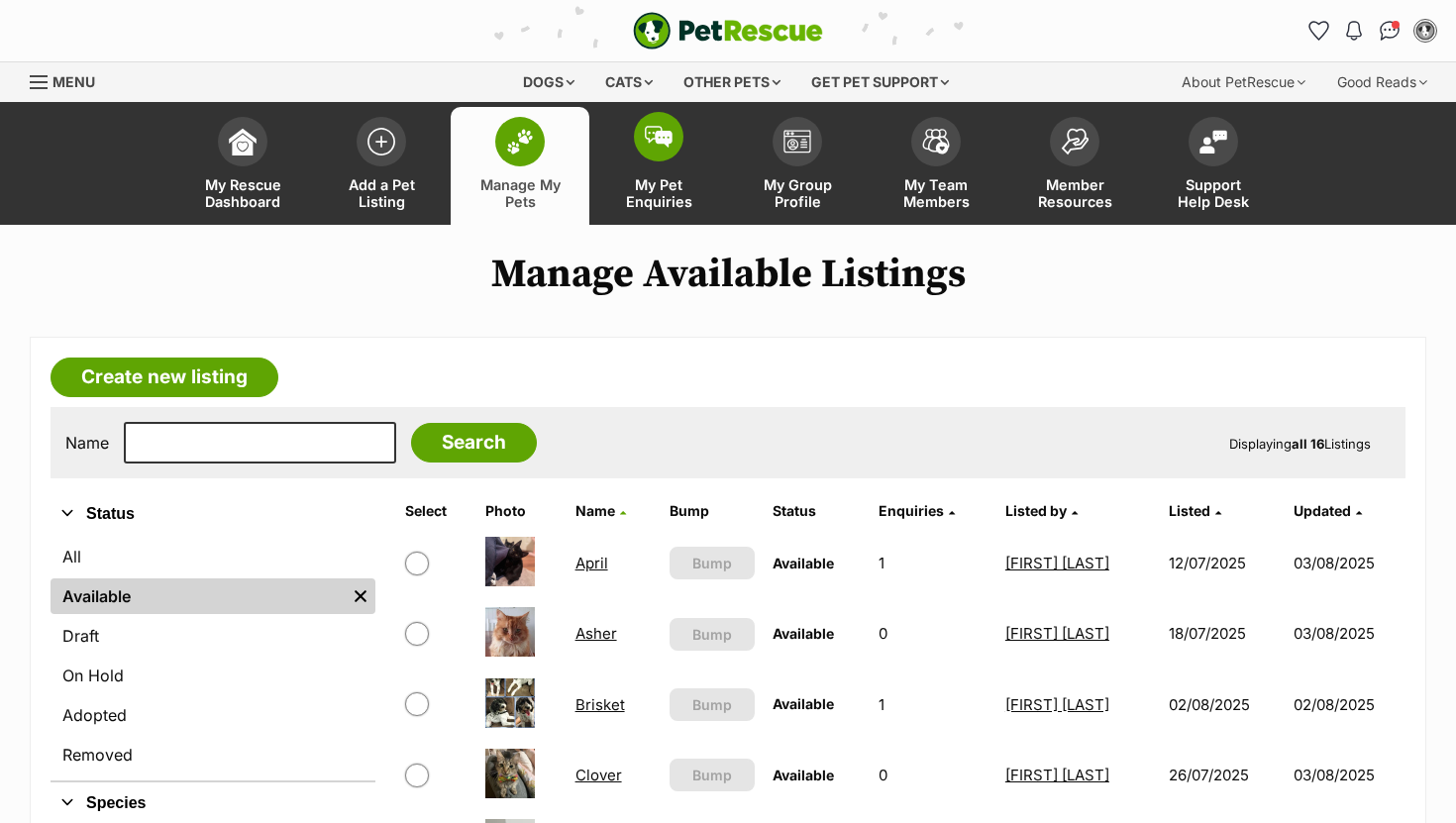 click at bounding box center [659, 137] 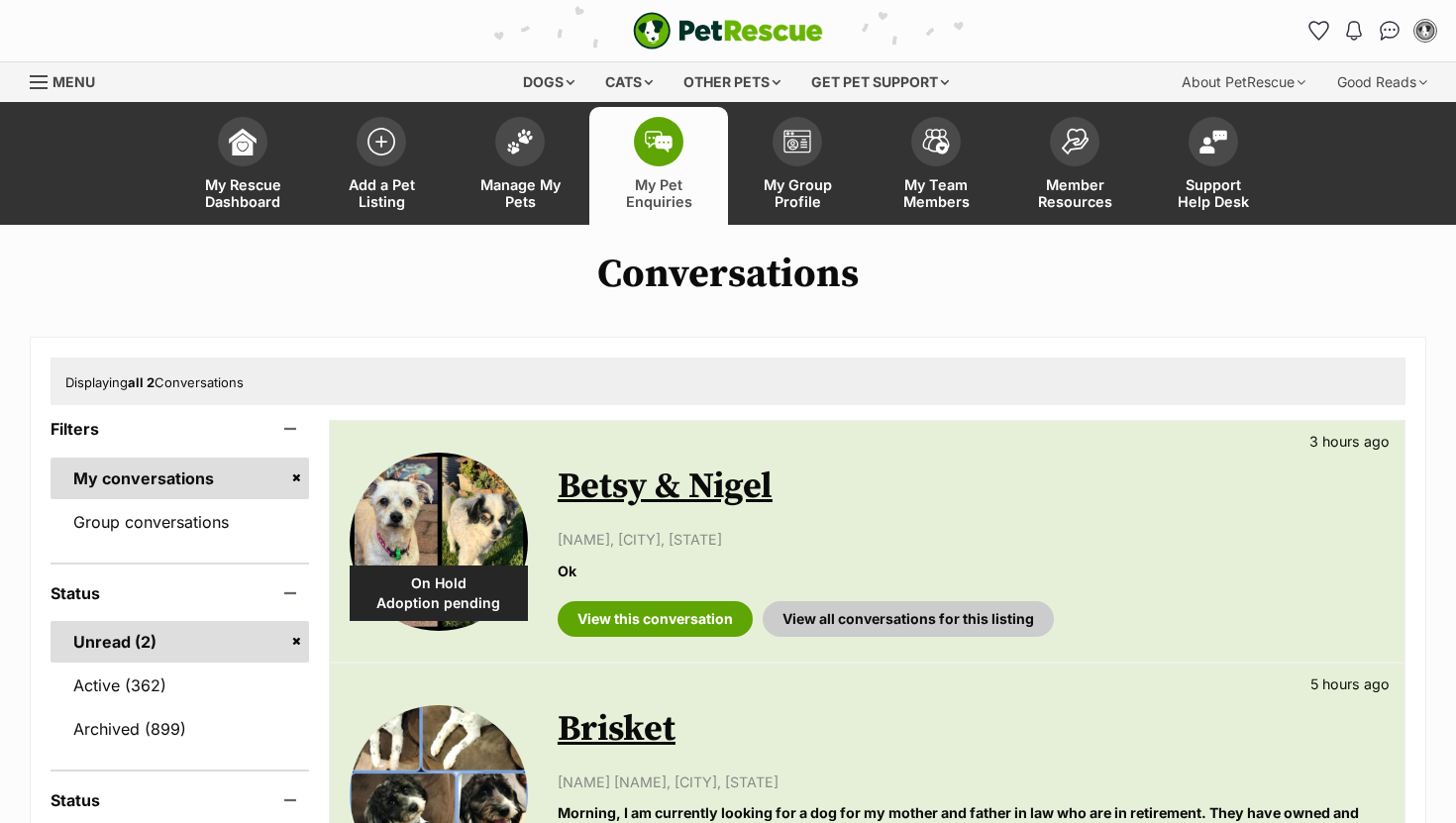 scroll, scrollTop: 0, scrollLeft: 0, axis: both 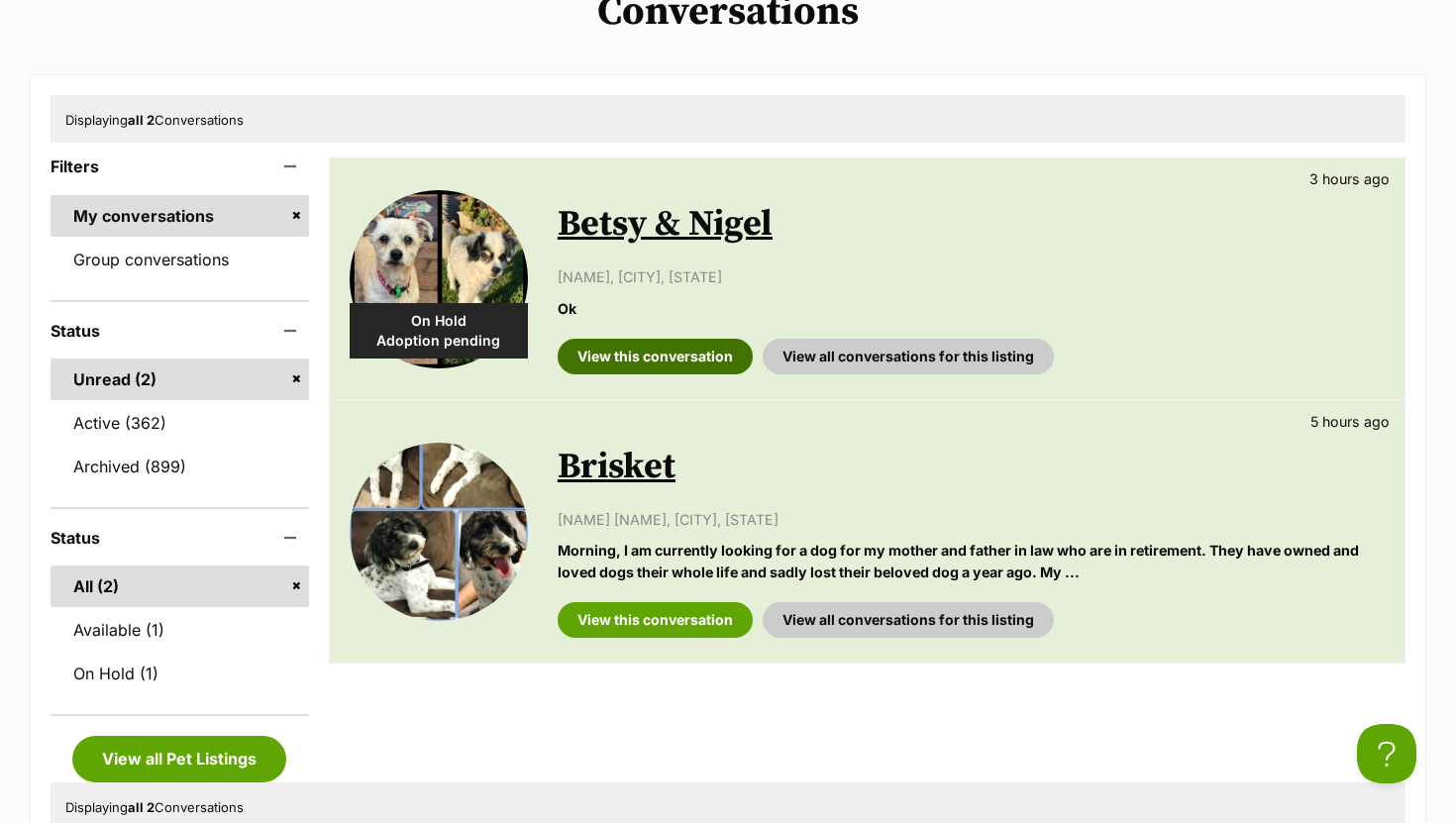 click on "View this conversation" at bounding box center [655, 357] 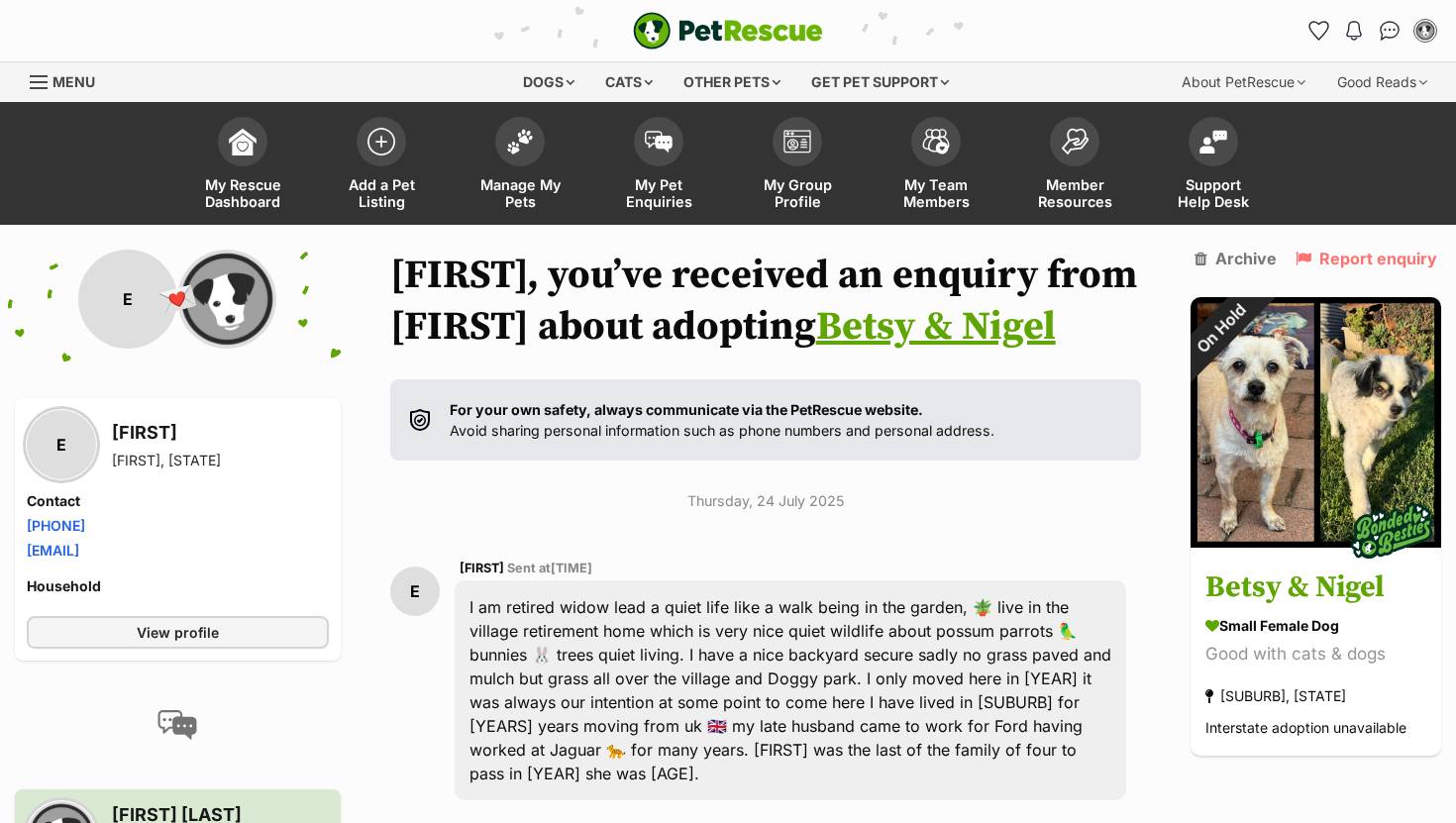 scroll, scrollTop: 0, scrollLeft: 0, axis: both 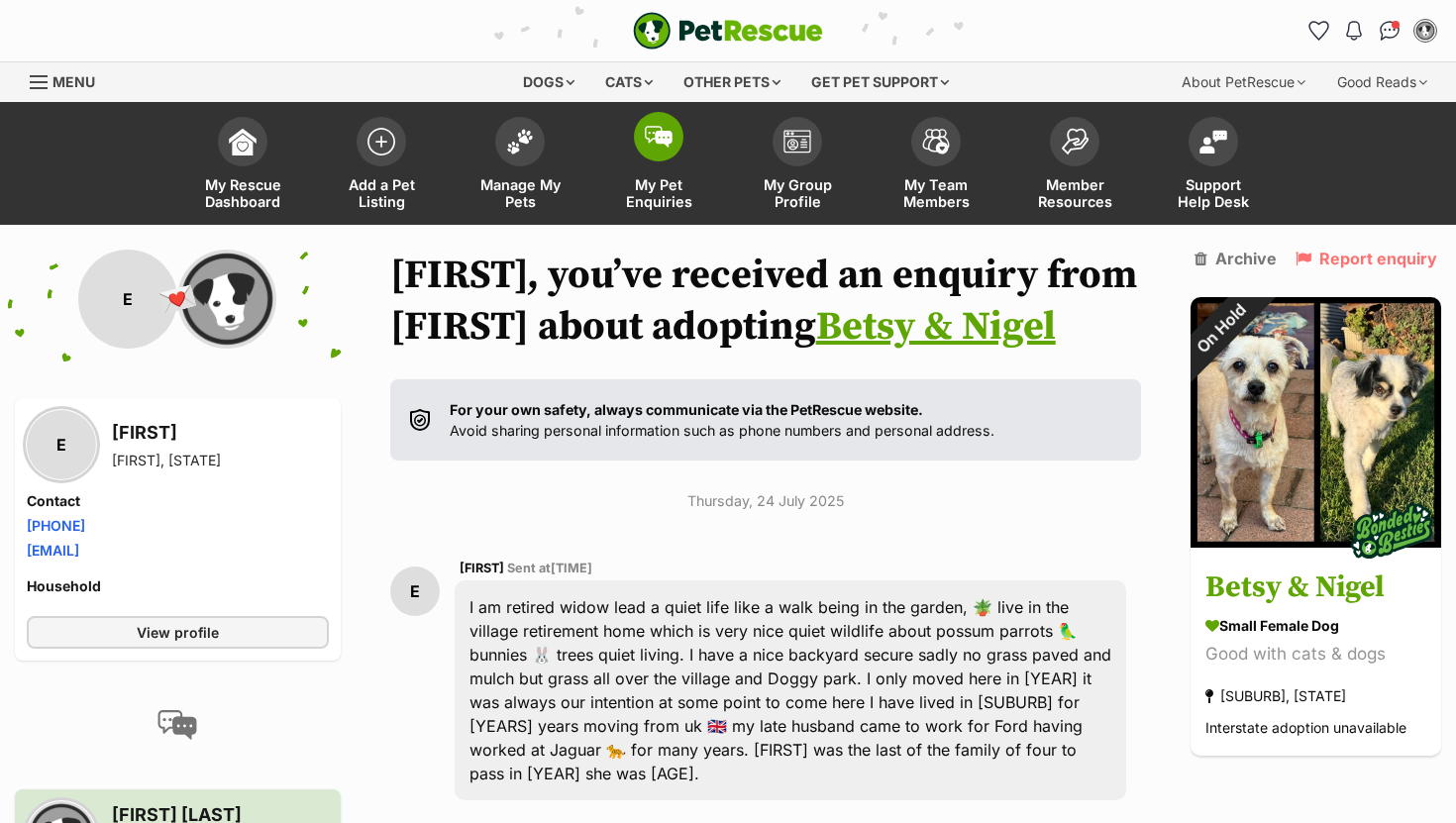 click on "My Pet Enquiries" at bounding box center (659, 165) 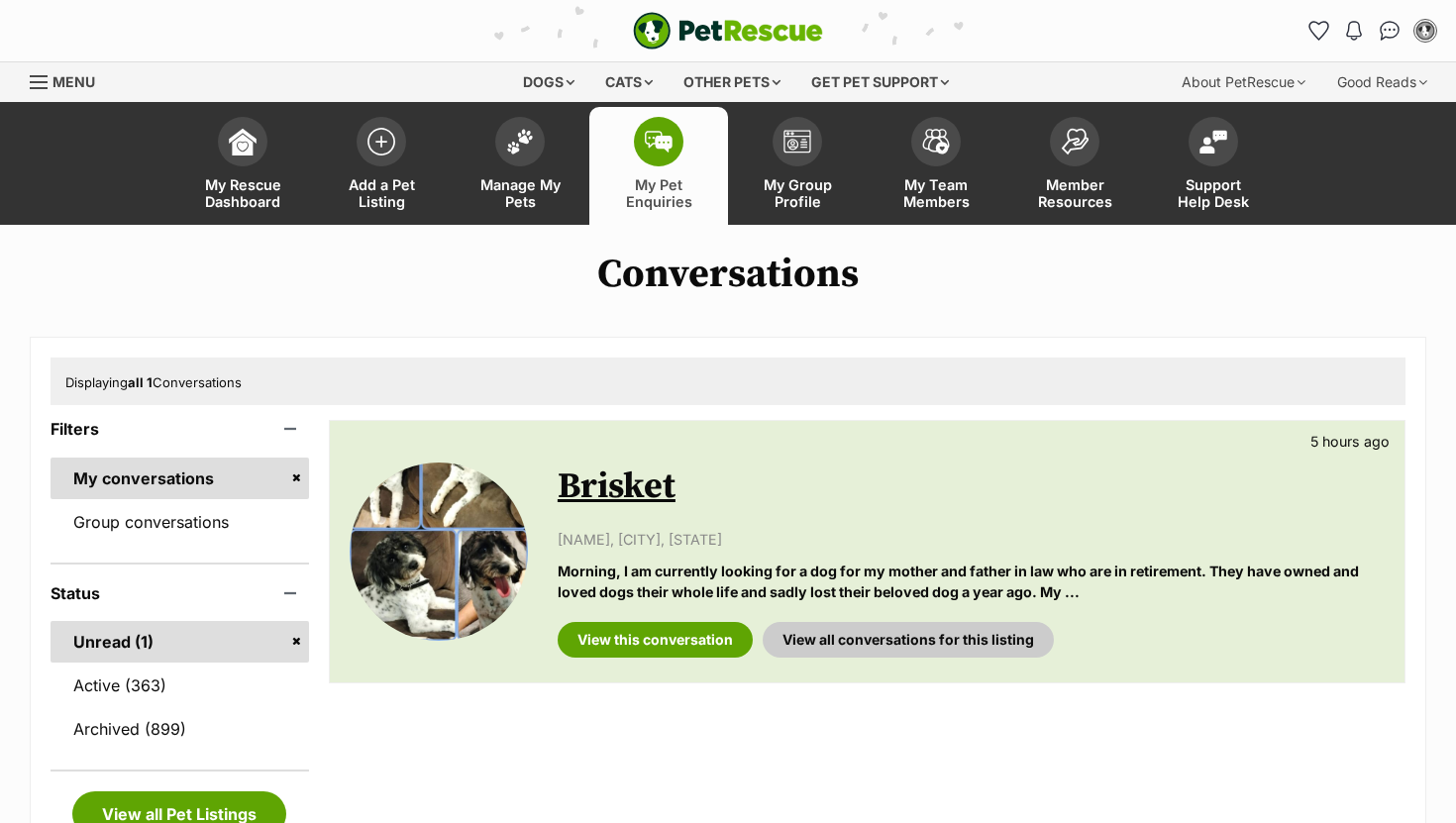 scroll, scrollTop: 0, scrollLeft: 0, axis: both 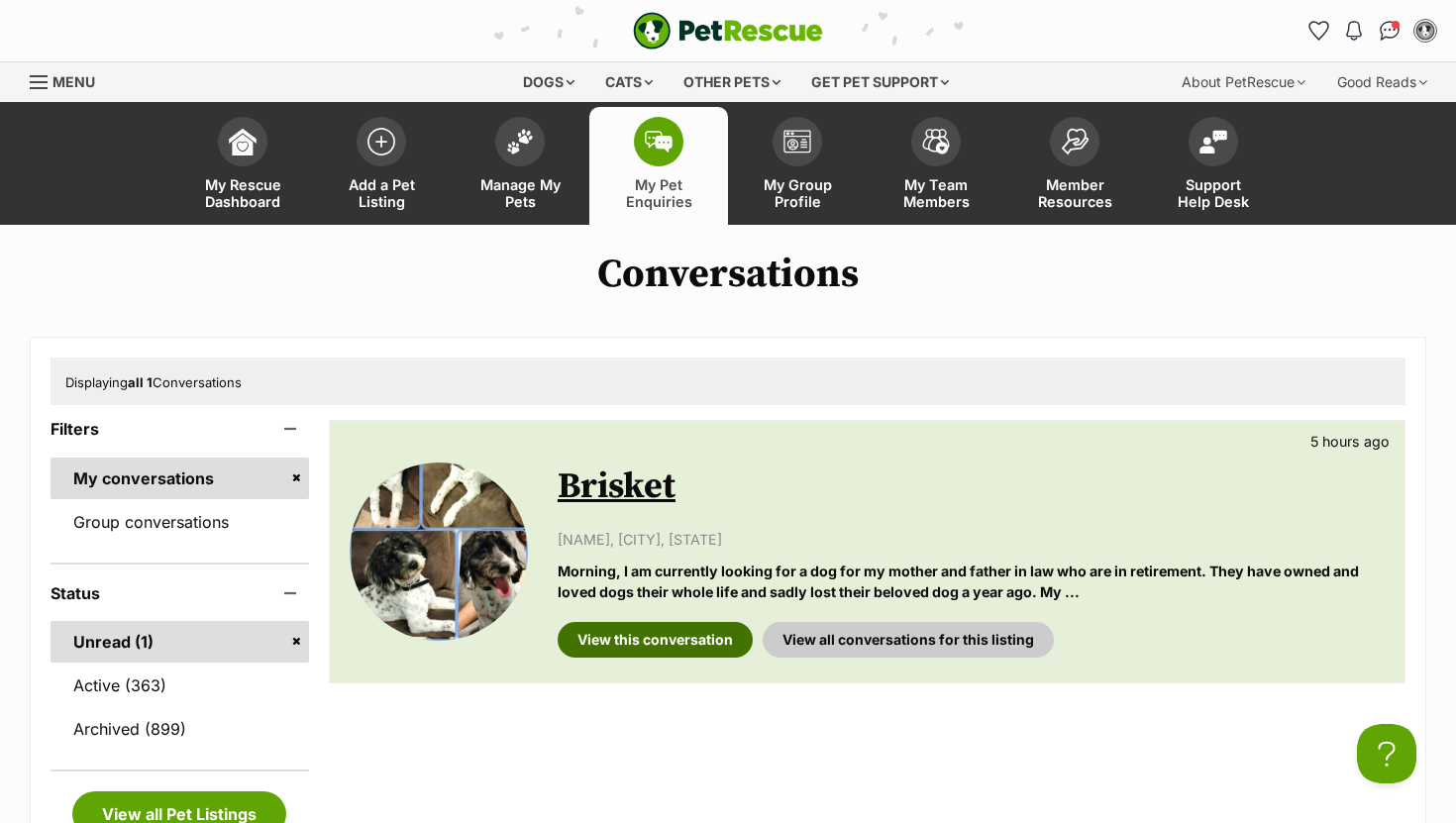 click on "View this conversation" at bounding box center [655, 640] 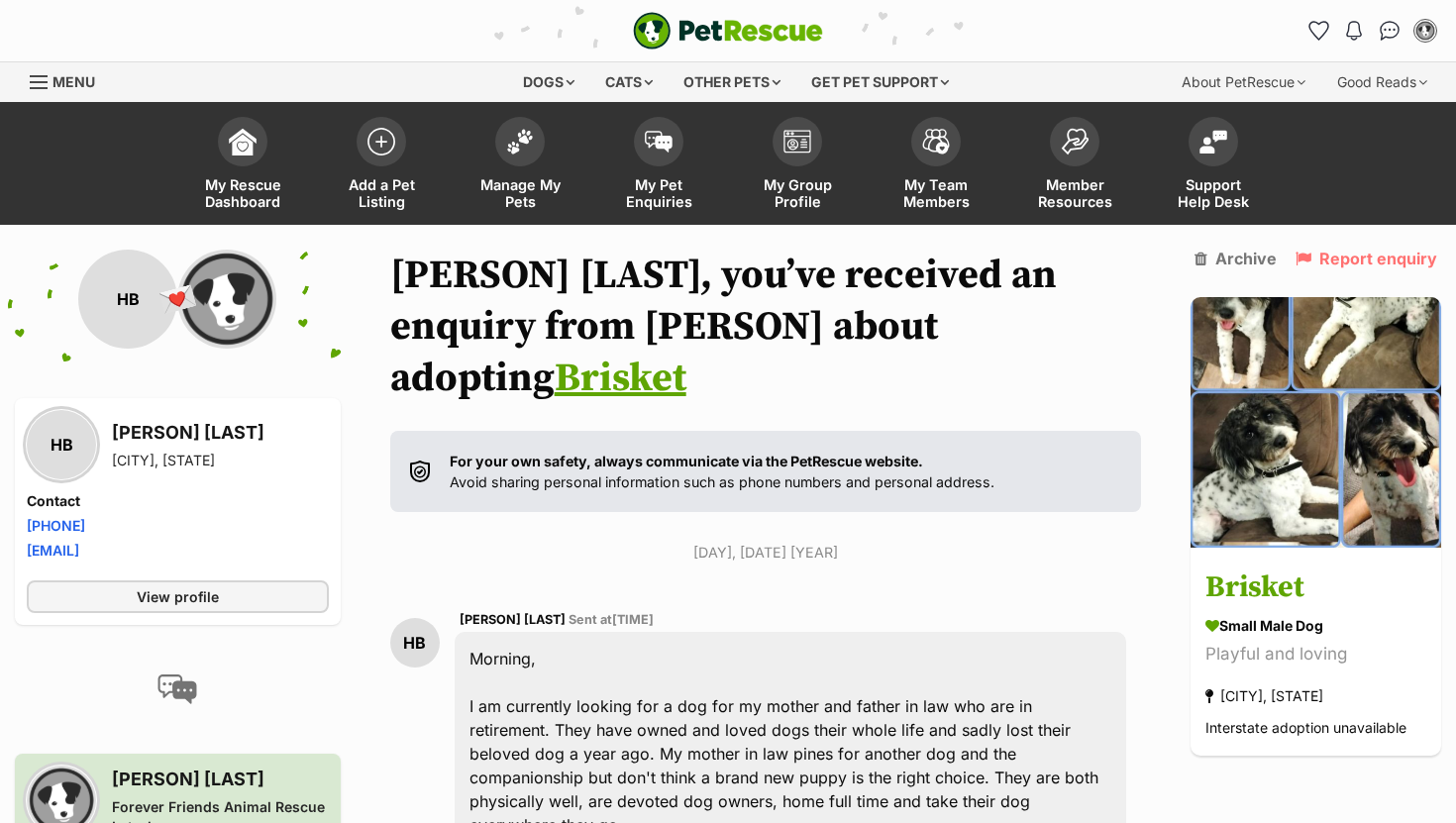 scroll, scrollTop: 0, scrollLeft: 0, axis: both 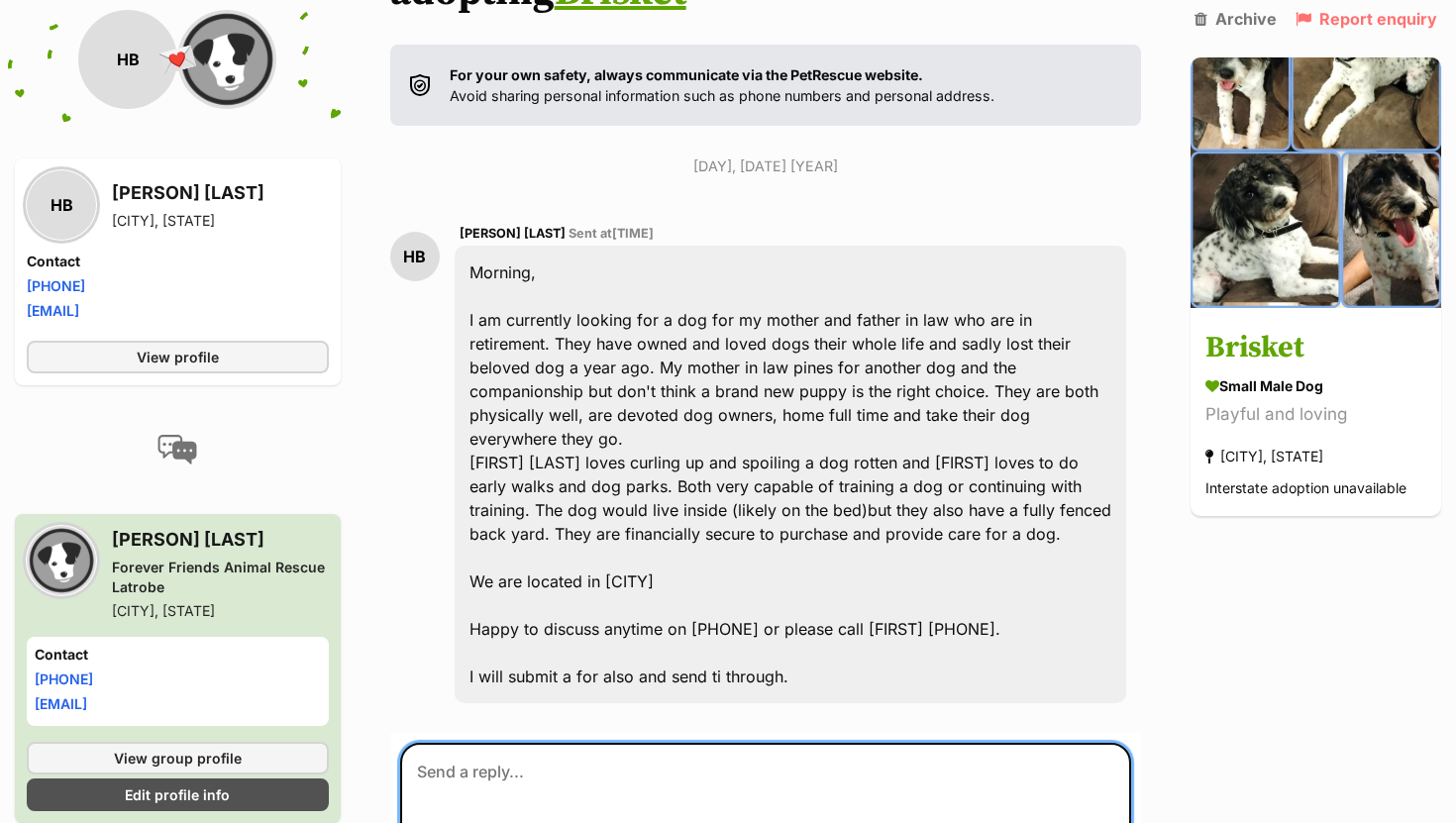 click at bounding box center (766, 802) 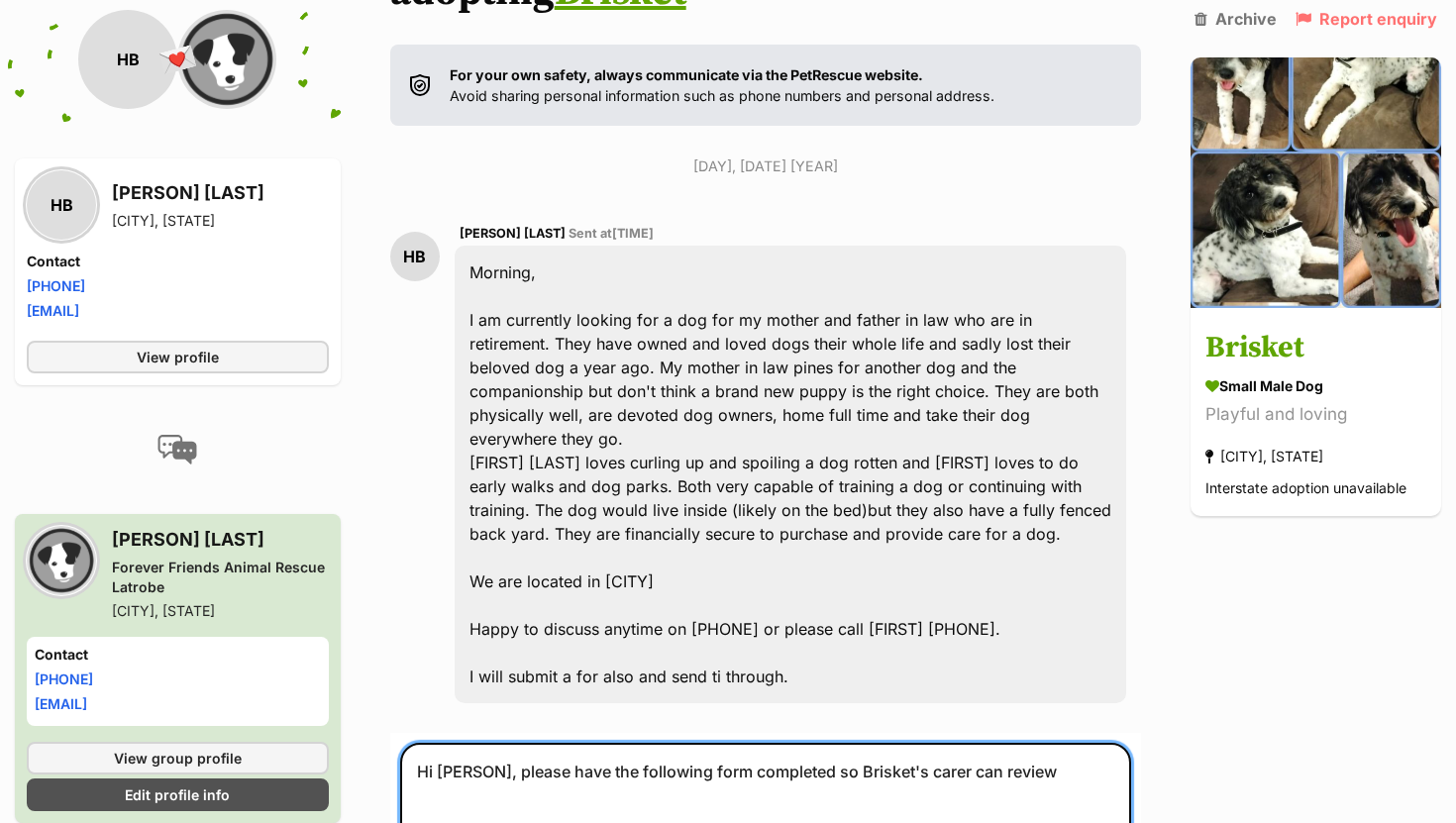 click on "Hi [PERSON], please have the following form completed so Brisket's carer can review" at bounding box center (766, 802) 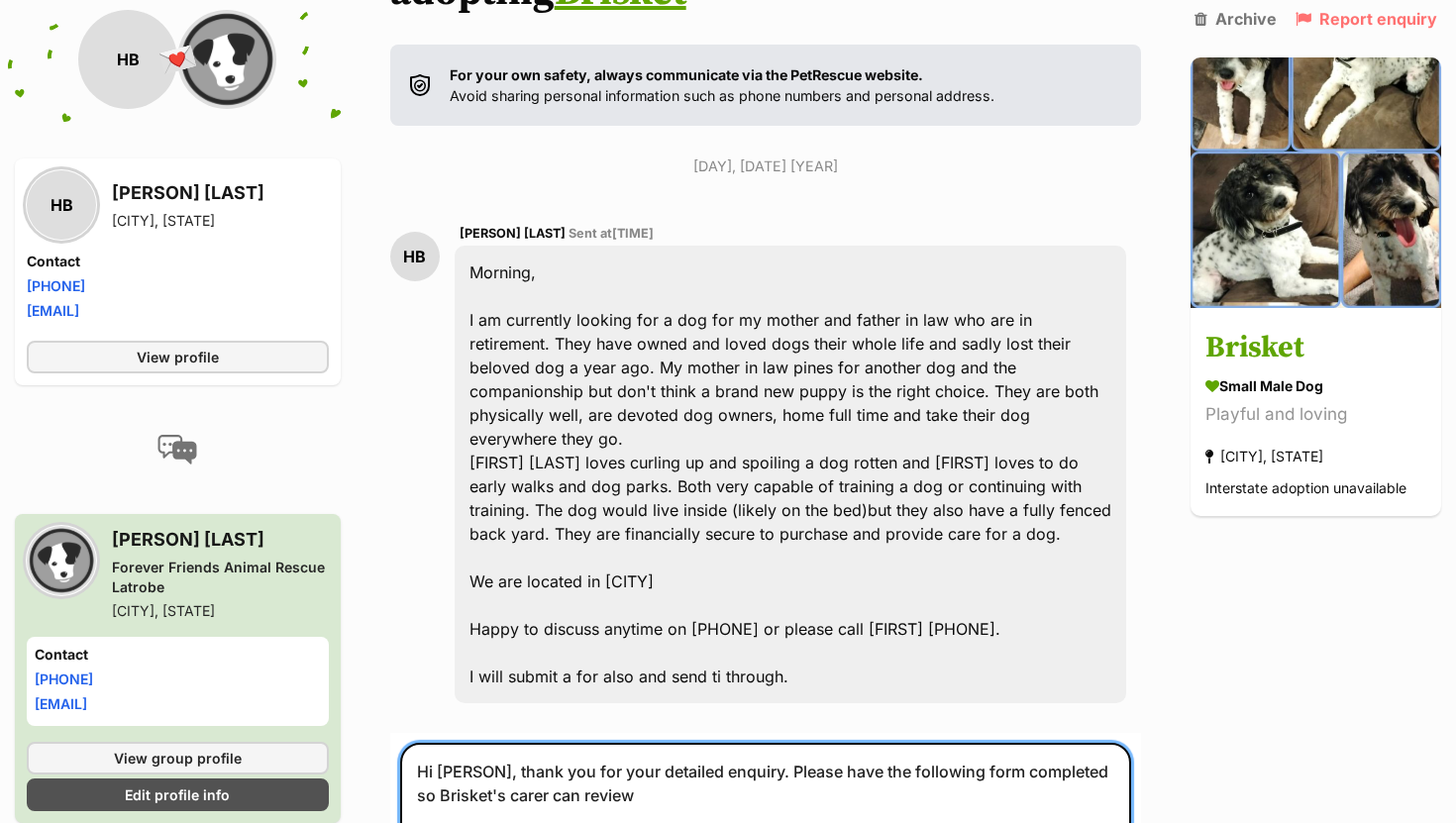click on "Hi [PERSON], thank you for your detailed enquiry. Please have the following form completed so Brisket's carer can review" at bounding box center [766, 802] 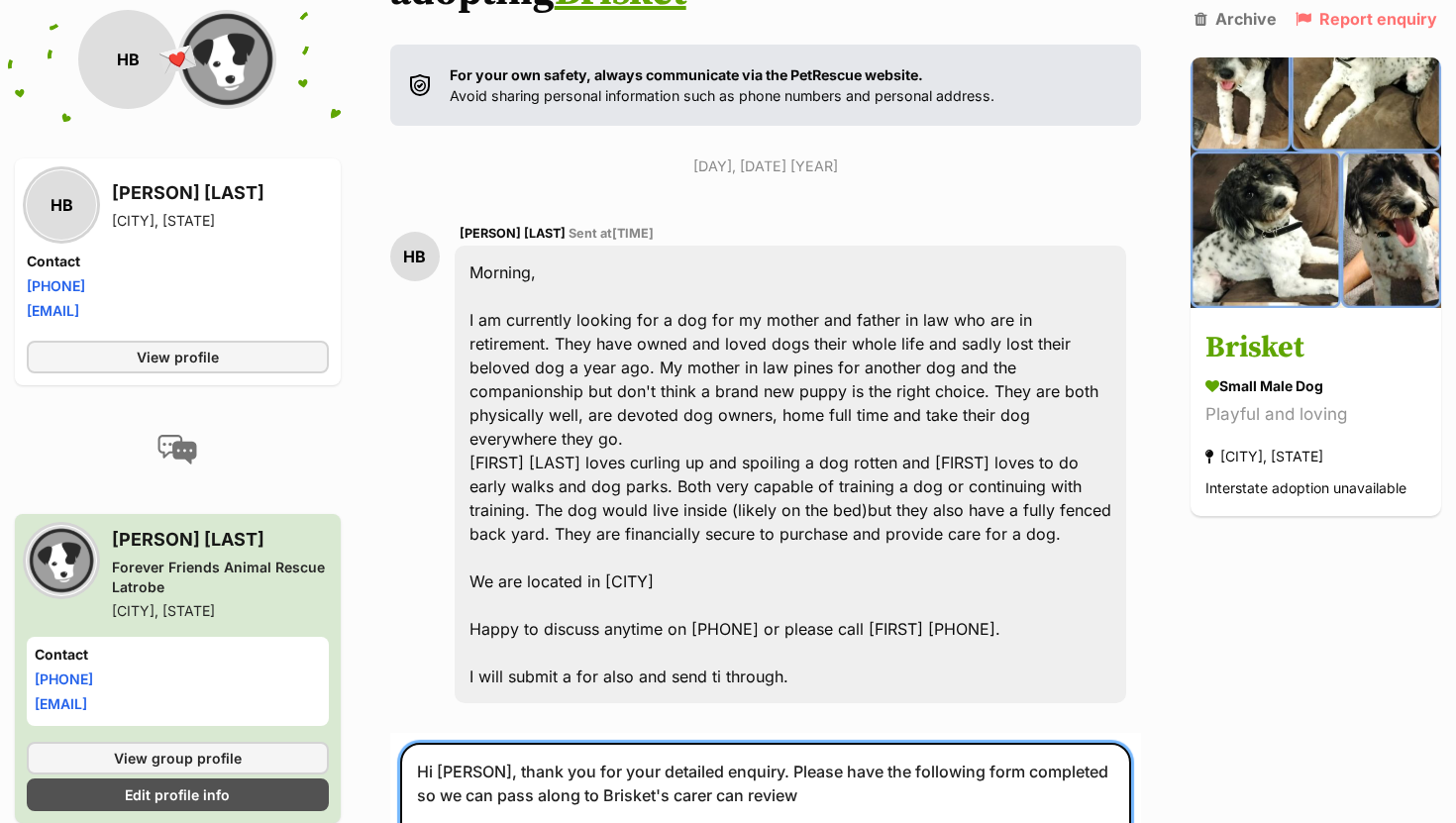 click on "Hi [PERSON], thank you for your detailed enquiry. Please have the following form completed so we can pass along to Brisket's carer can review" at bounding box center [766, 802] 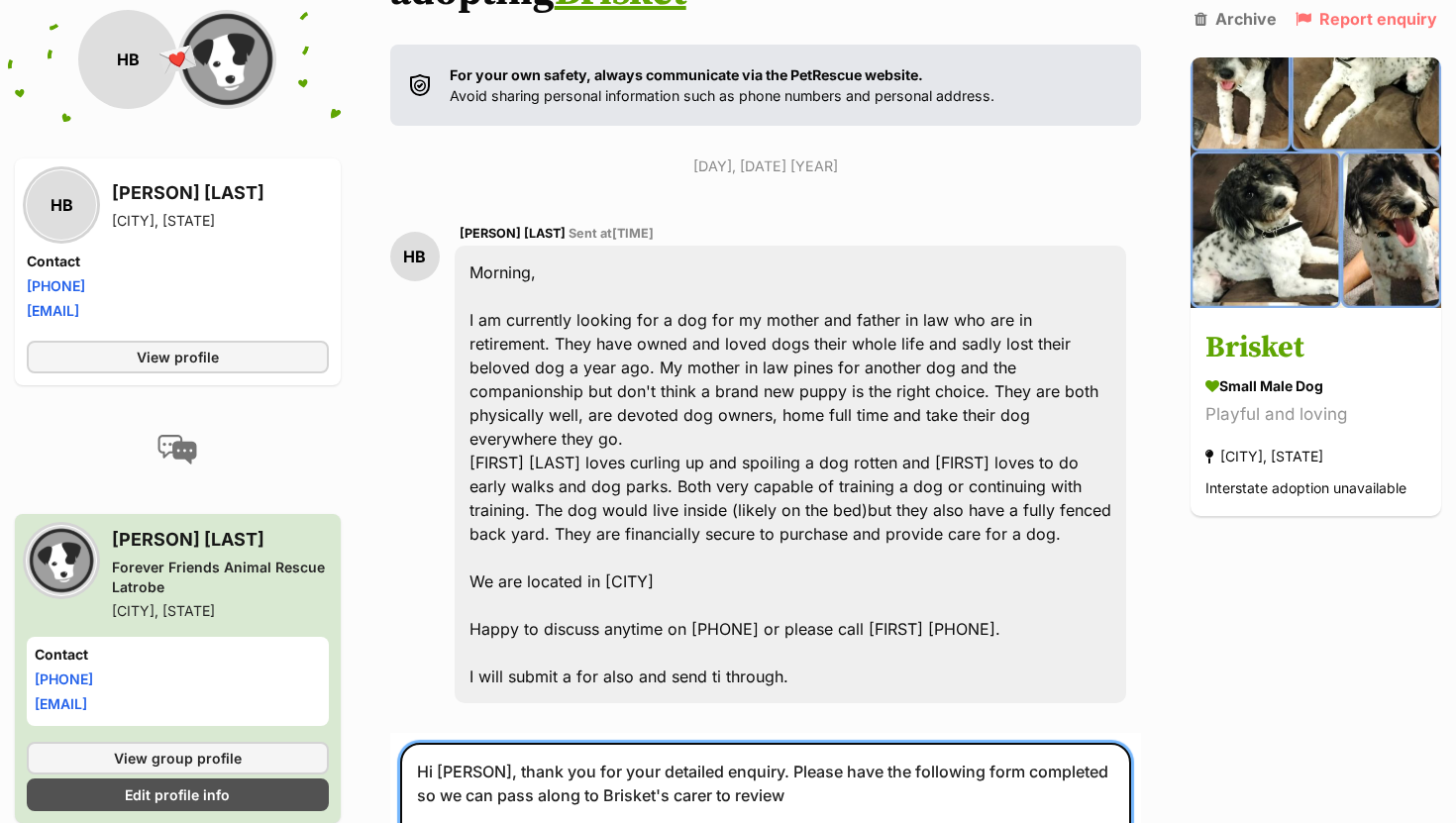click on "Hi Holly, thank you for your detailed enquiry. Please have the following form completed so we can pass along to Brisket's carer to review" at bounding box center (766, 802) 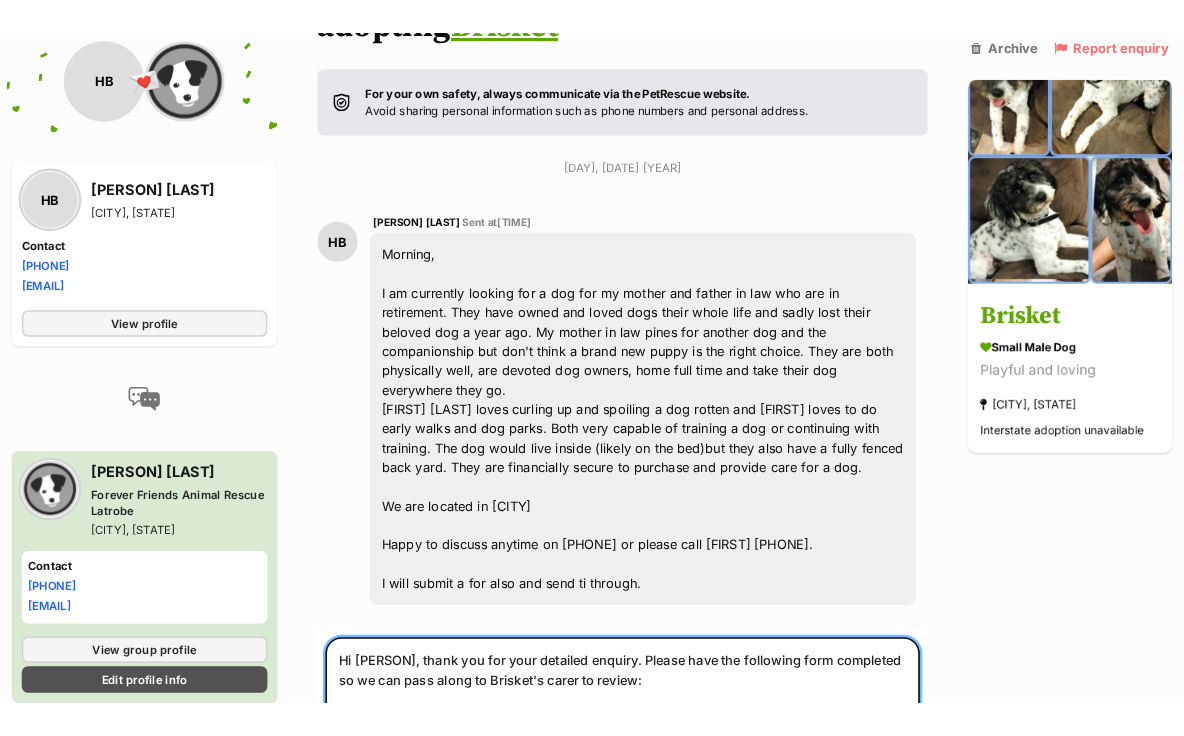 scroll, scrollTop: 364, scrollLeft: 0, axis: vertical 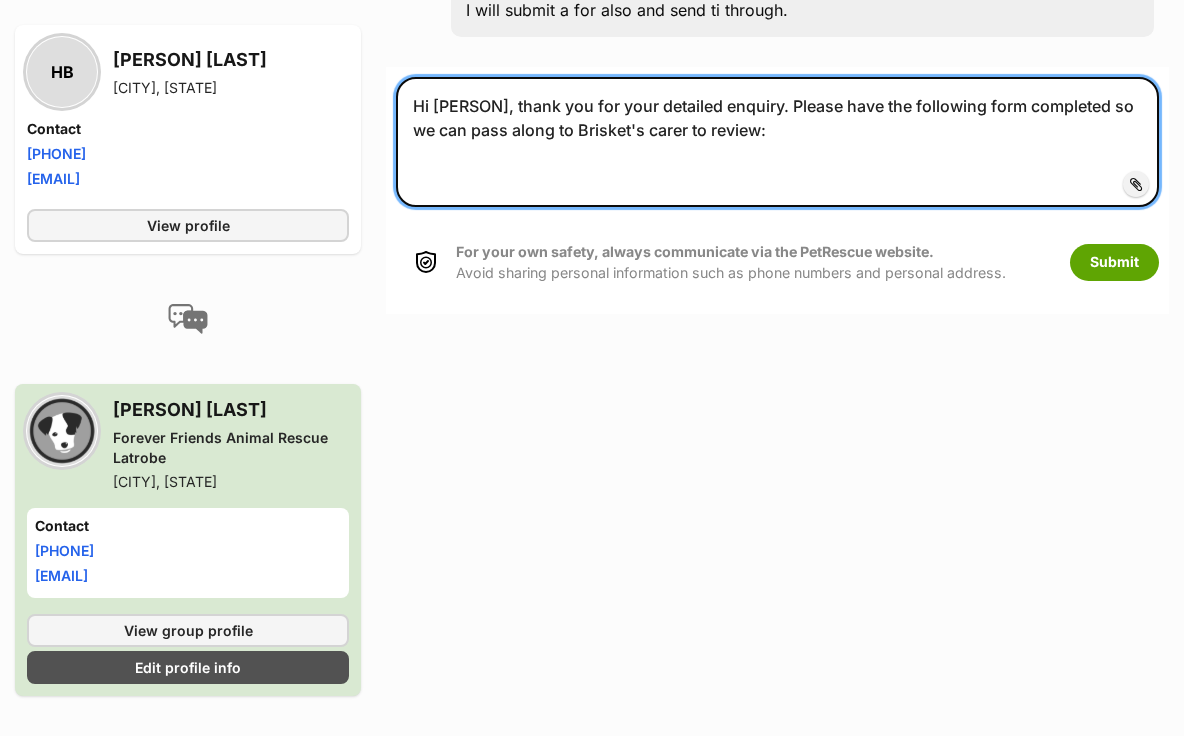 paste on "You can find my form "Dog Expression of Interest FFARL" at: https://form.jotform.com/202327503281042" 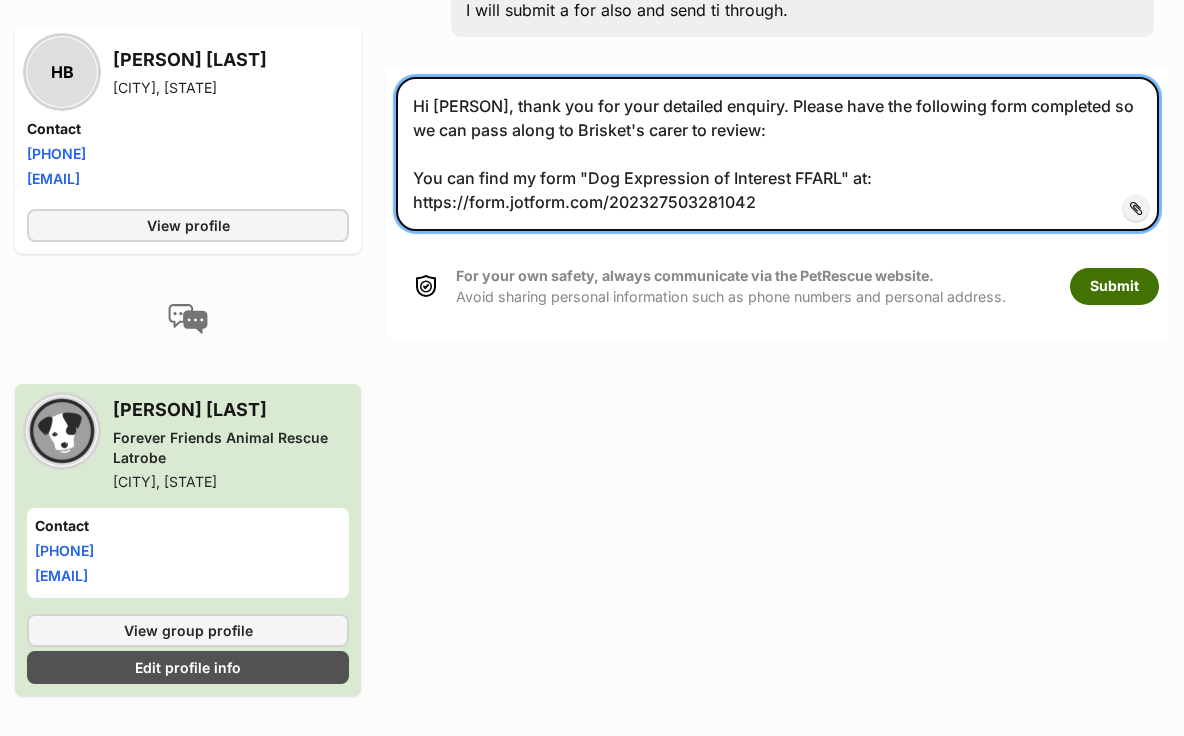 type on "Hi Holly, thank you for your detailed enquiry. Please have the following form completed so we can pass along to Brisket's carer to review:
You can find my form "Dog Expression of Interest FFARL" at: https://form.jotform.com/202327503281042" 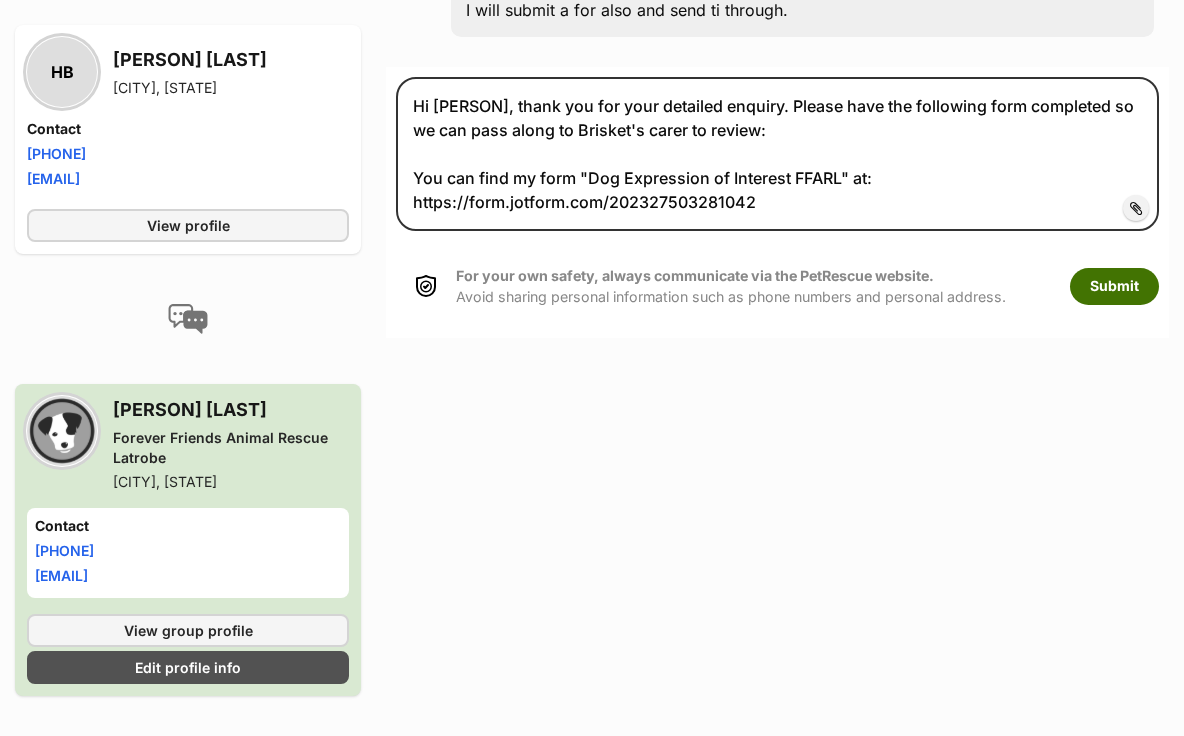 click on "Submit" at bounding box center [1114, 286] 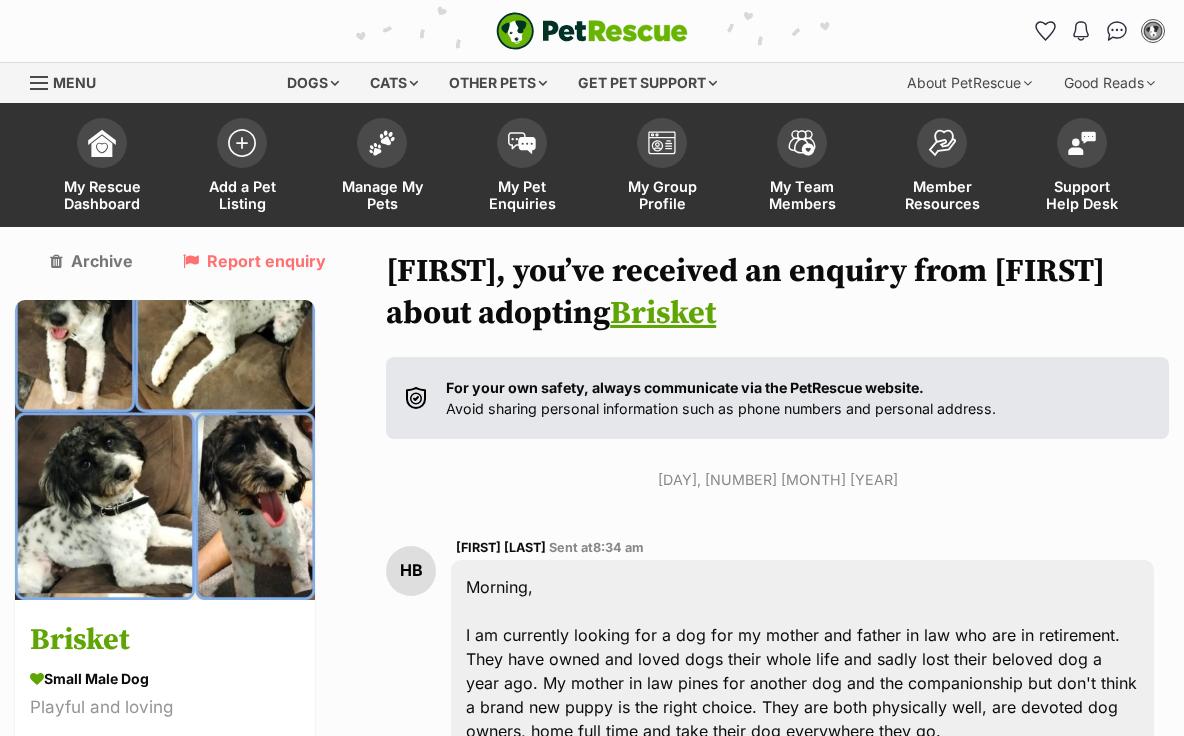 scroll, scrollTop: 961, scrollLeft: 0, axis: vertical 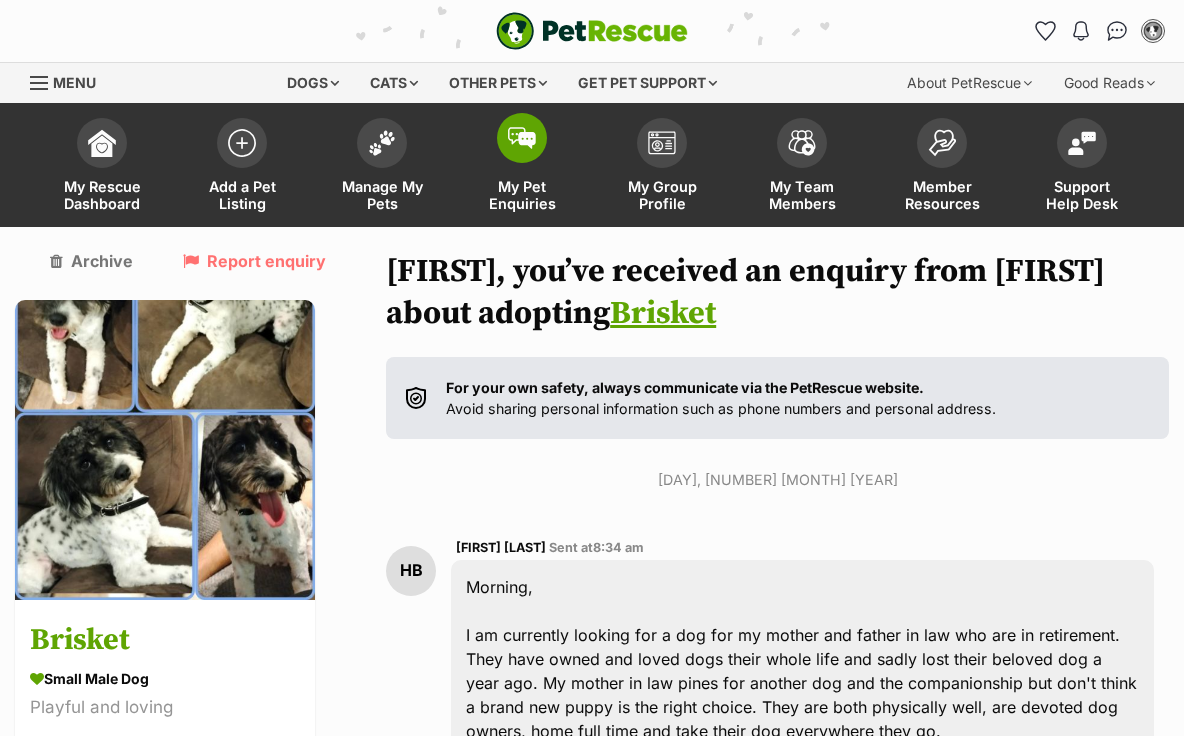 click at bounding box center (522, 138) 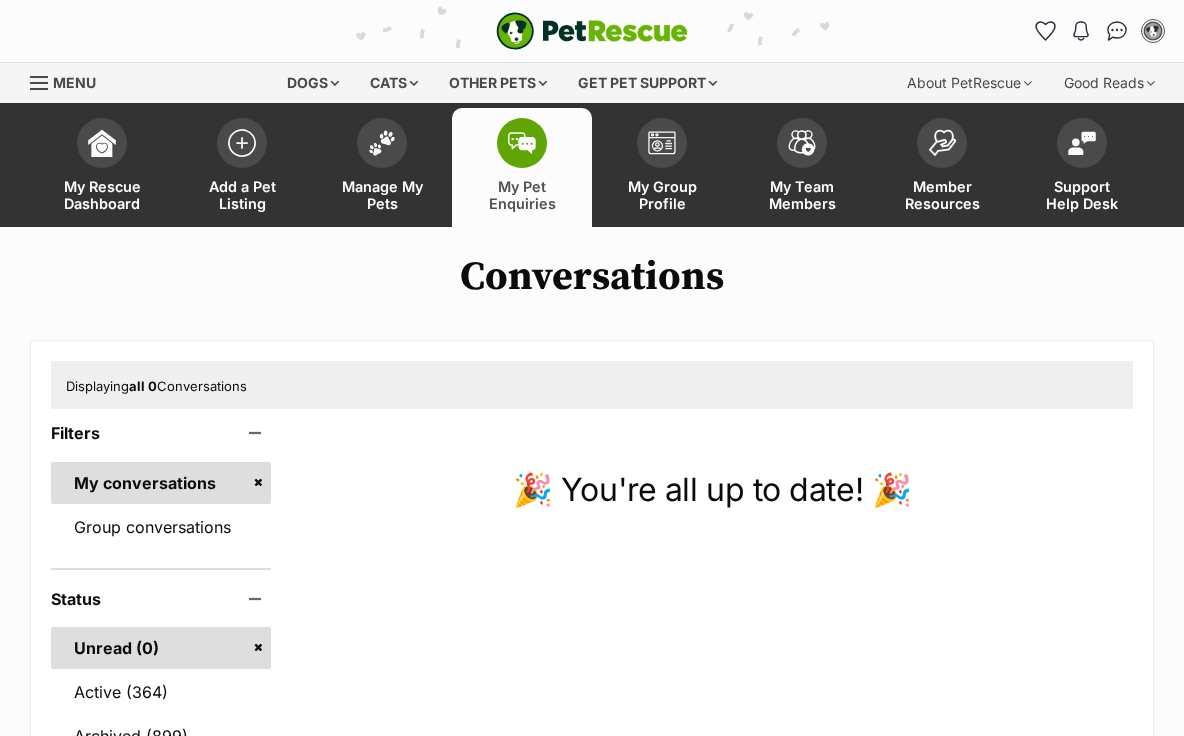 scroll, scrollTop: 0, scrollLeft: 0, axis: both 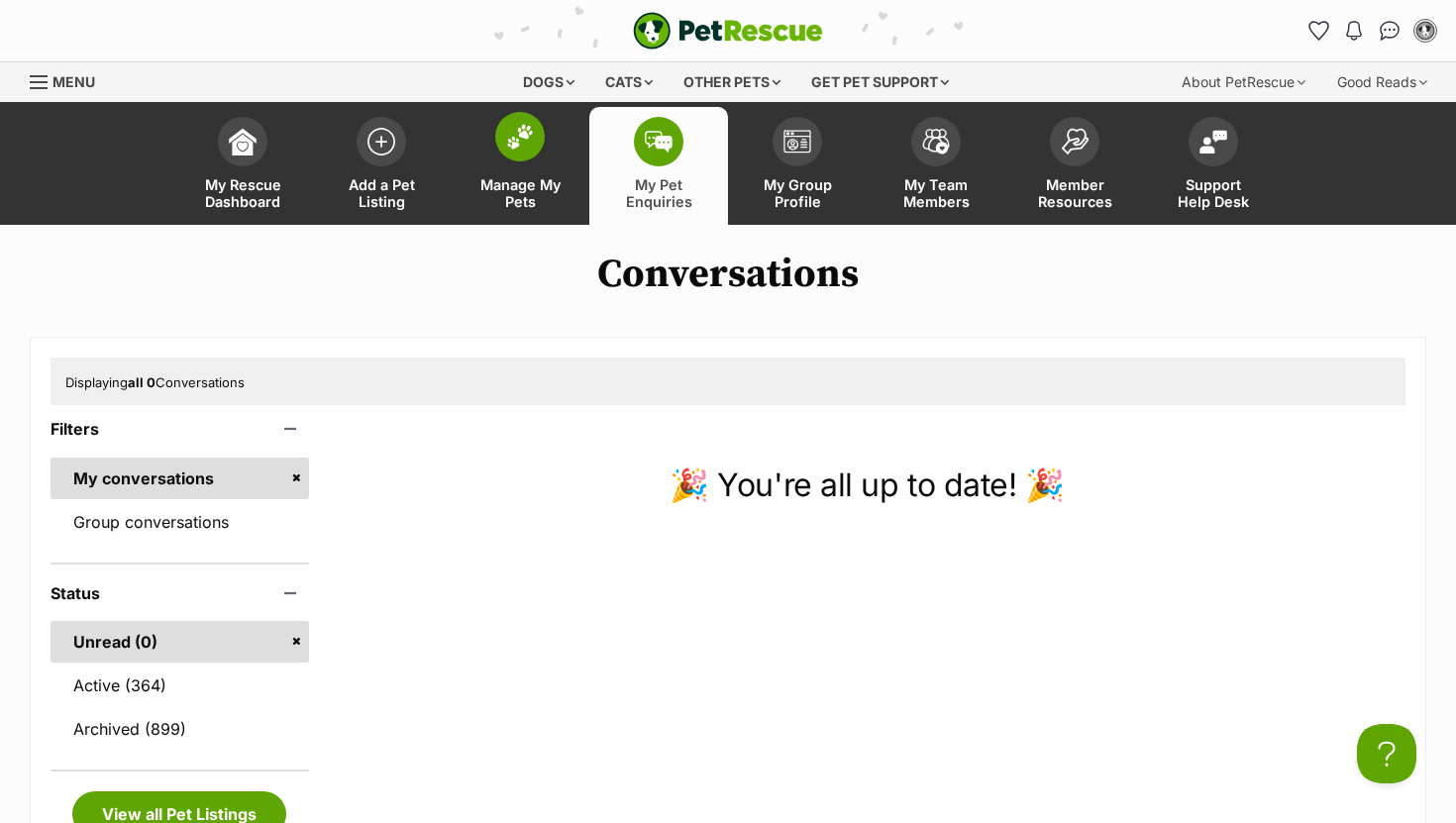 click at bounding box center (520, 137) 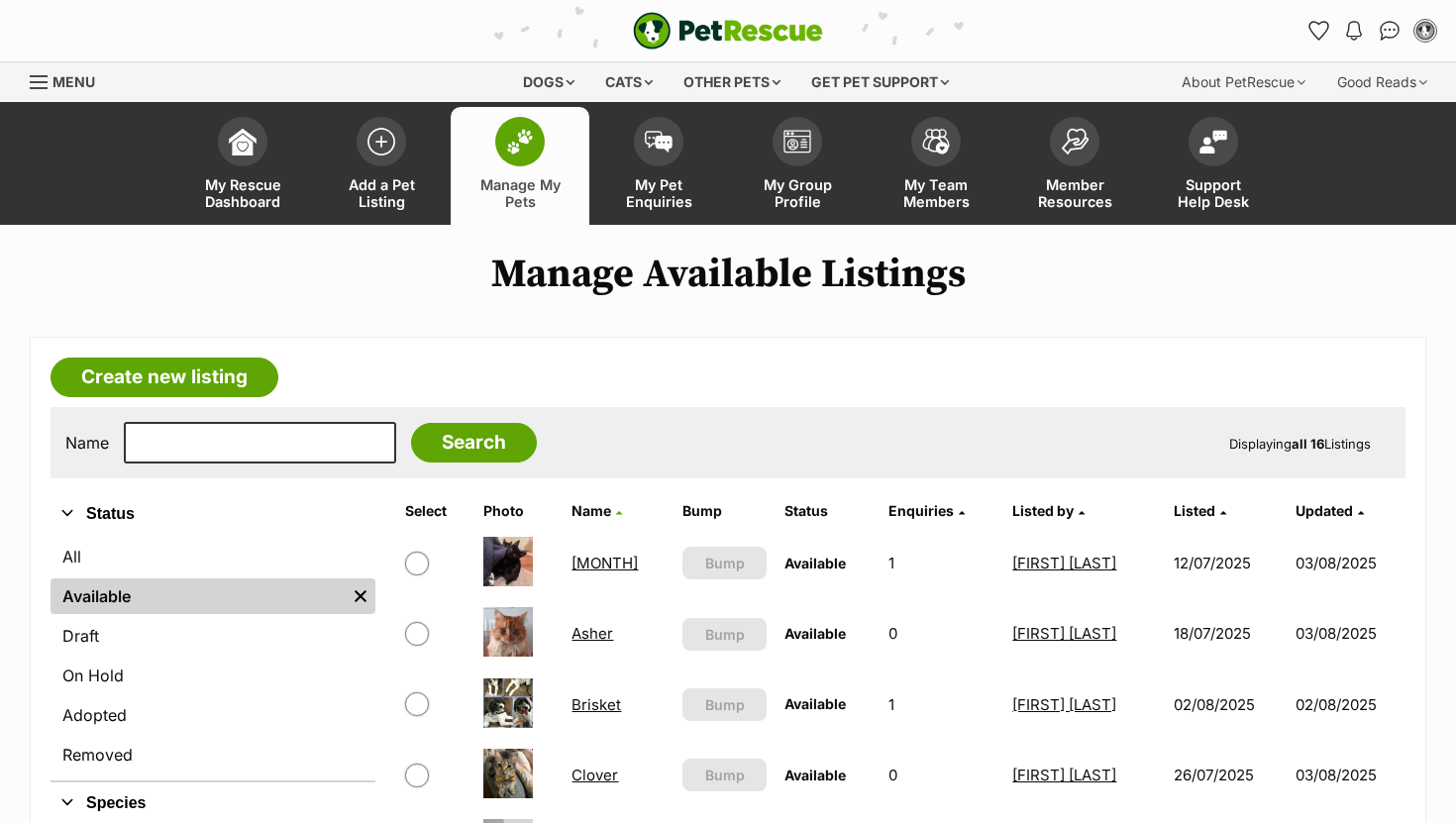 scroll, scrollTop: 0, scrollLeft: 0, axis: both 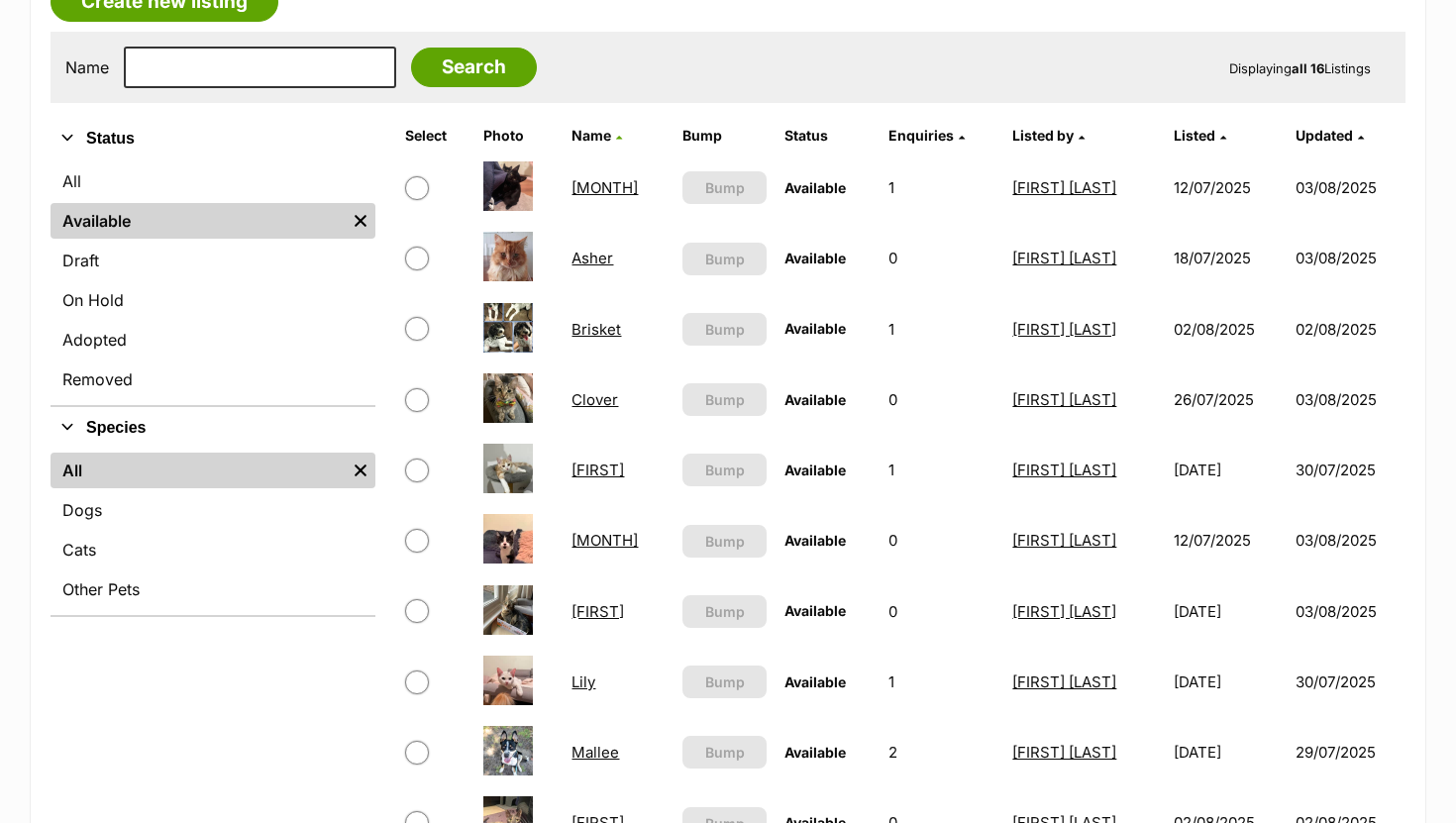 click on "Asher" at bounding box center (592, 257) 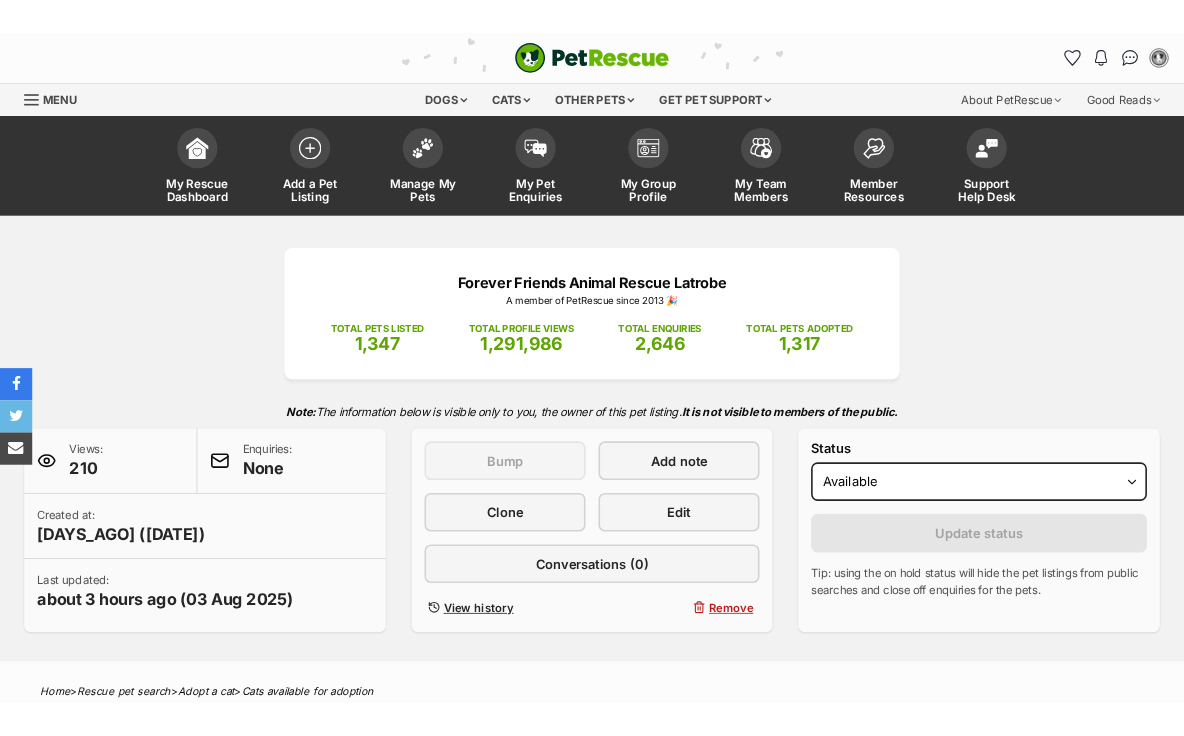 scroll, scrollTop: 0, scrollLeft: 0, axis: both 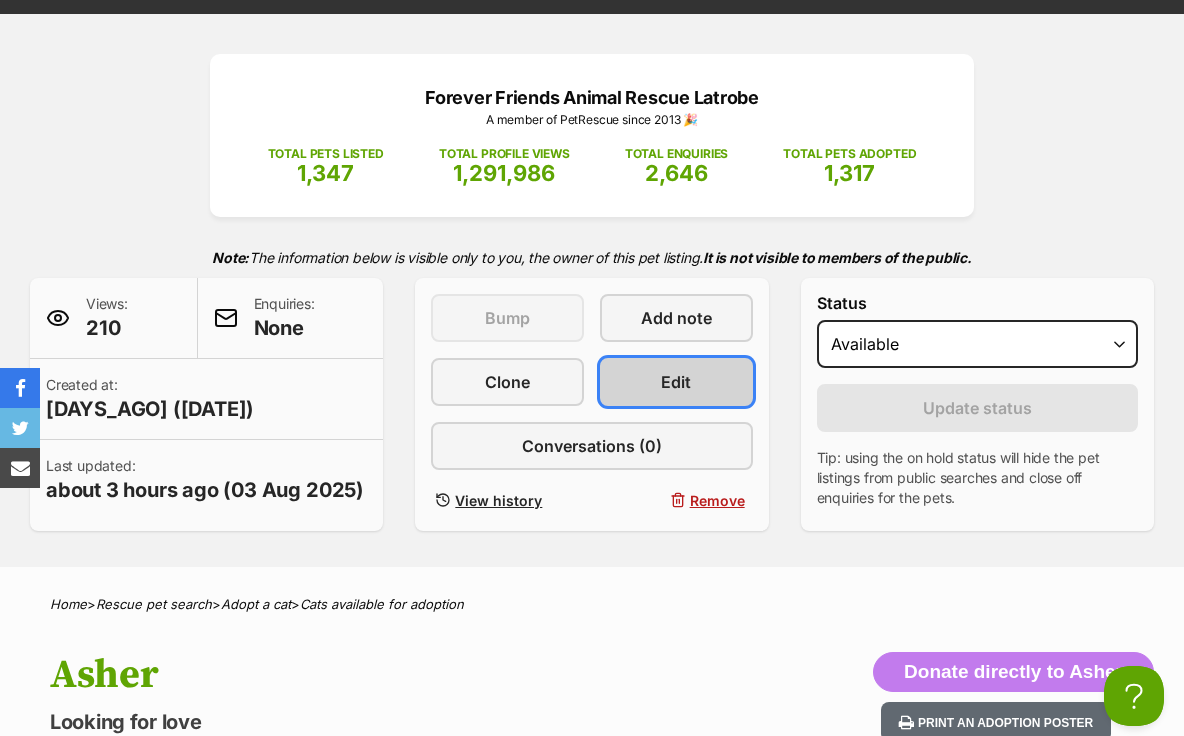 click on "Edit" at bounding box center [676, 382] 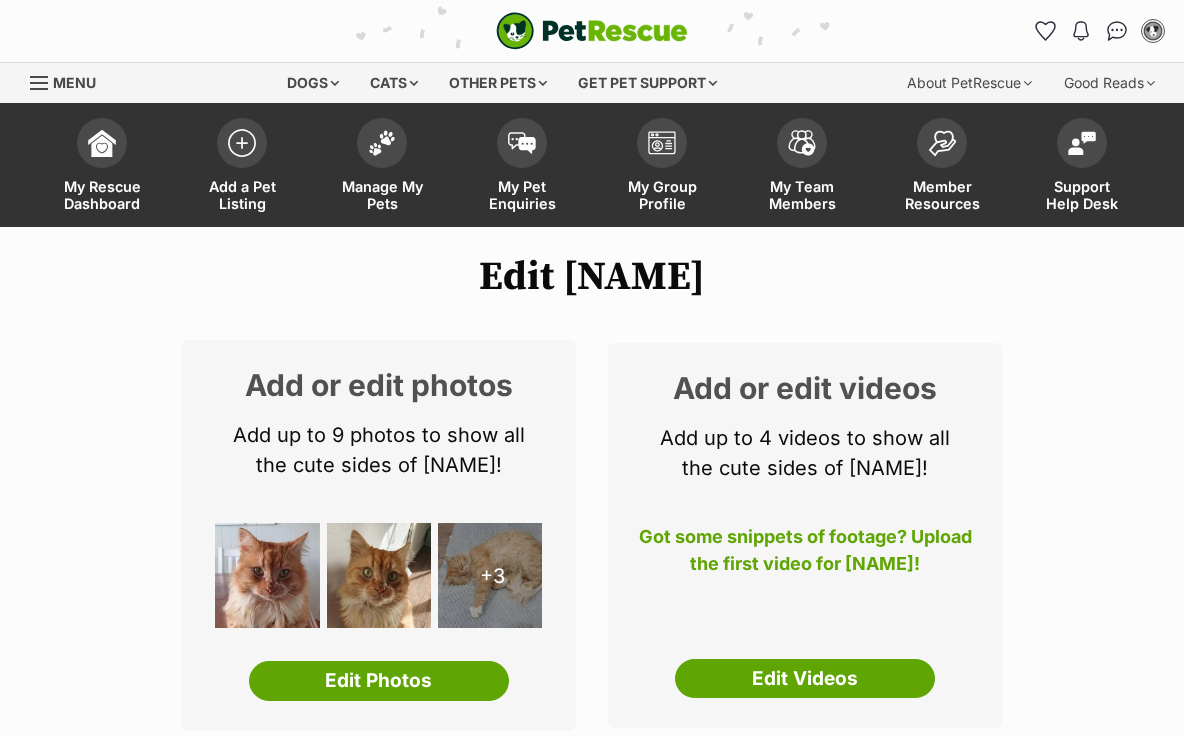 scroll, scrollTop: 0, scrollLeft: 0, axis: both 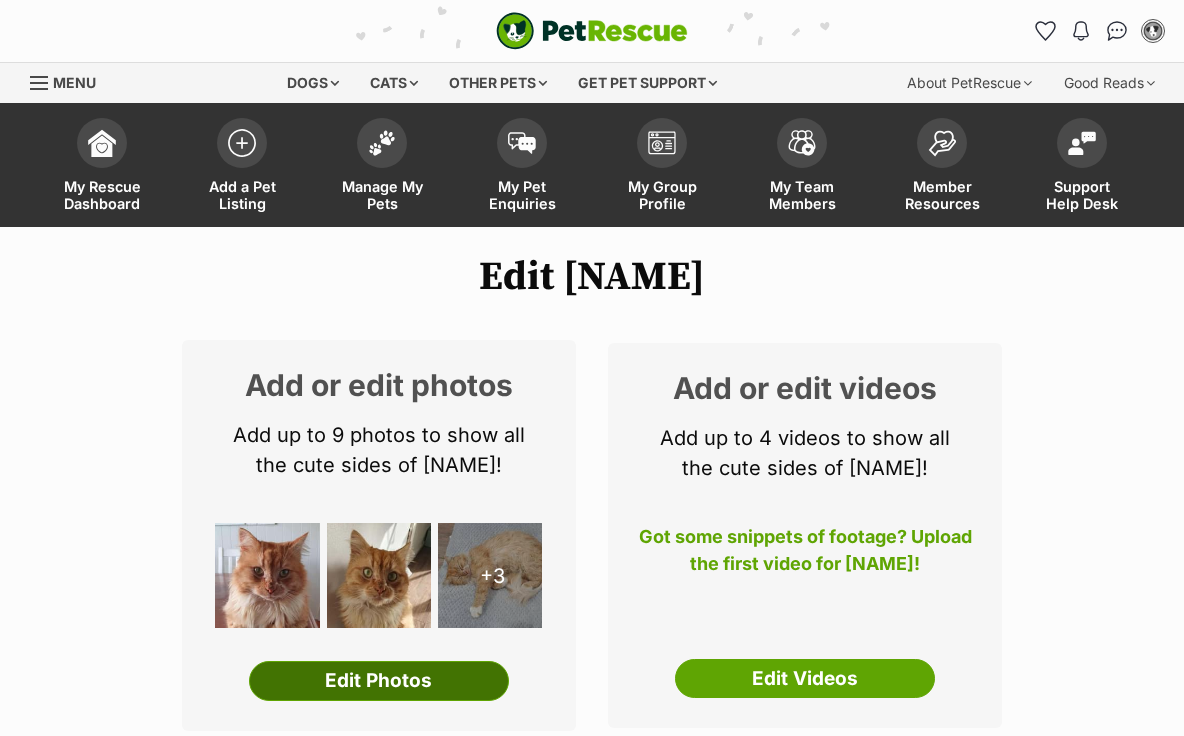 click on "Edit Photos" at bounding box center (379, 681) 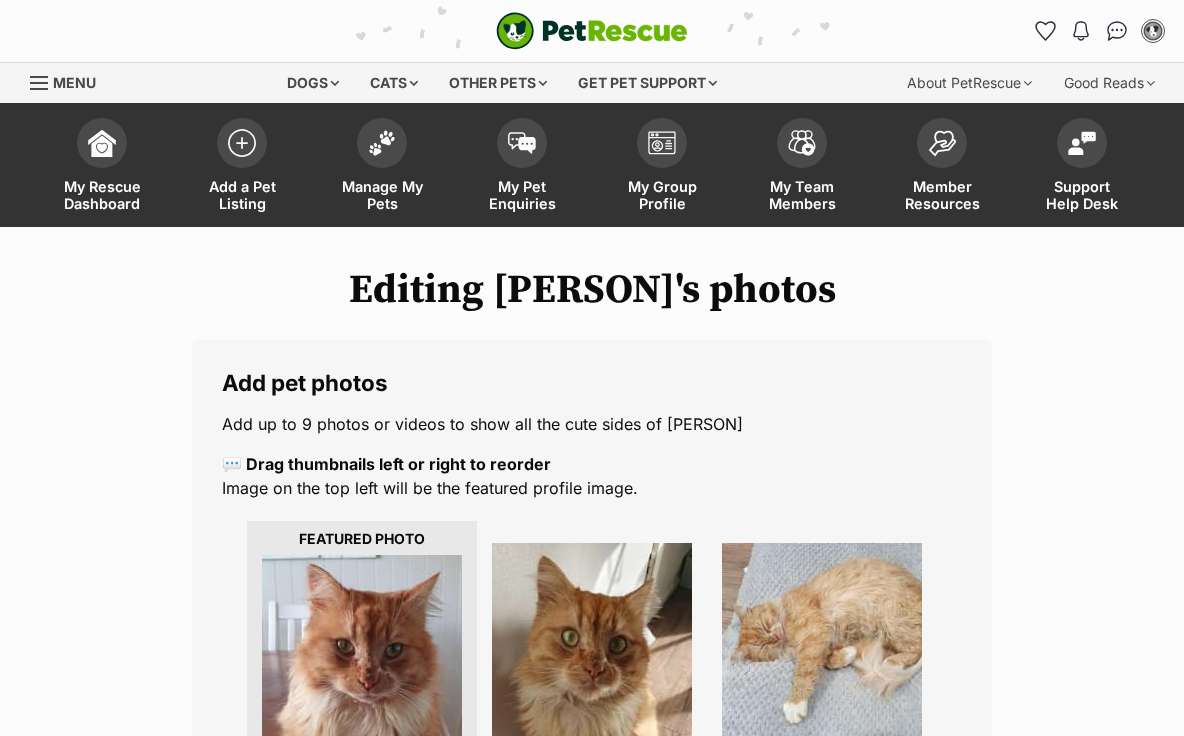 scroll, scrollTop: 0, scrollLeft: 0, axis: both 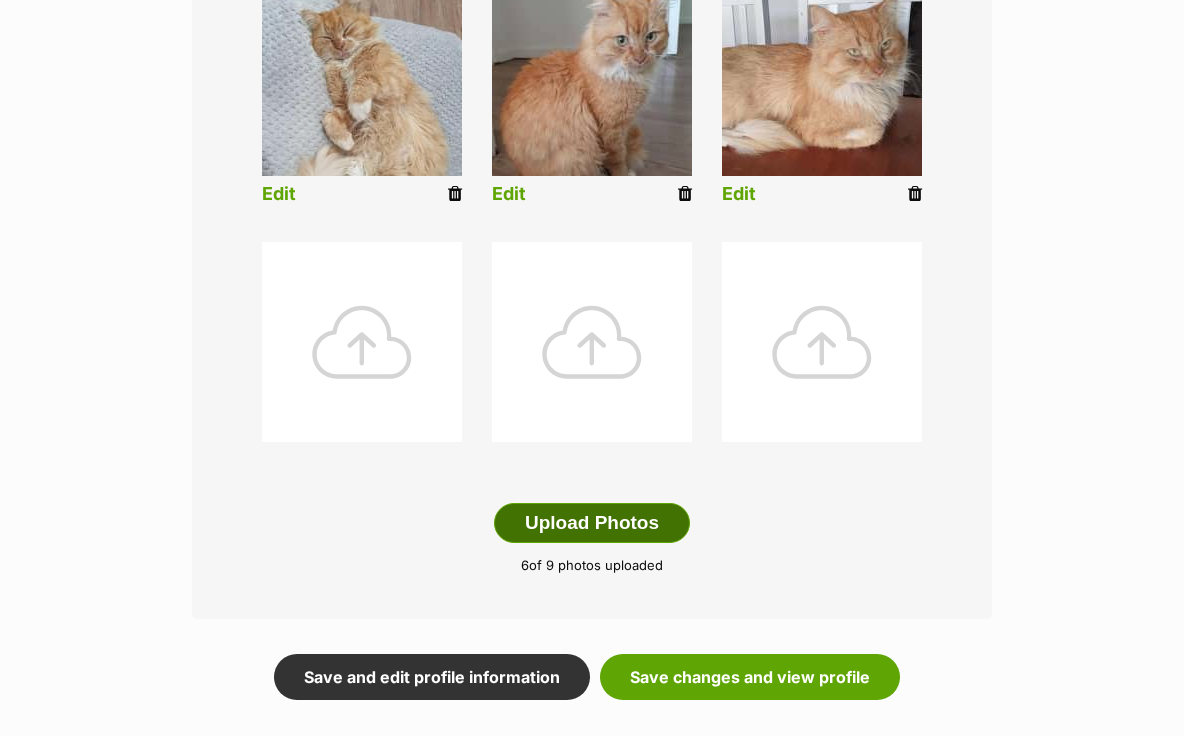 click on "Upload Photos" at bounding box center [592, 523] 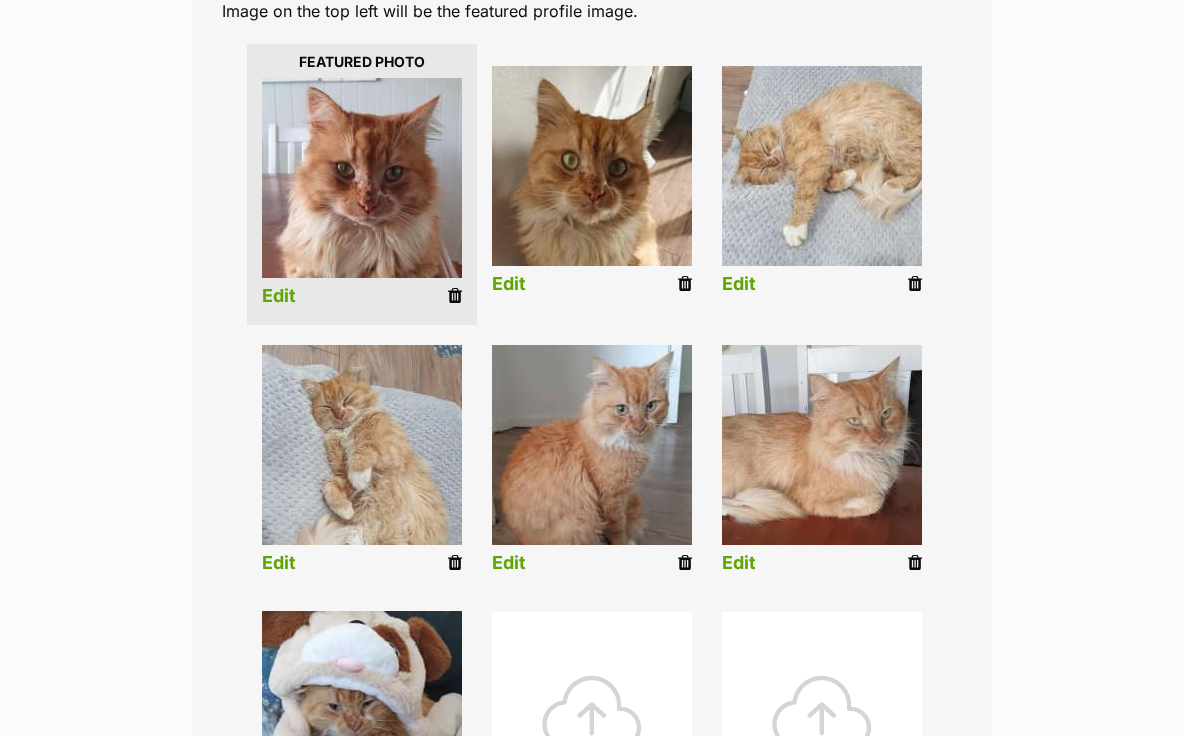 scroll, scrollTop: 471, scrollLeft: 0, axis: vertical 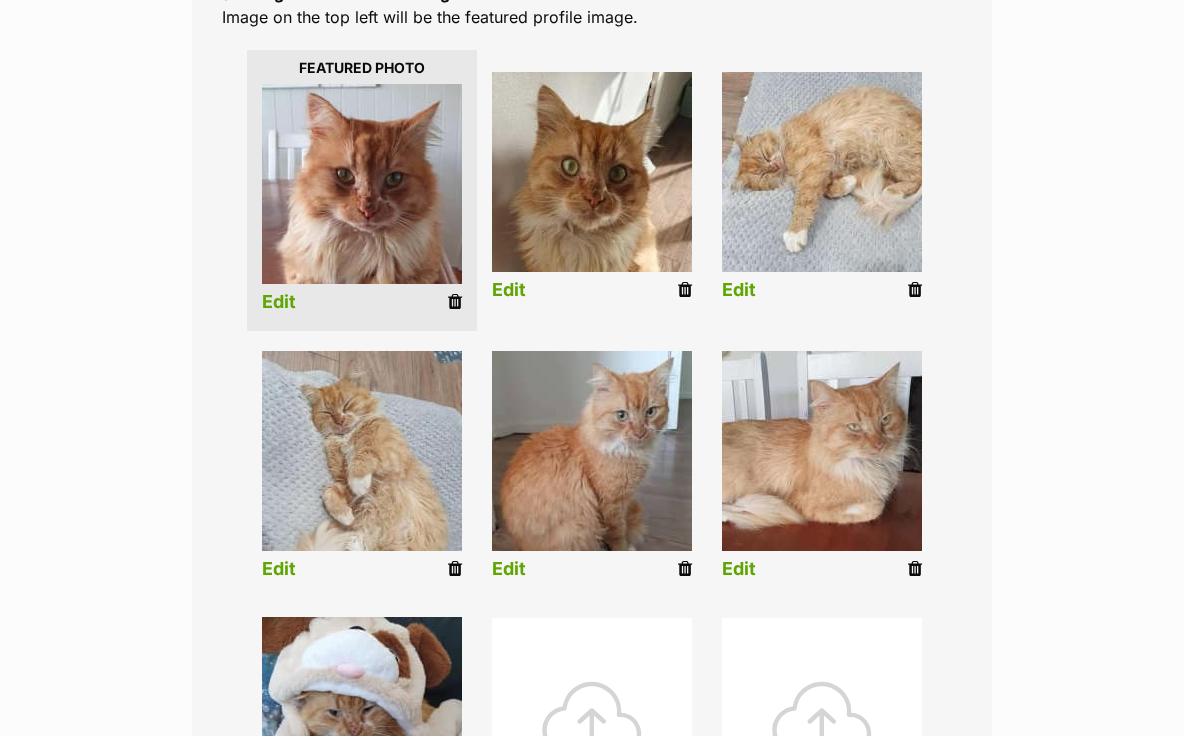 click at bounding box center [685, 290] 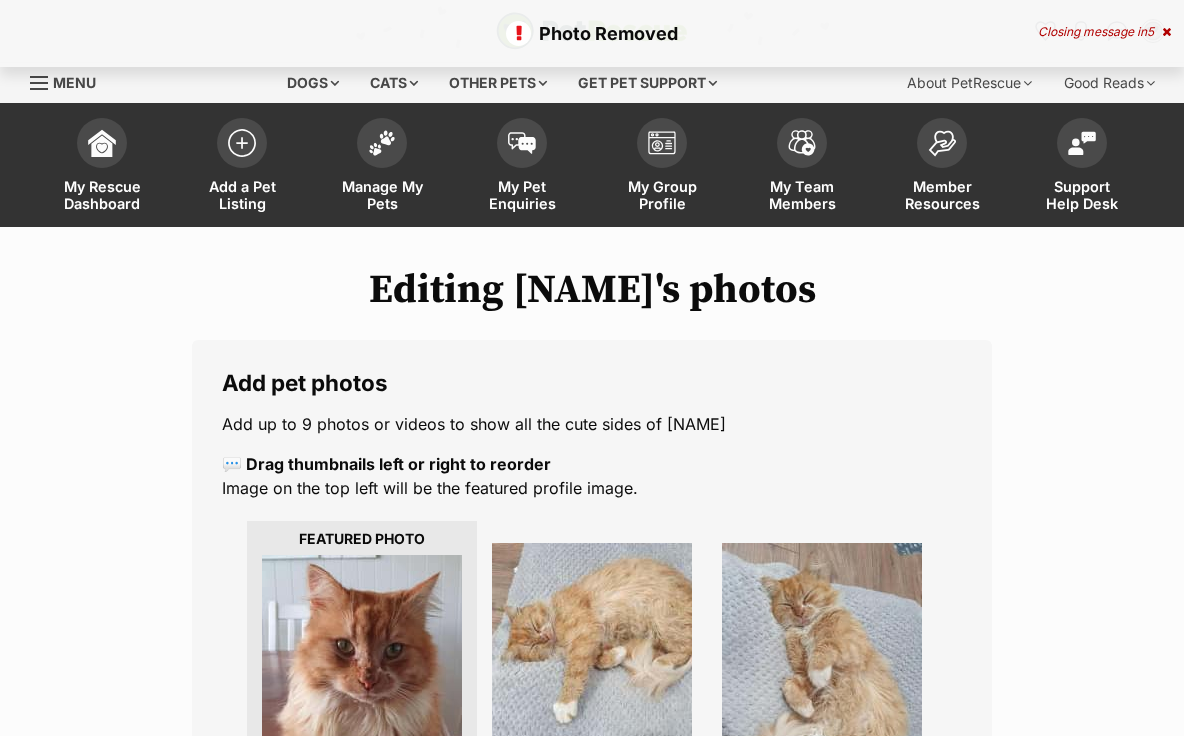 scroll, scrollTop: 0, scrollLeft: 0, axis: both 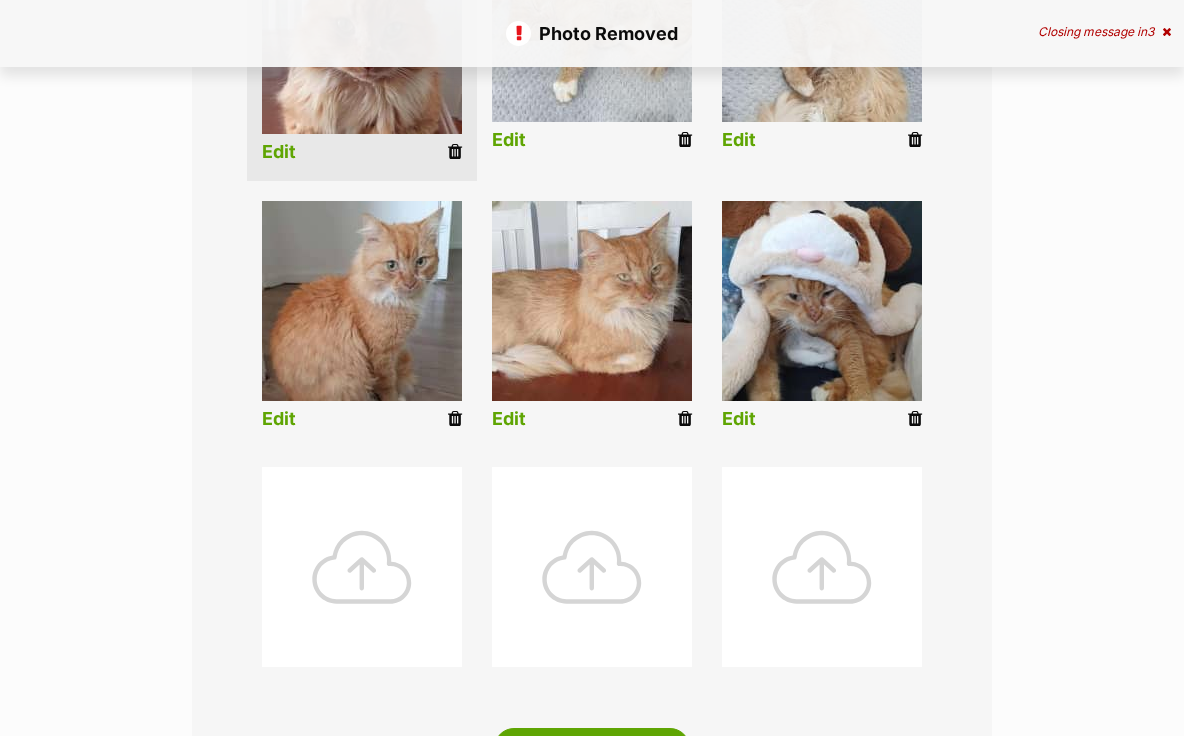 click at bounding box center (685, 419) 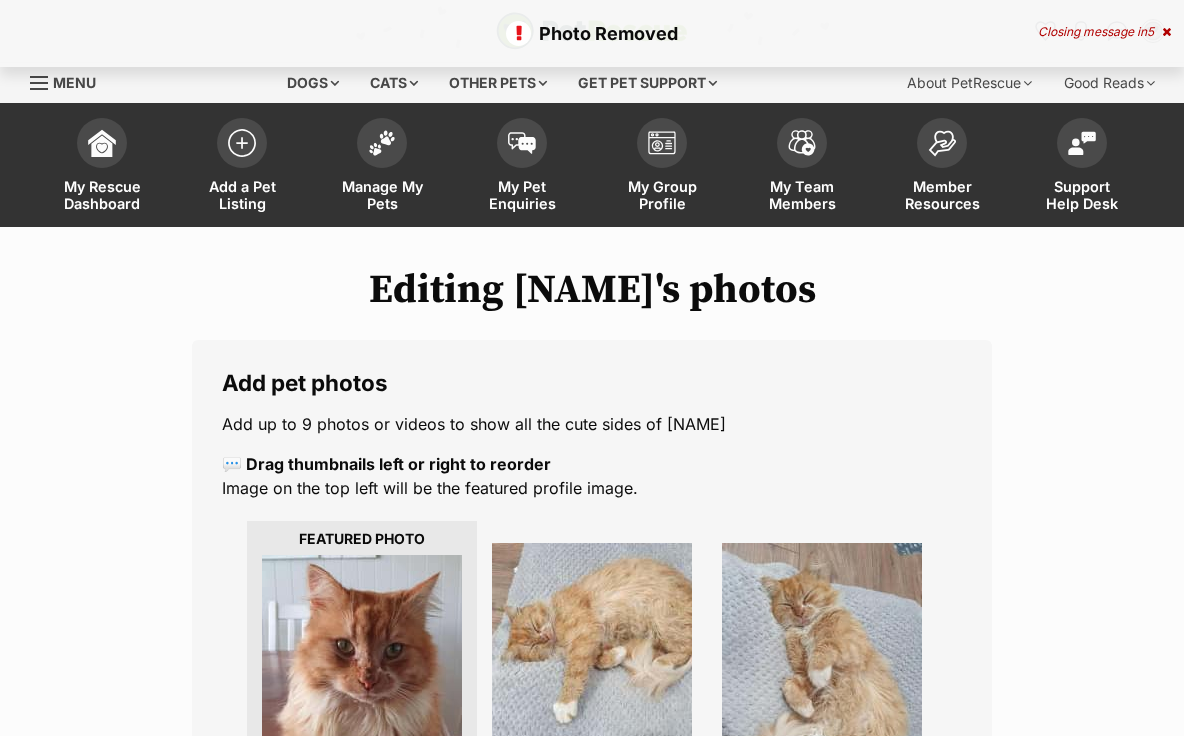 scroll, scrollTop: 0, scrollLeft: 0, axis: both 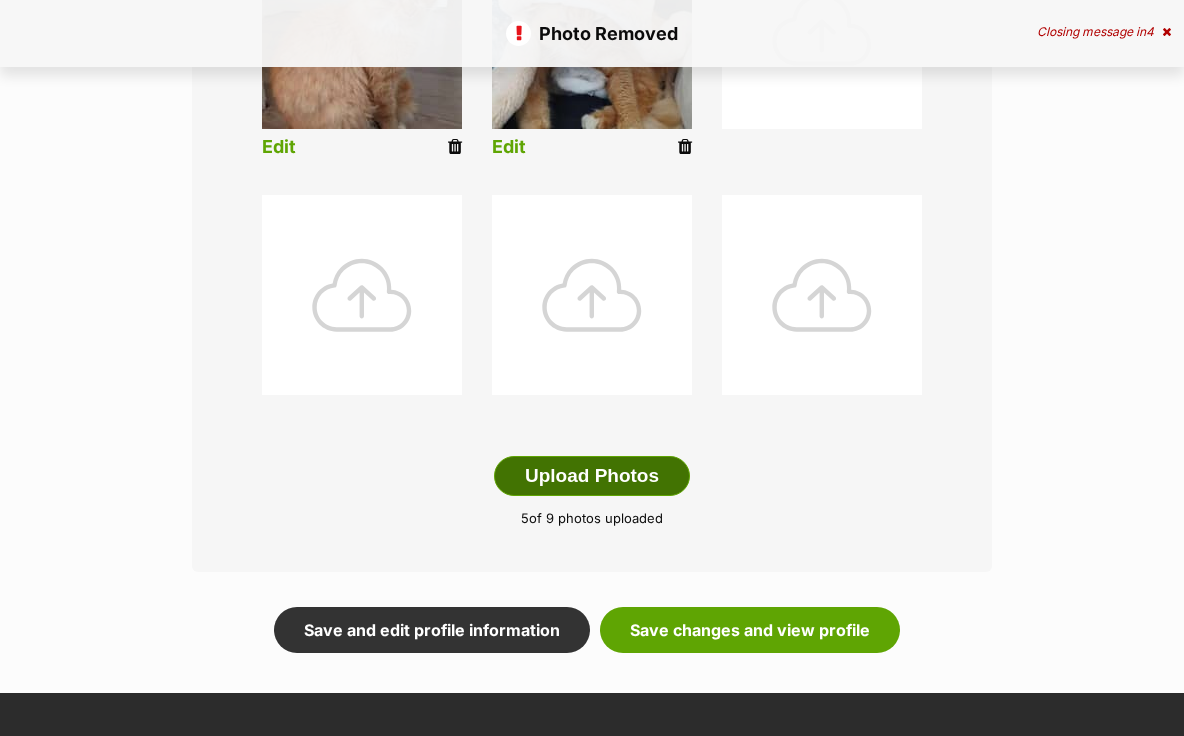 click on "Upload Photos" at bounding box center (592, 476) 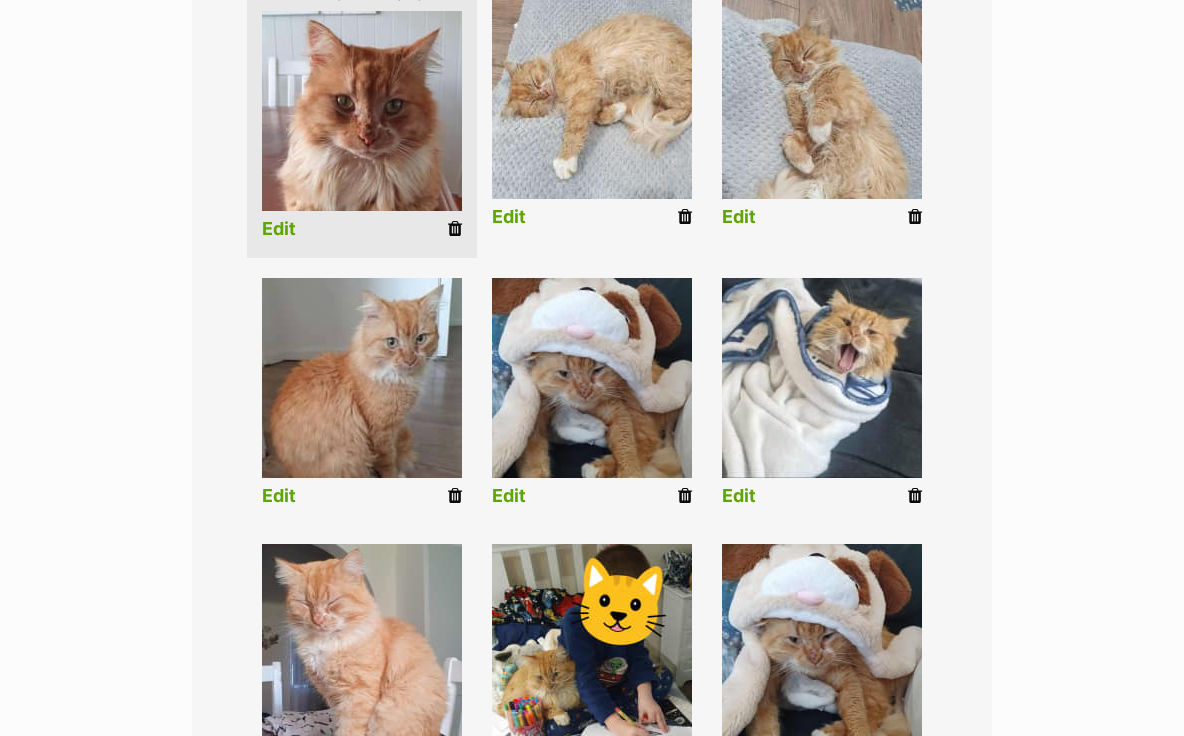 scroll, scrollTop: 547, scrollLeft: 0, axis: vertical 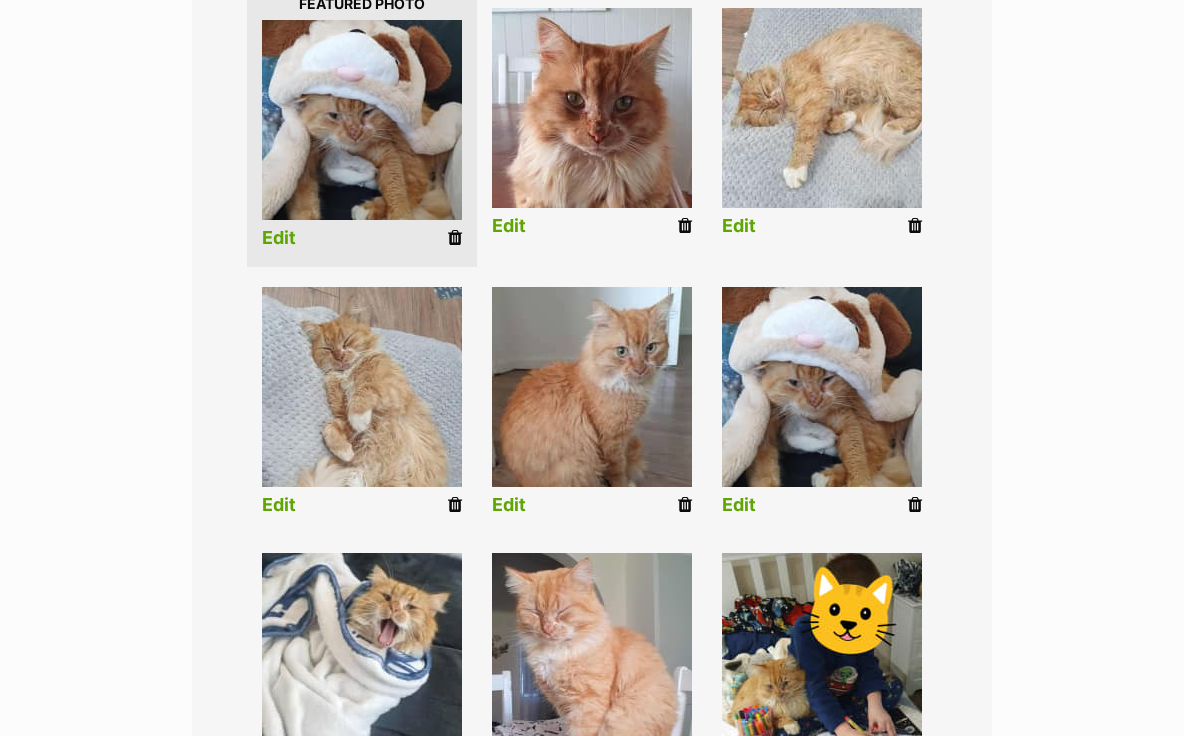 drag, startPoint x: 862, startPoint y: 675, endPoint x: 850, endPoint y: 668, distance: 13.892444 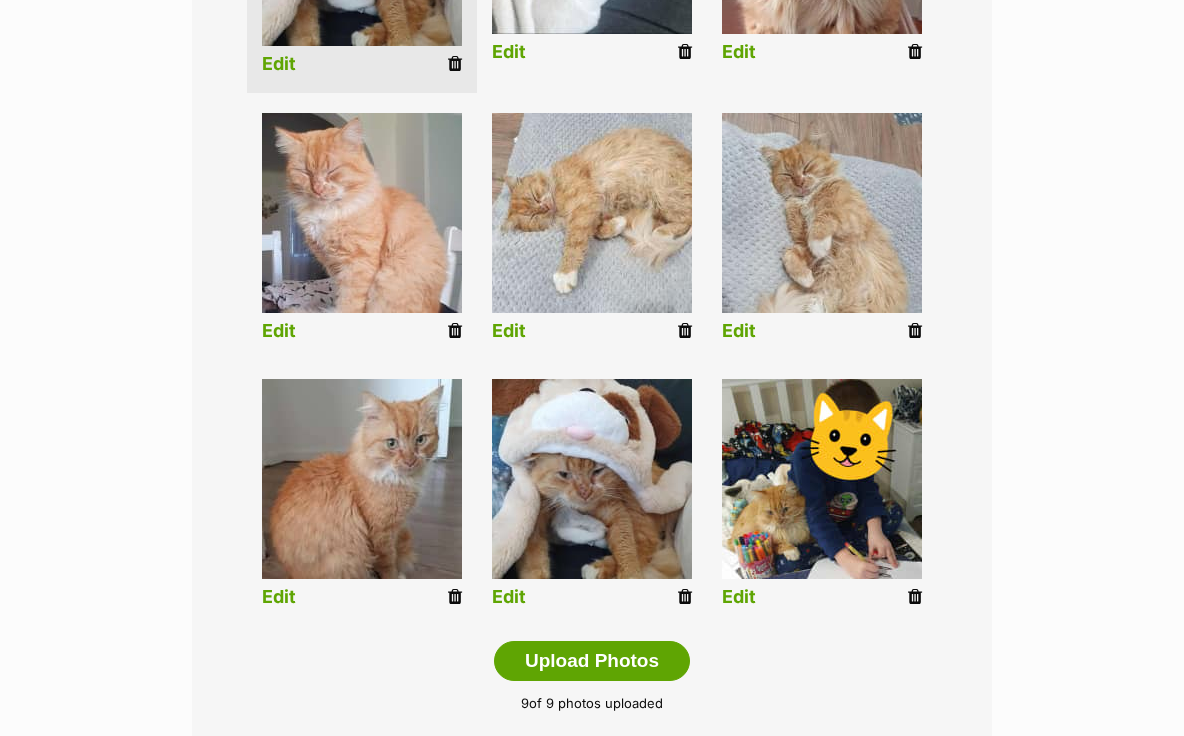 scroll, scrollTop: 734, scrollLeft: 0, axis: vertical 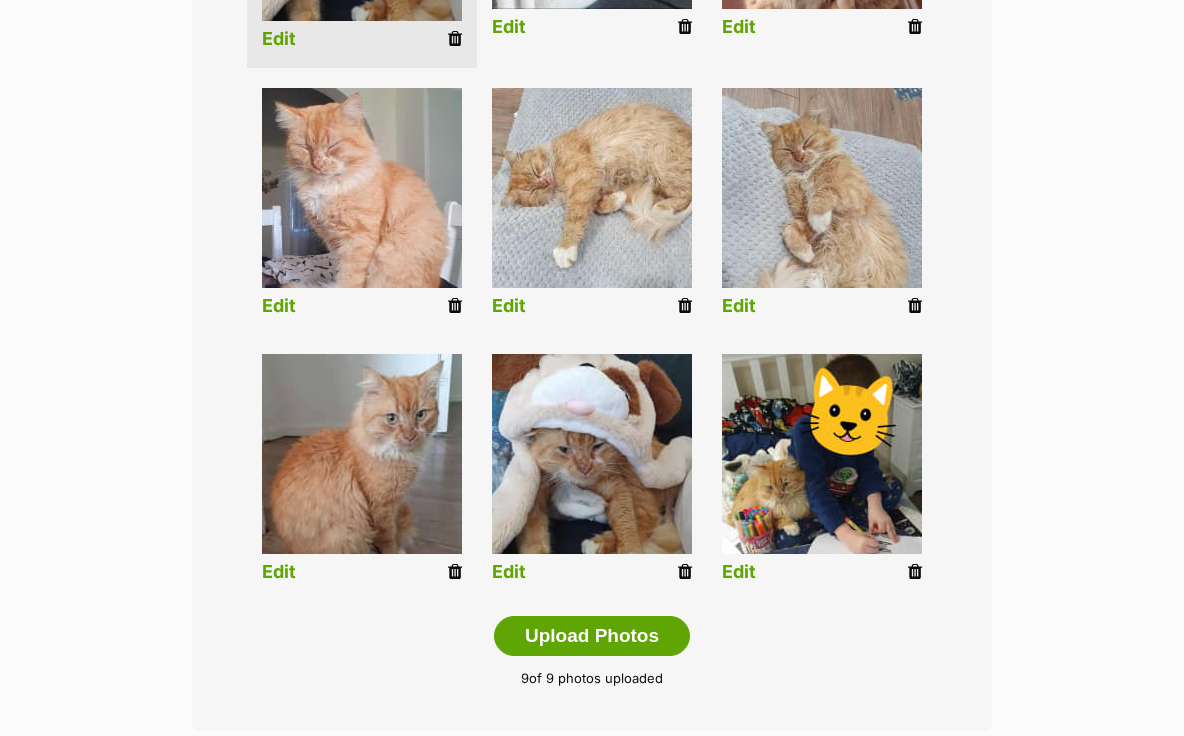 click at bounding box center (685, 572) 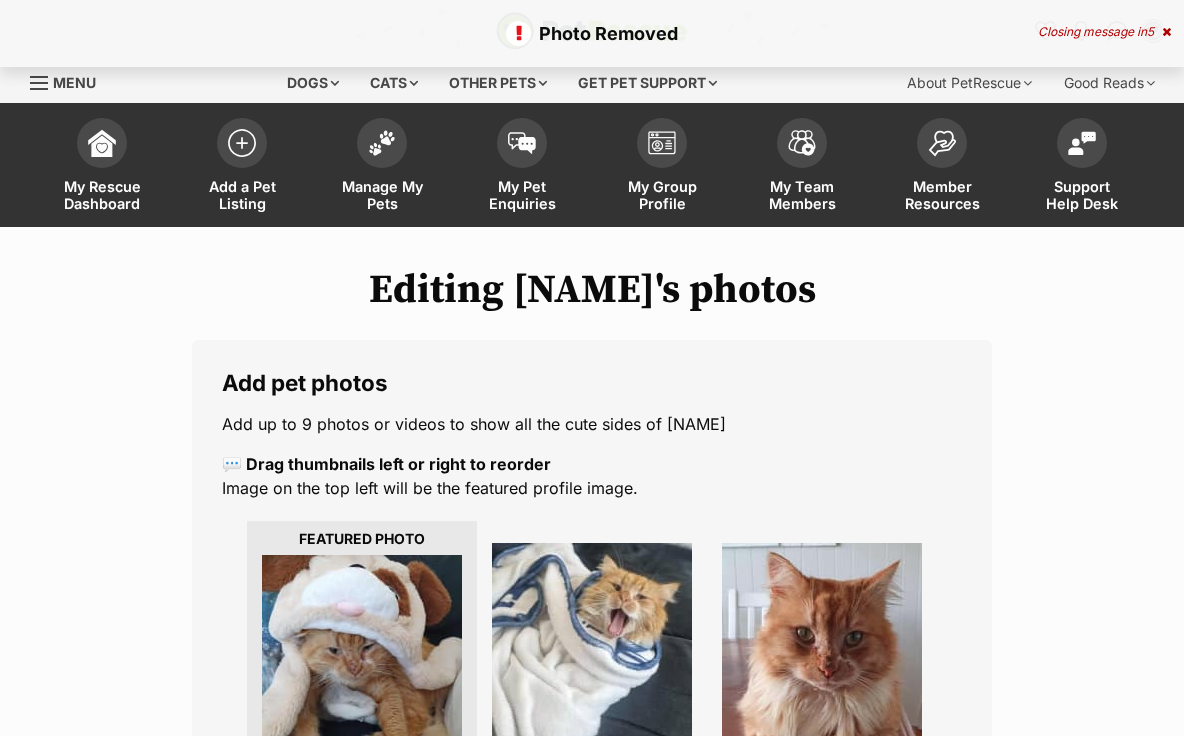 scroll, scrollTop: 0, scrollLeft: 0, axis: both 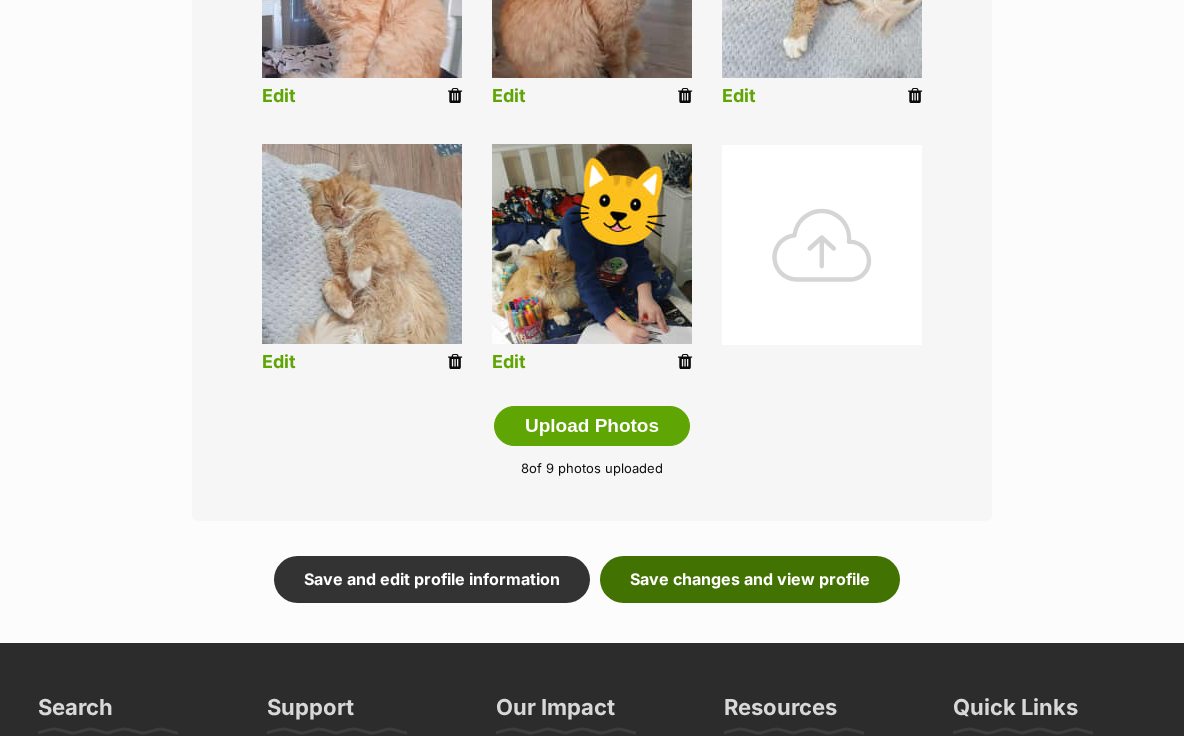 click on "Save changes and view profile" at bounding box center (750, 579) 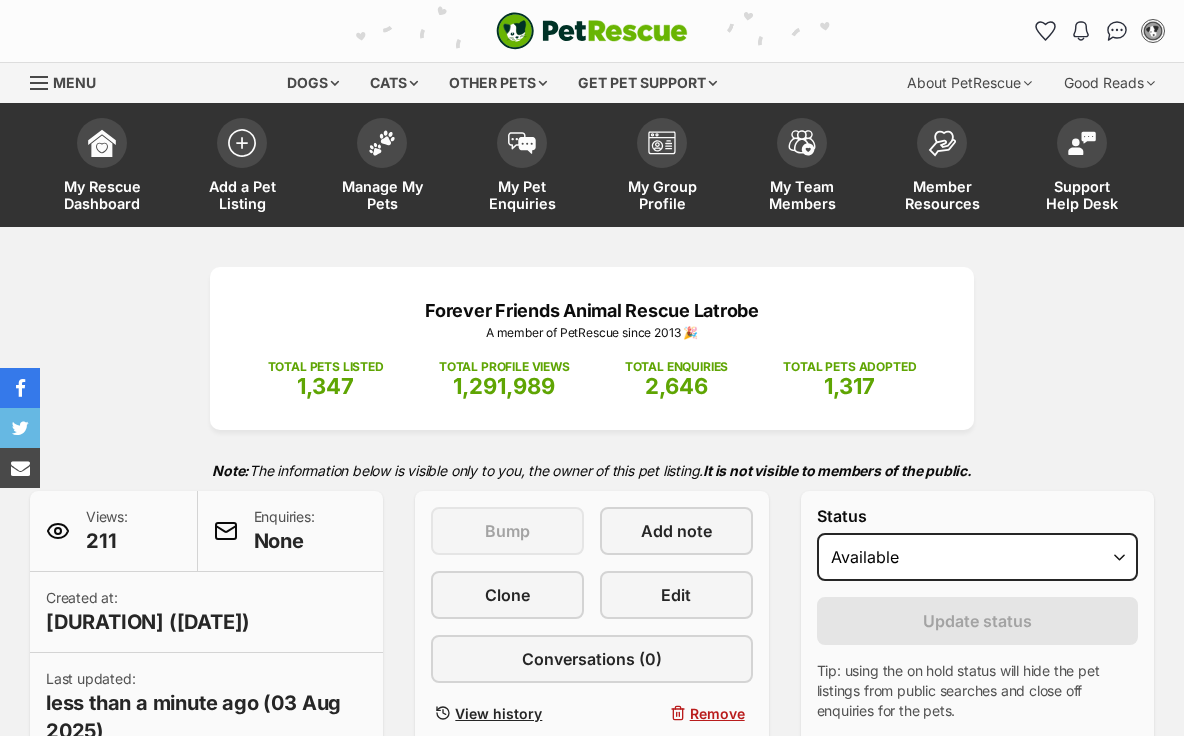 scroll, scrollTop: 0, scrollLeft: 0, axis: both 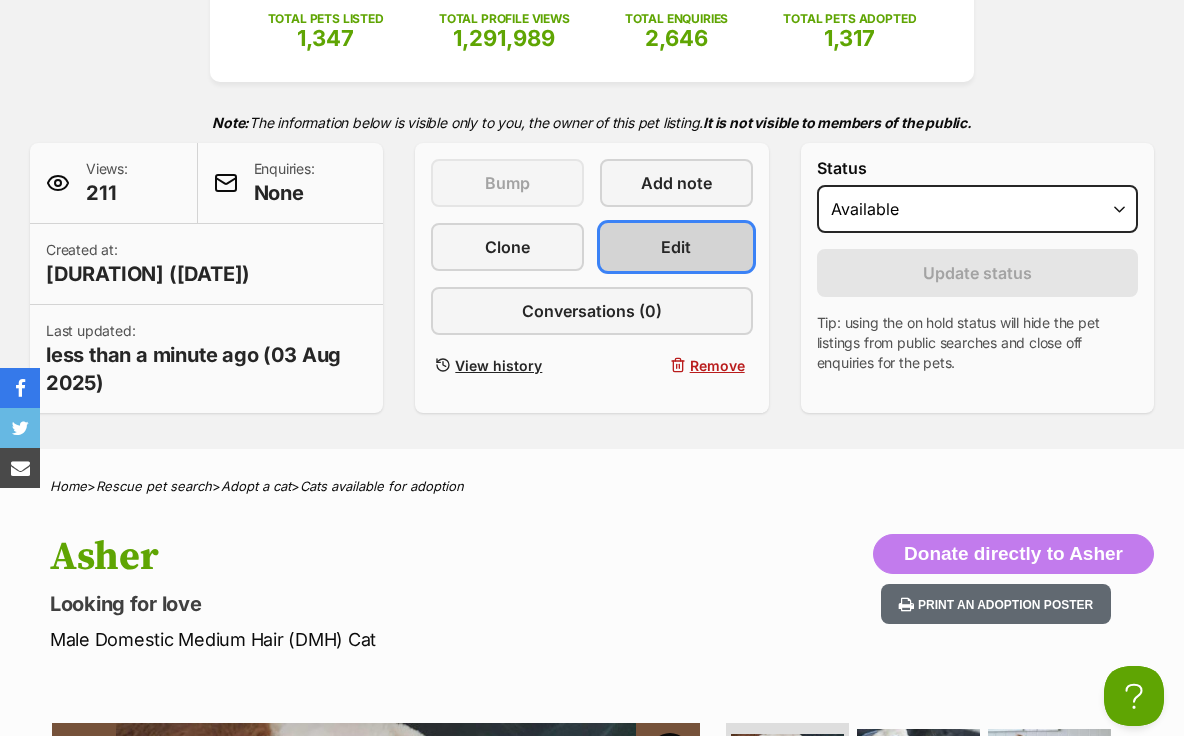 click on "Edit" at bounding box center [676, 247] 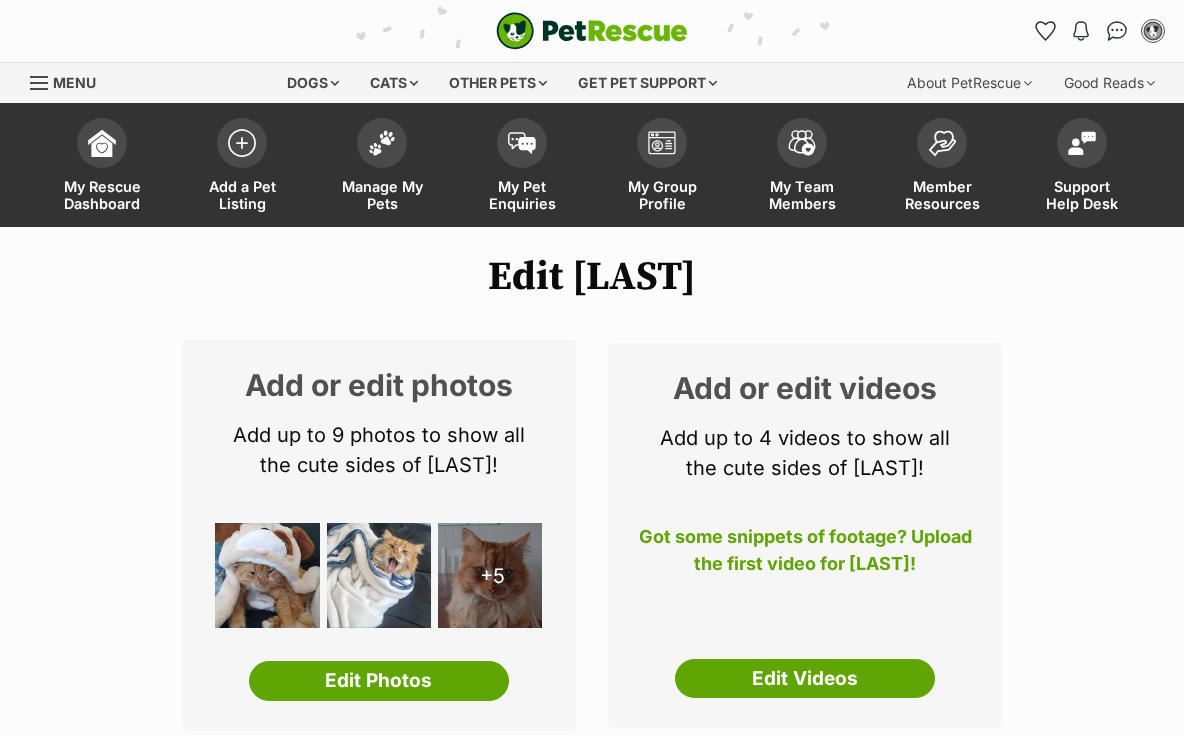 scroll, scrollTop: 0, scrollLeft: 0, axis: both 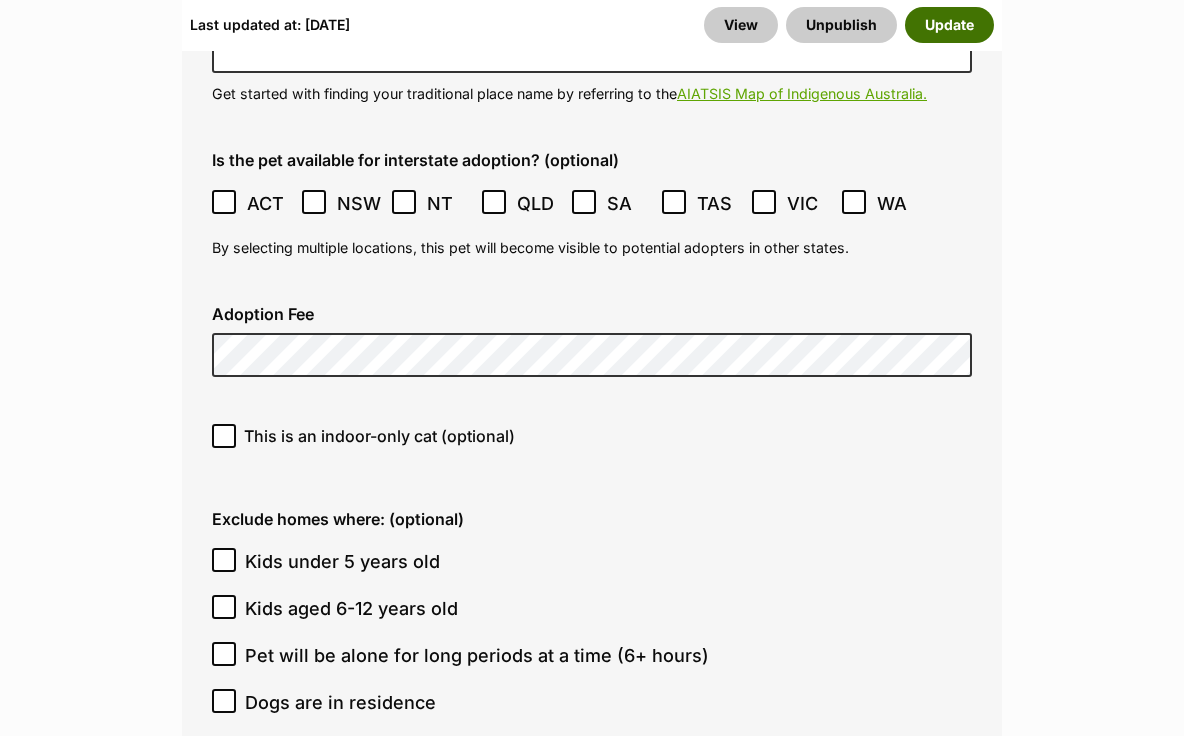 click on "Update" at bounding box center (949, 25) 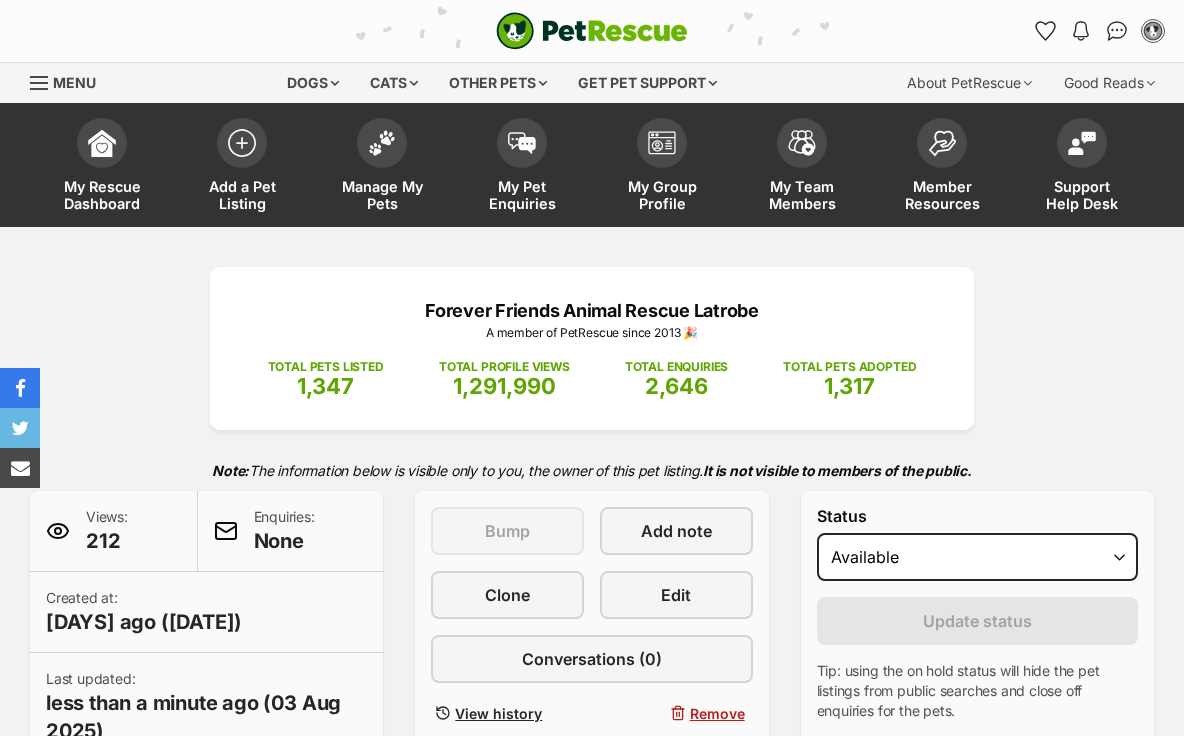 scroll, scrollTop: 0, scrollLeft: 0, axis: both 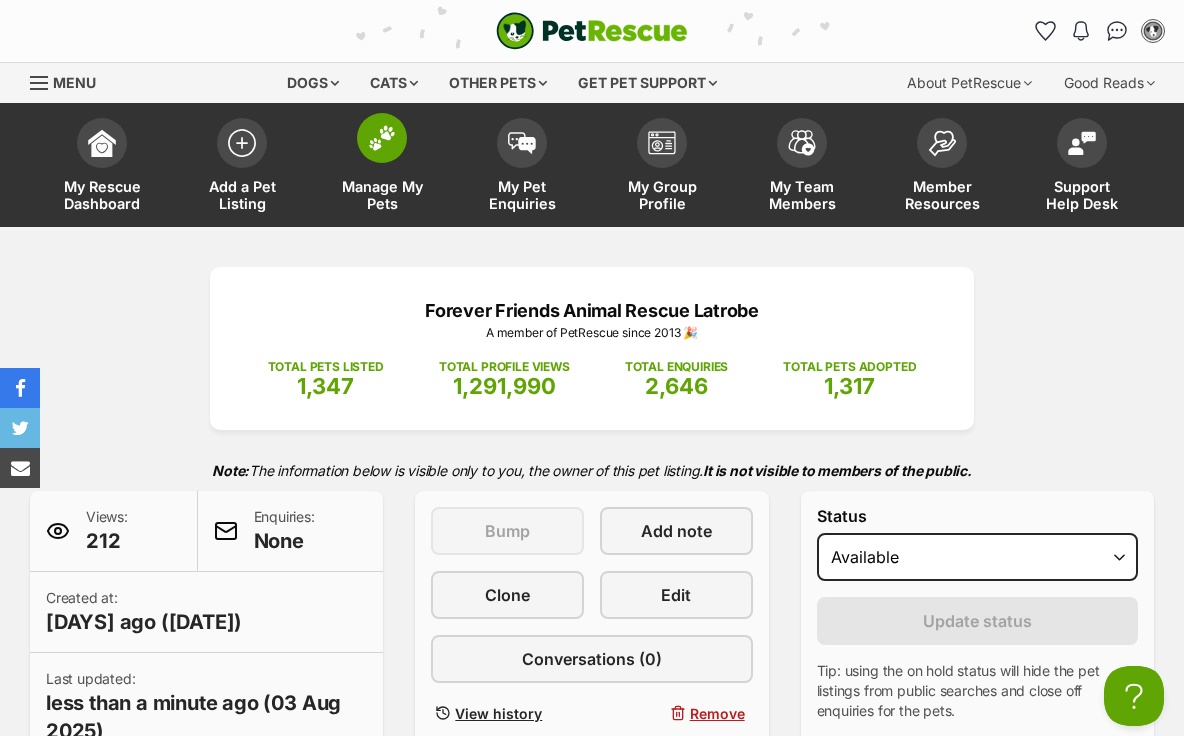 click at bounding box center (382, 138) 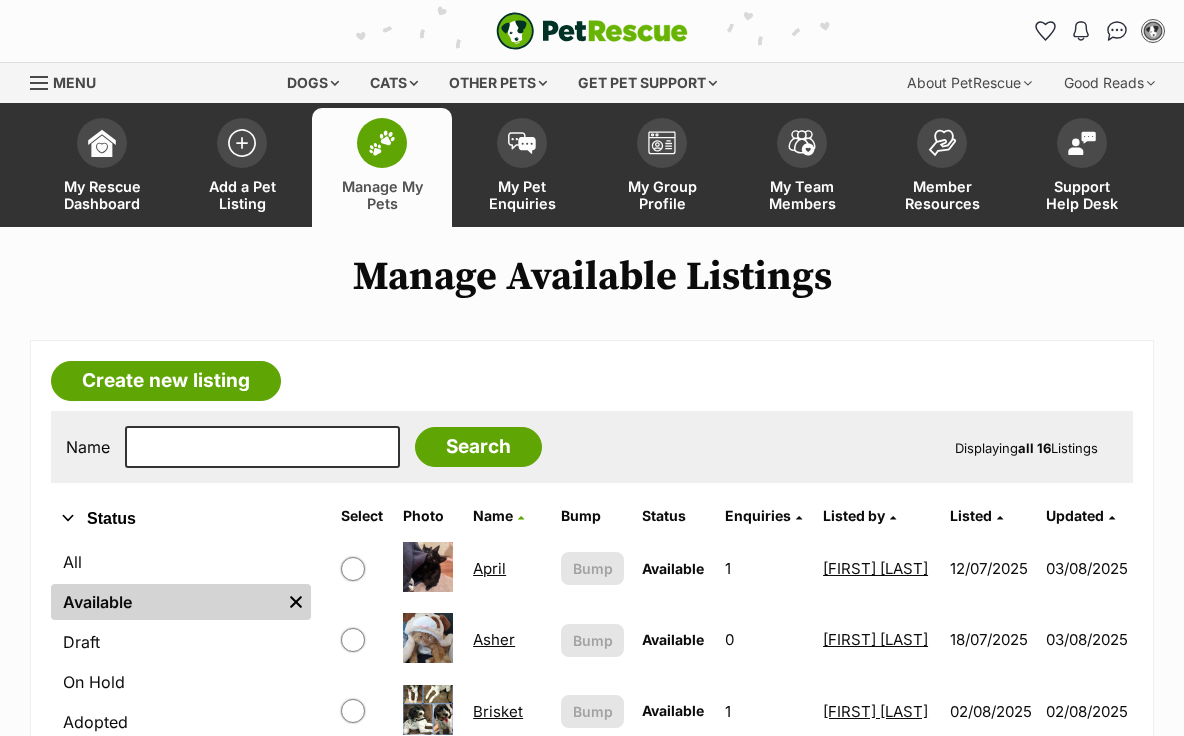 scroll, scrollTop: 0, scrollLeft: 0, axis: both 